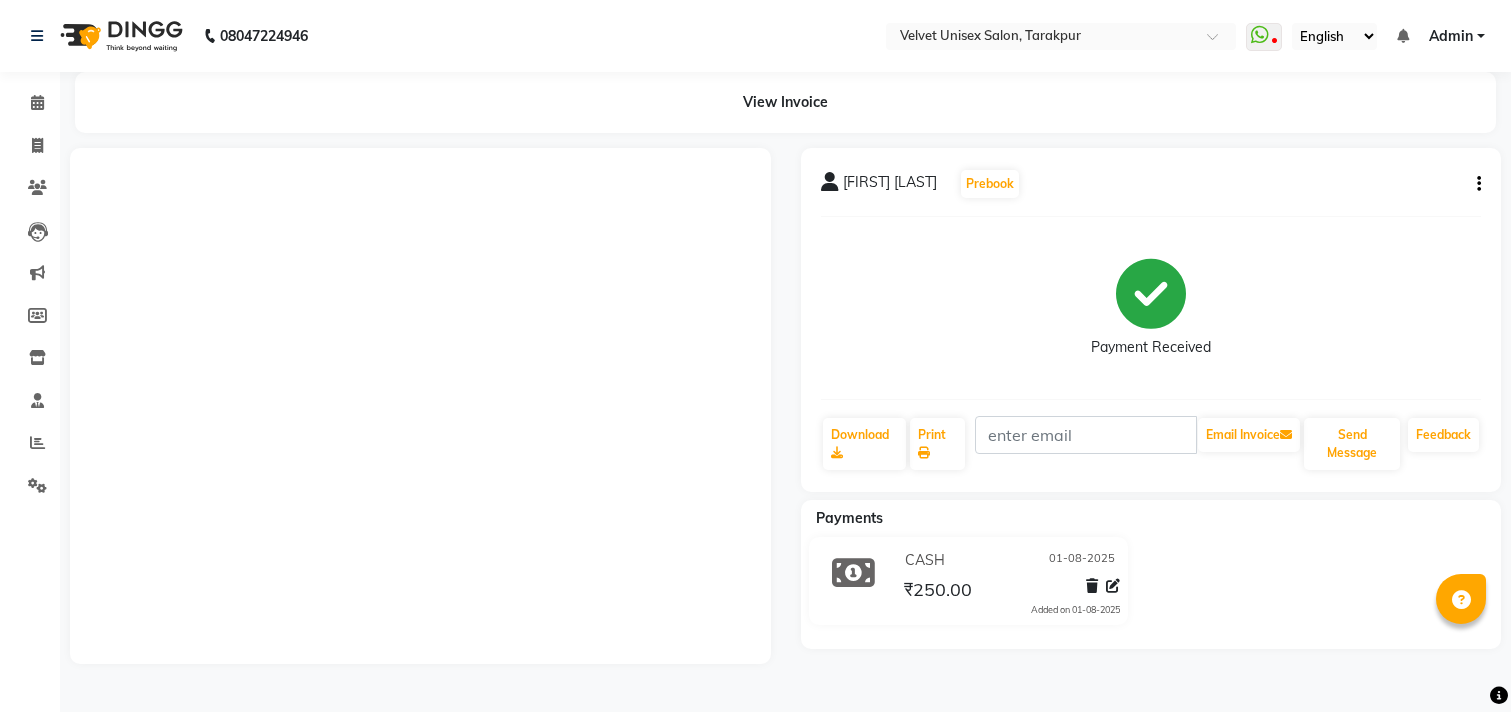scroll, scrollTop: 0, scrollLeft: 0, axis: both 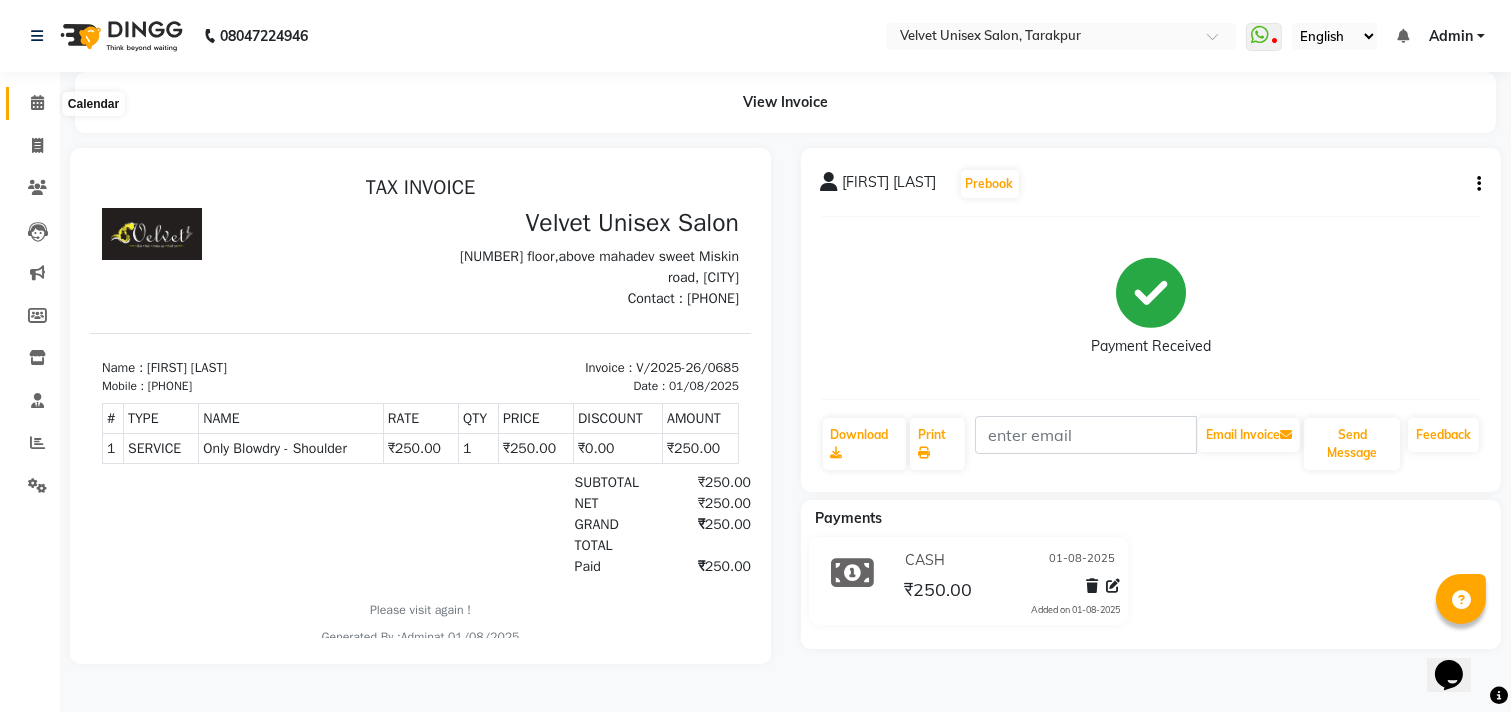 click 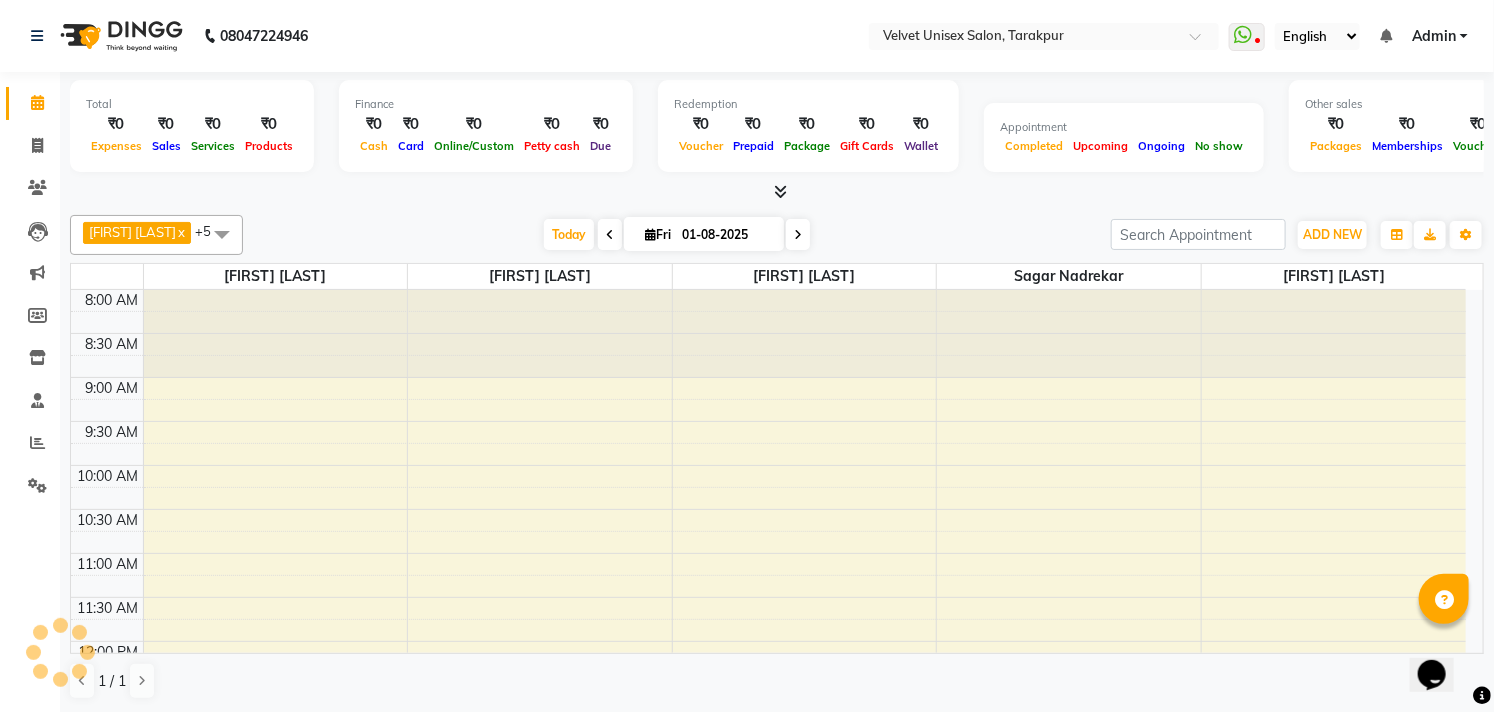 scroll, scrollTop: 0, scrollLeft: 0, axis: both 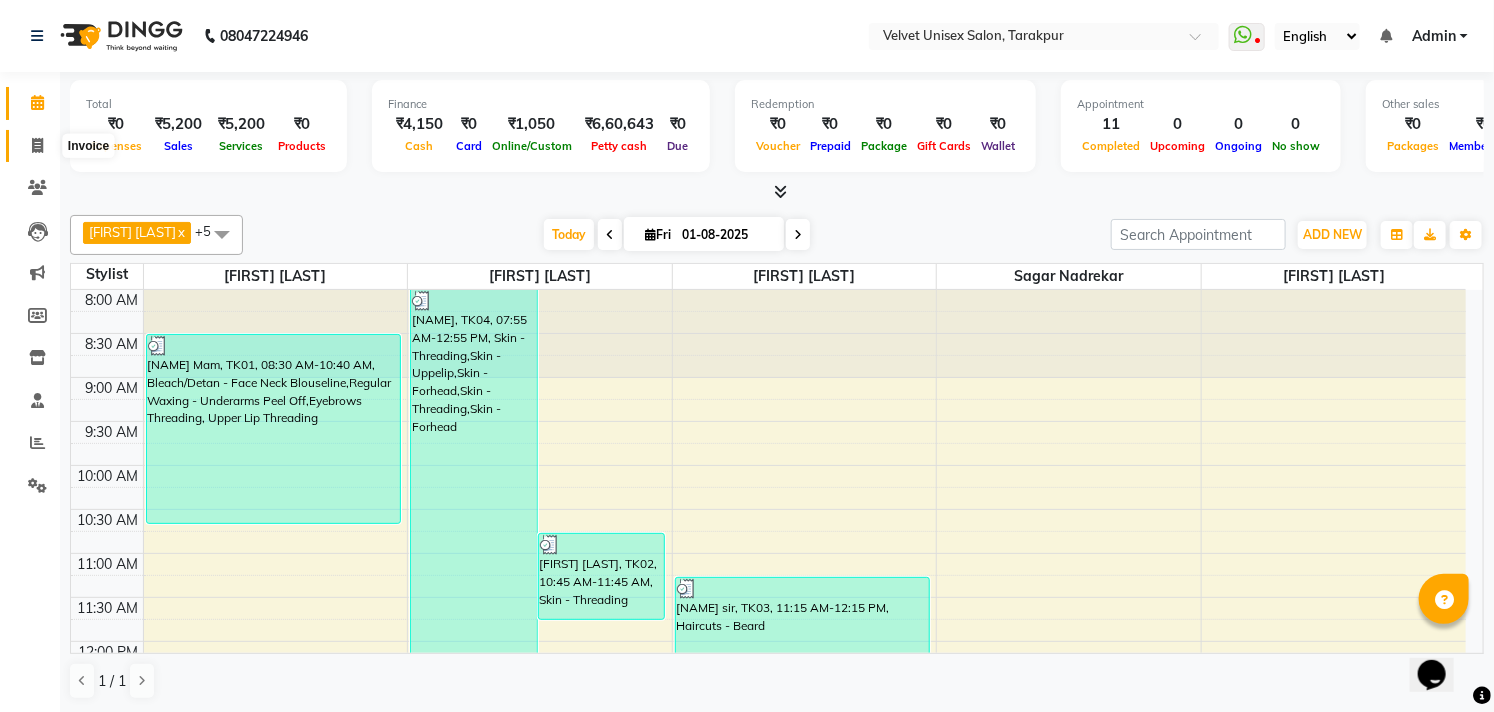 click 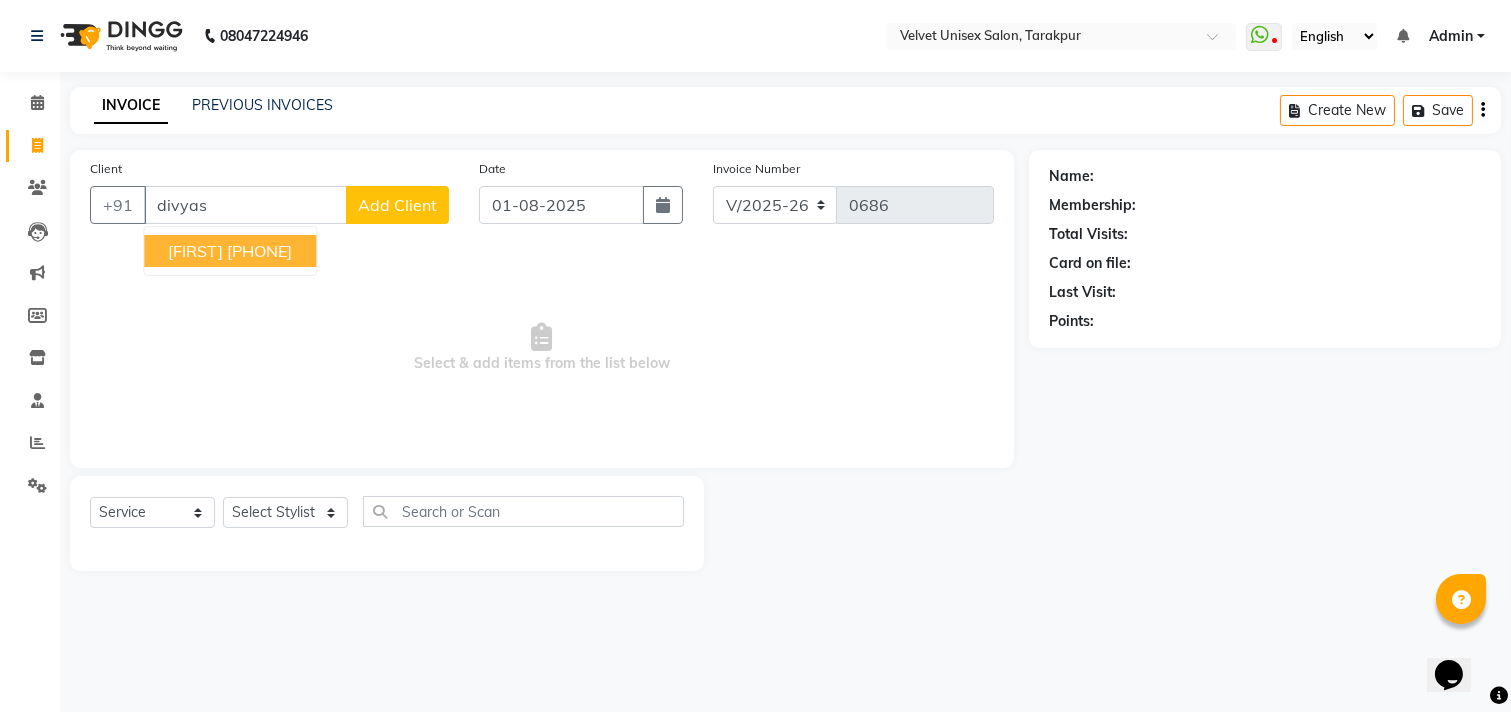 click on "[PHONE]" at bounding box center (259, 251) 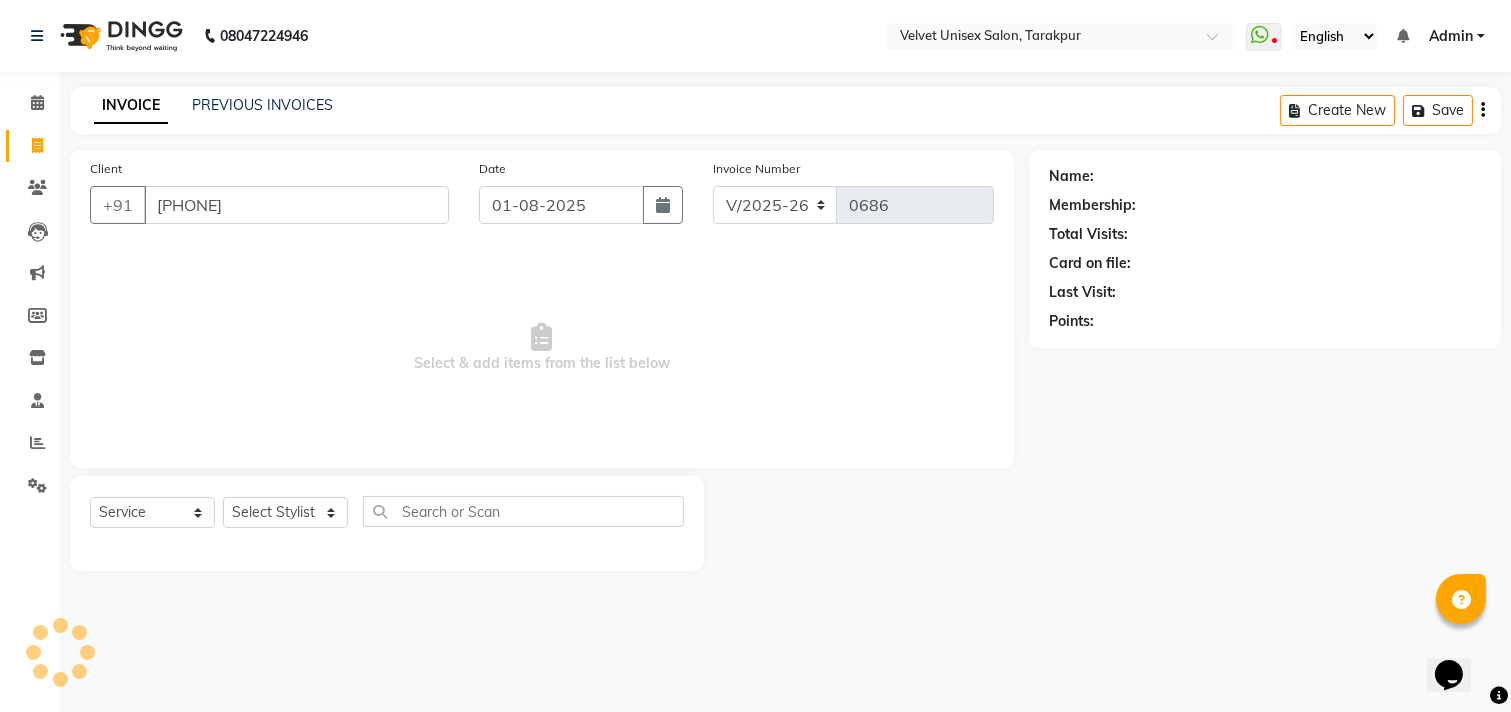 type on "[PHONE]" 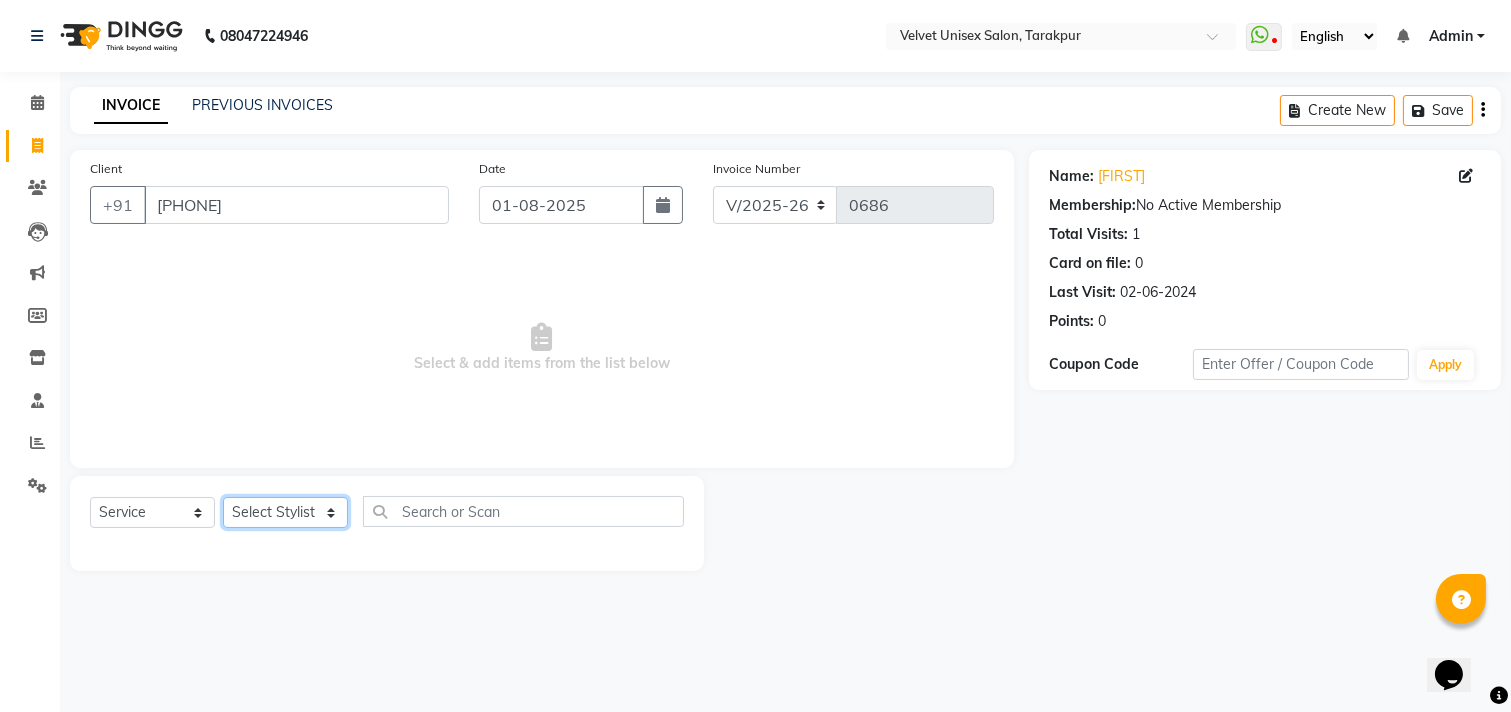 click on "Select Stylist [FIRST] [LAST] [FIRST] [LAST] [FIRST] [LAST] [FIRST] [LAST] [FIRST] [LAST]" 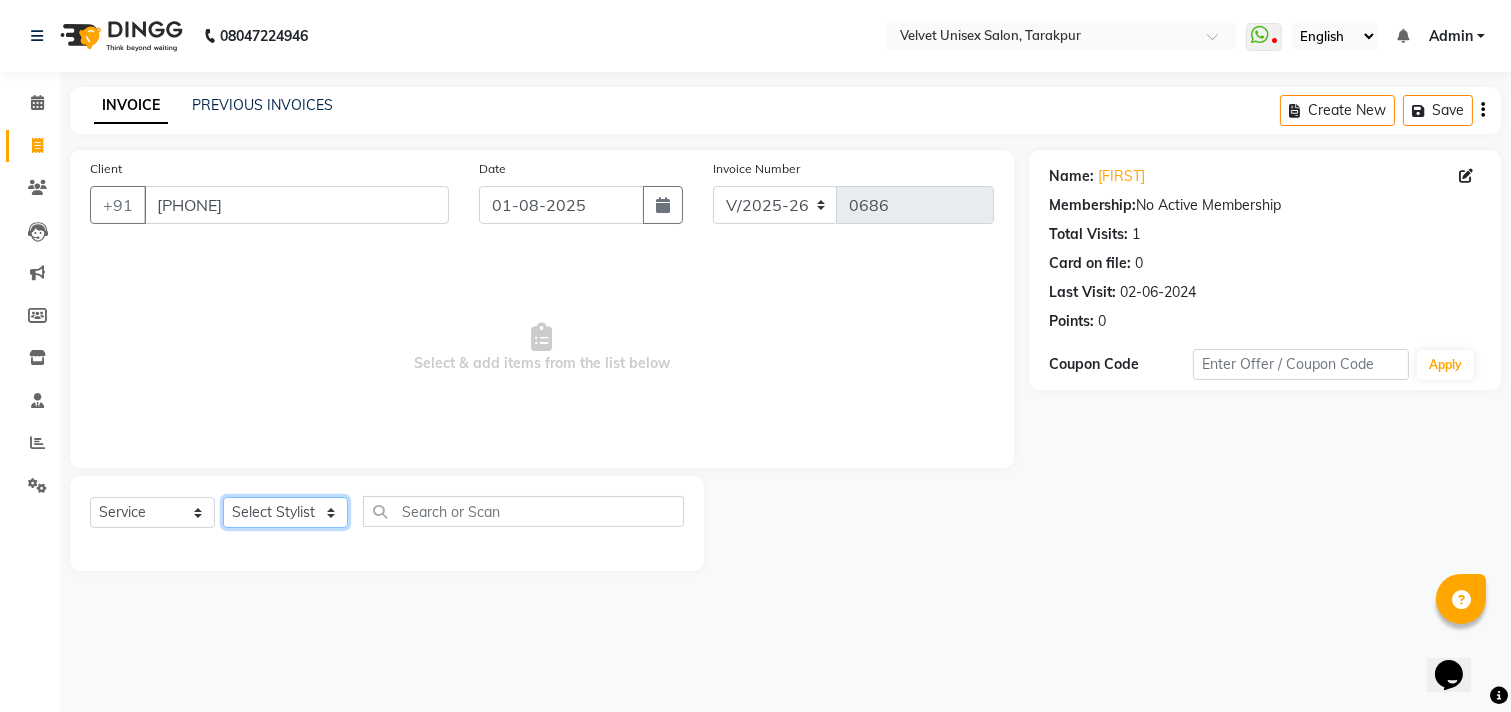 select on "71087" 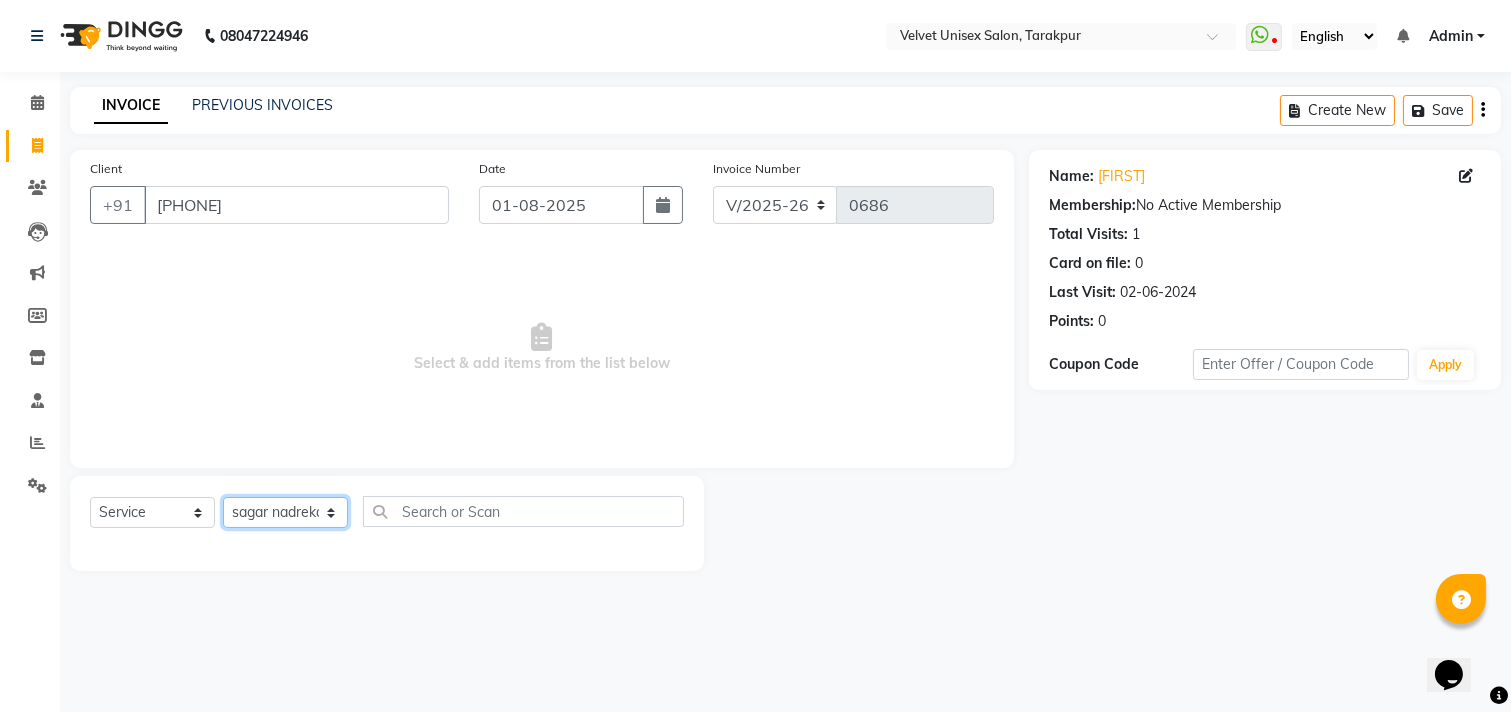 click on "Select Stylist [FIRST] [LAST] [FIRST] [LAST] [FIRST] [LAST] [FIRST] [LAST] [FIRST] [LAST]" 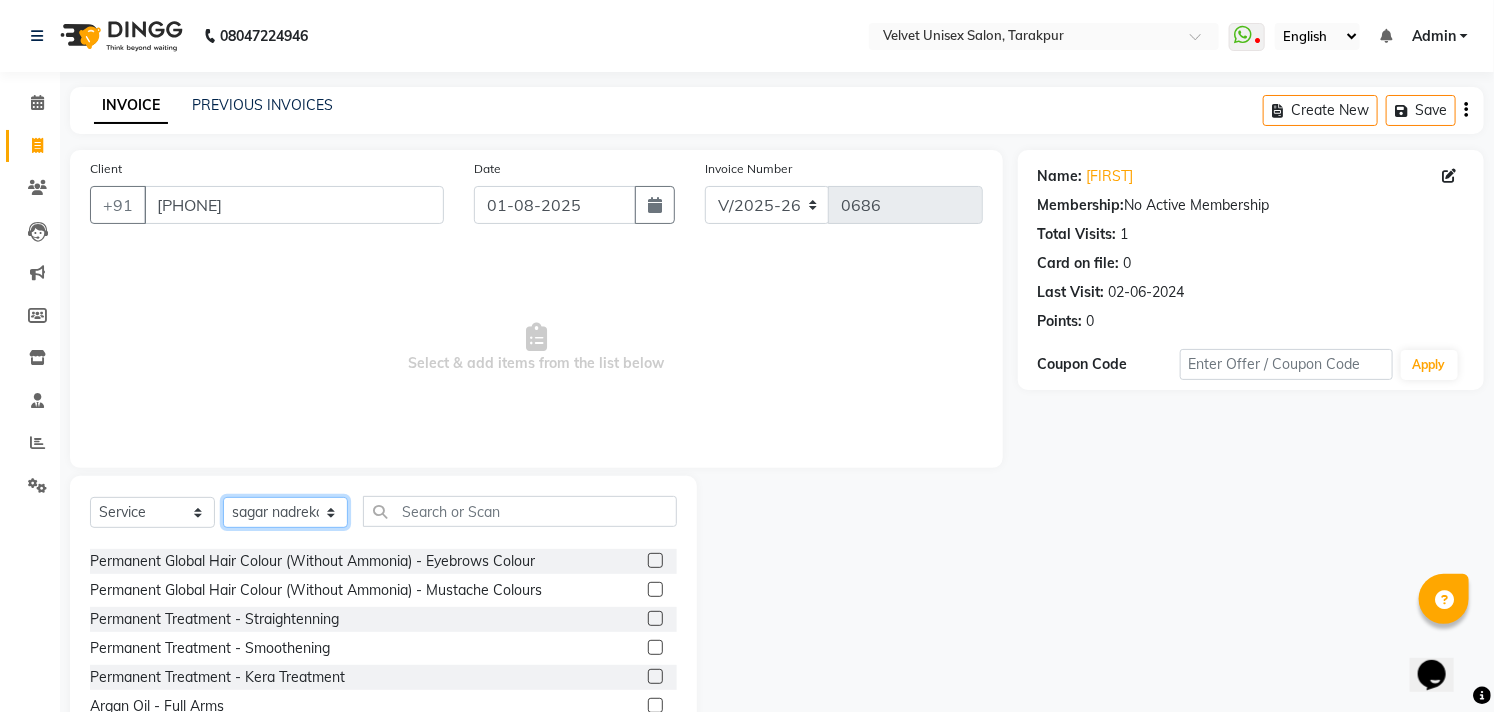 scroll, scrollTop: 0, scrollLeft: 0, axis: both 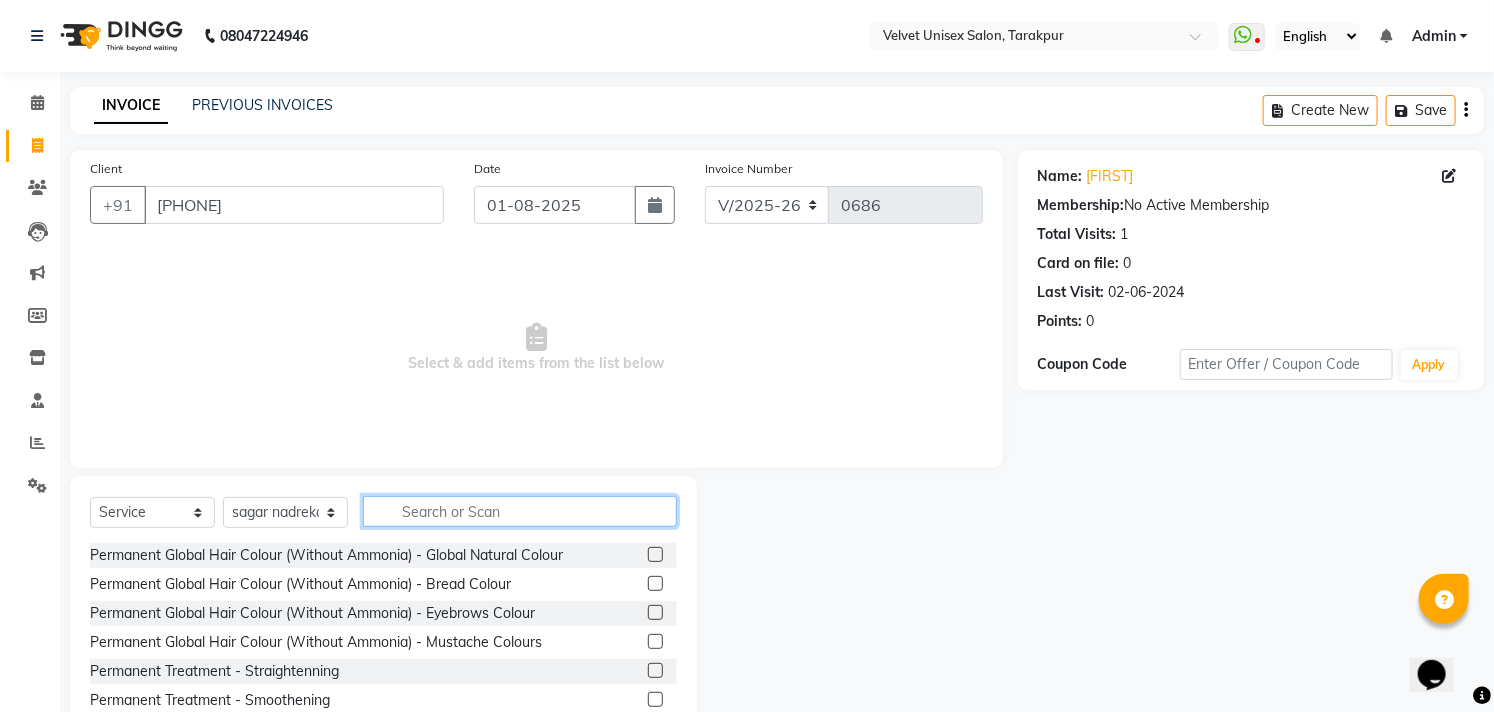 click 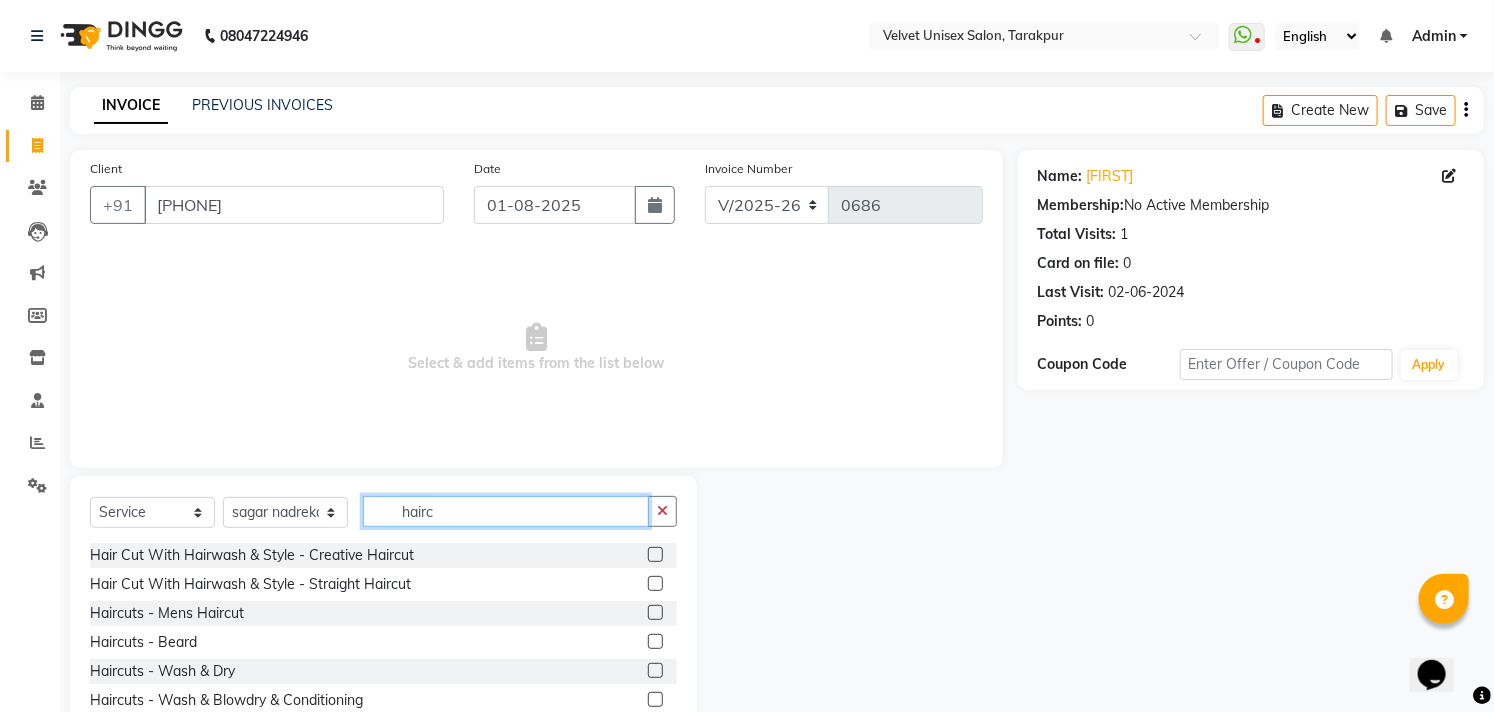 type on "hairc" 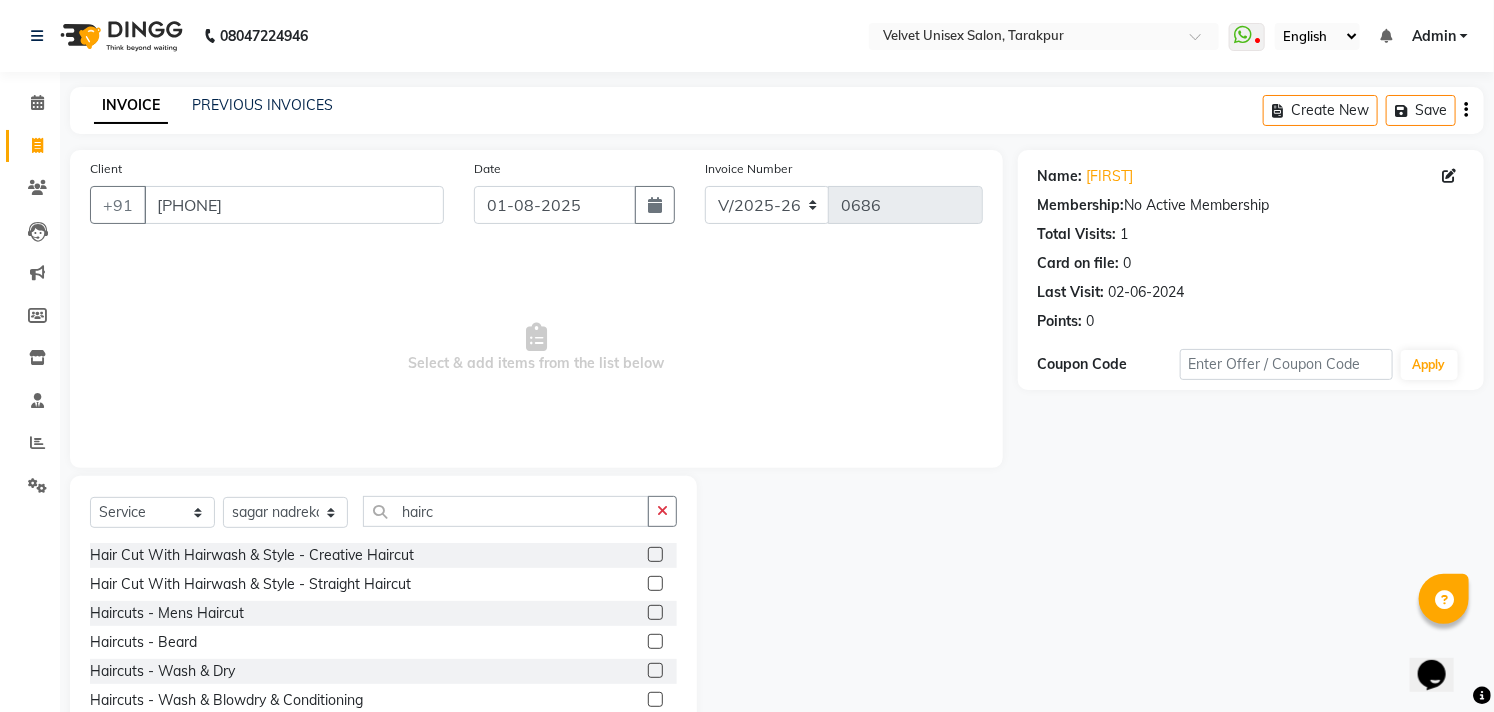 click 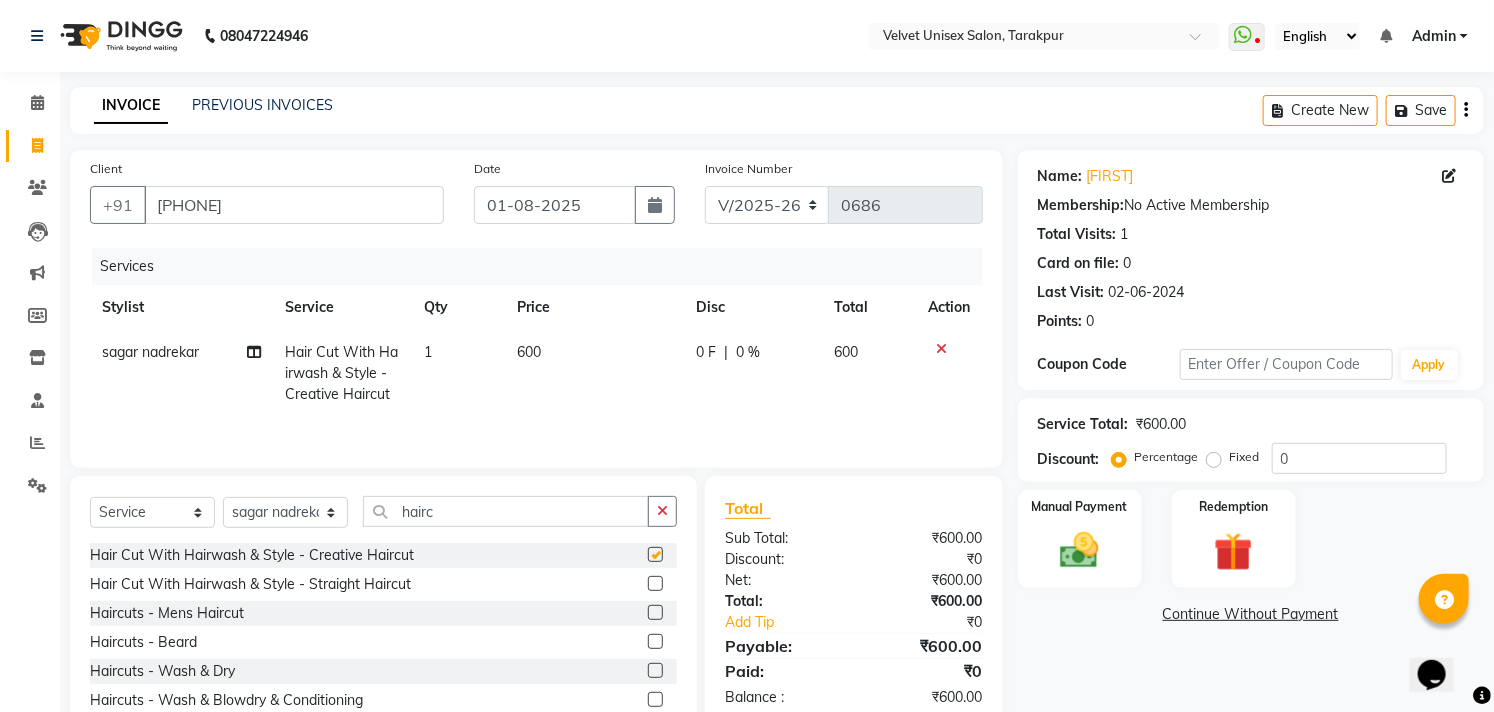 checkbox on "false" 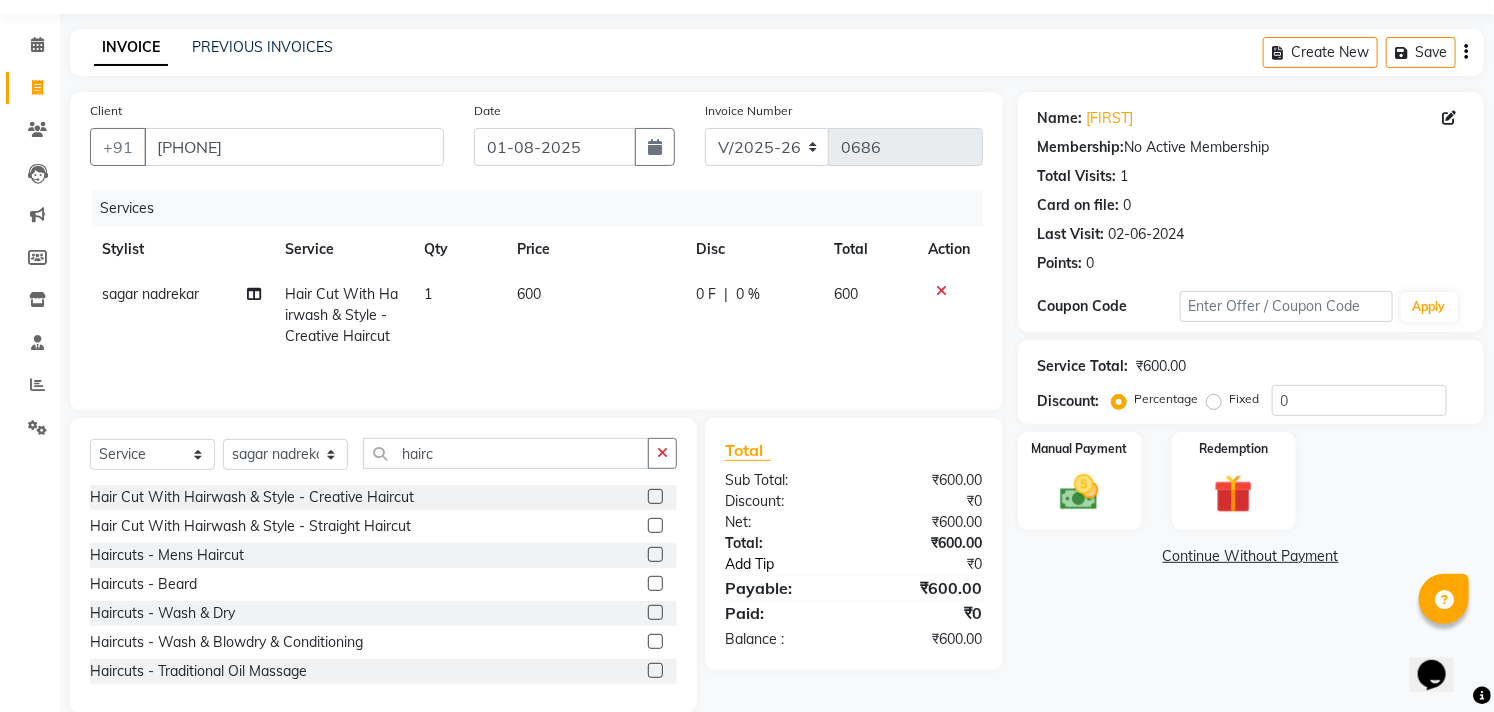 scroll, scrollTop: 91, scrollLeft: 0, axis: vertical 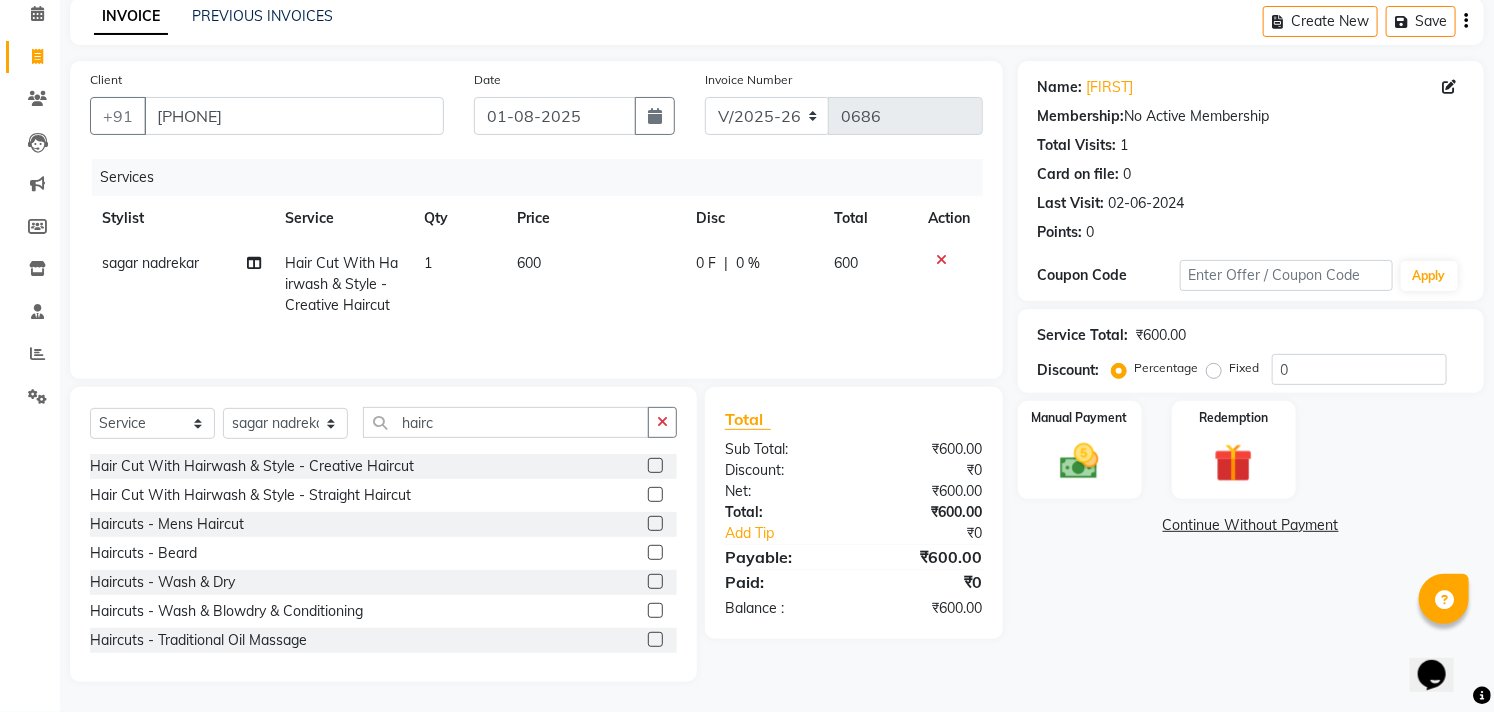 click on "600" 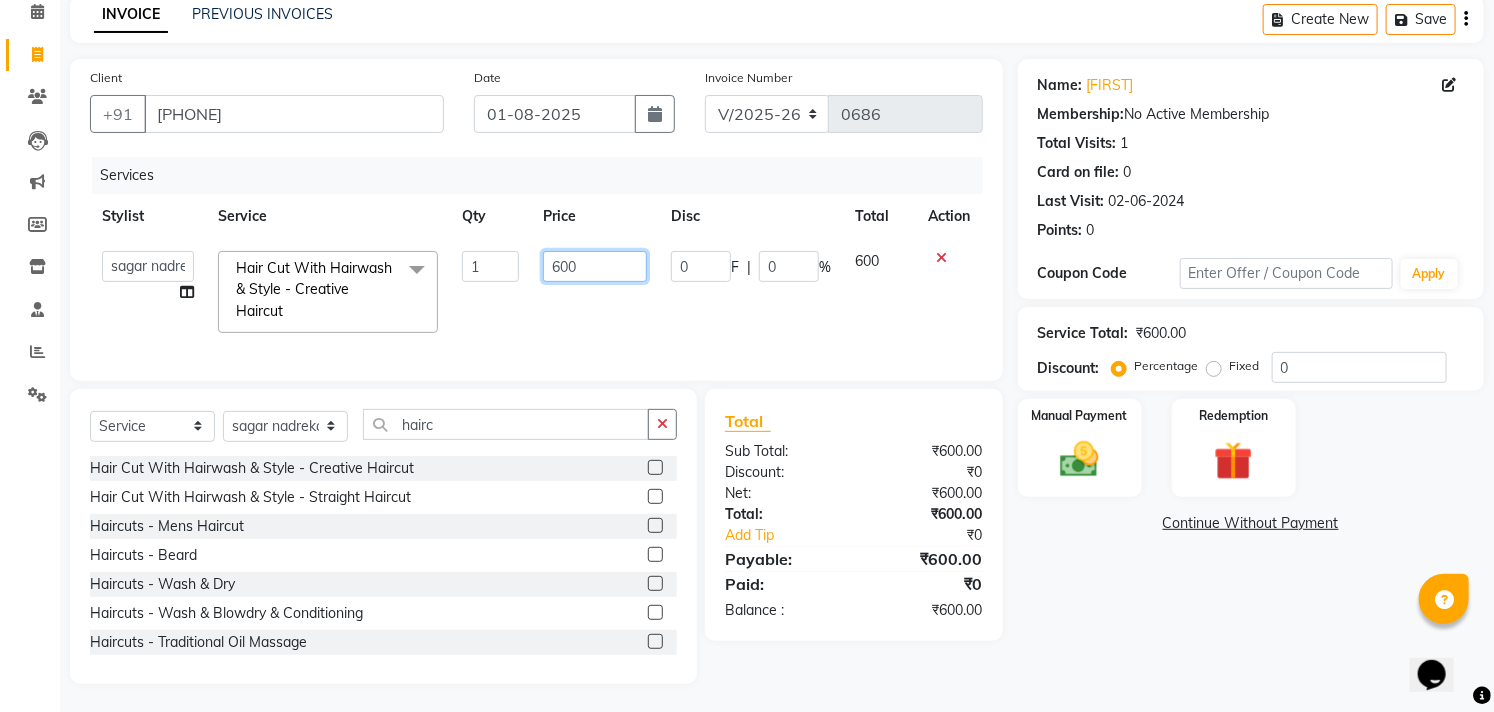 drag, startPoint x: 587, startPoint y: 264, endPoint x: 538, endPoint y: 275, distance: 50.219517 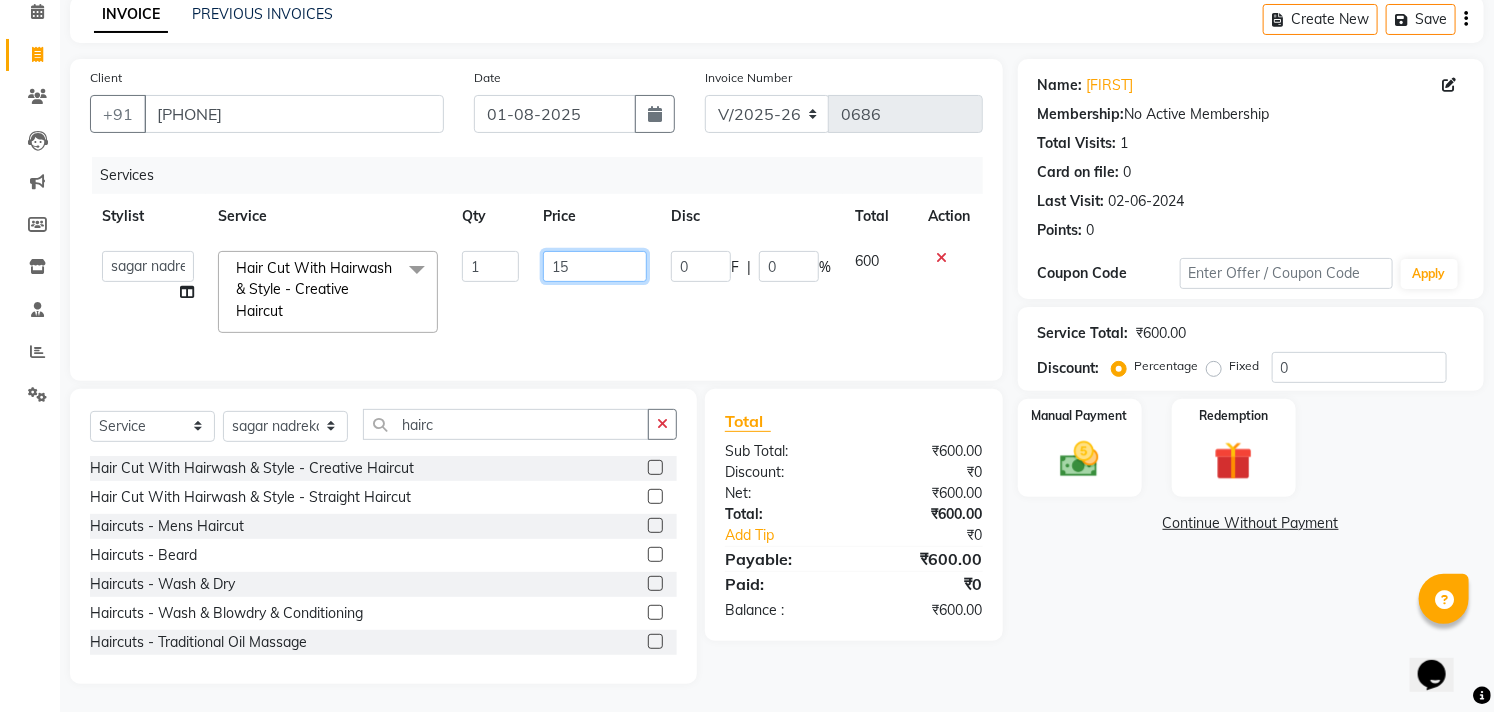 type on "150" 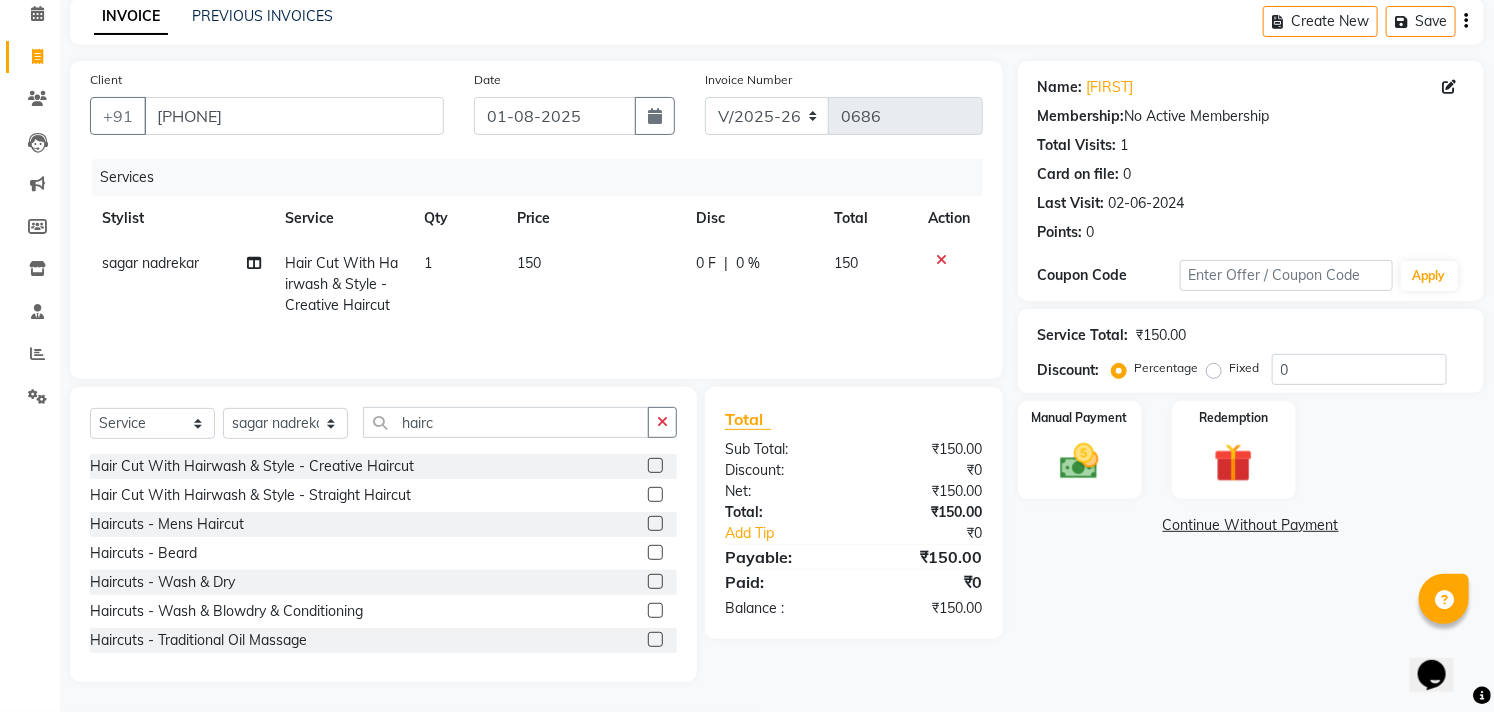 click on "Services Stylist Service Qty Price Disc Total Action [FIRST] [LAST] Hair Cut With Hairwash & Style  - Creative Haircut 1 150 0 F | 0 % 150" 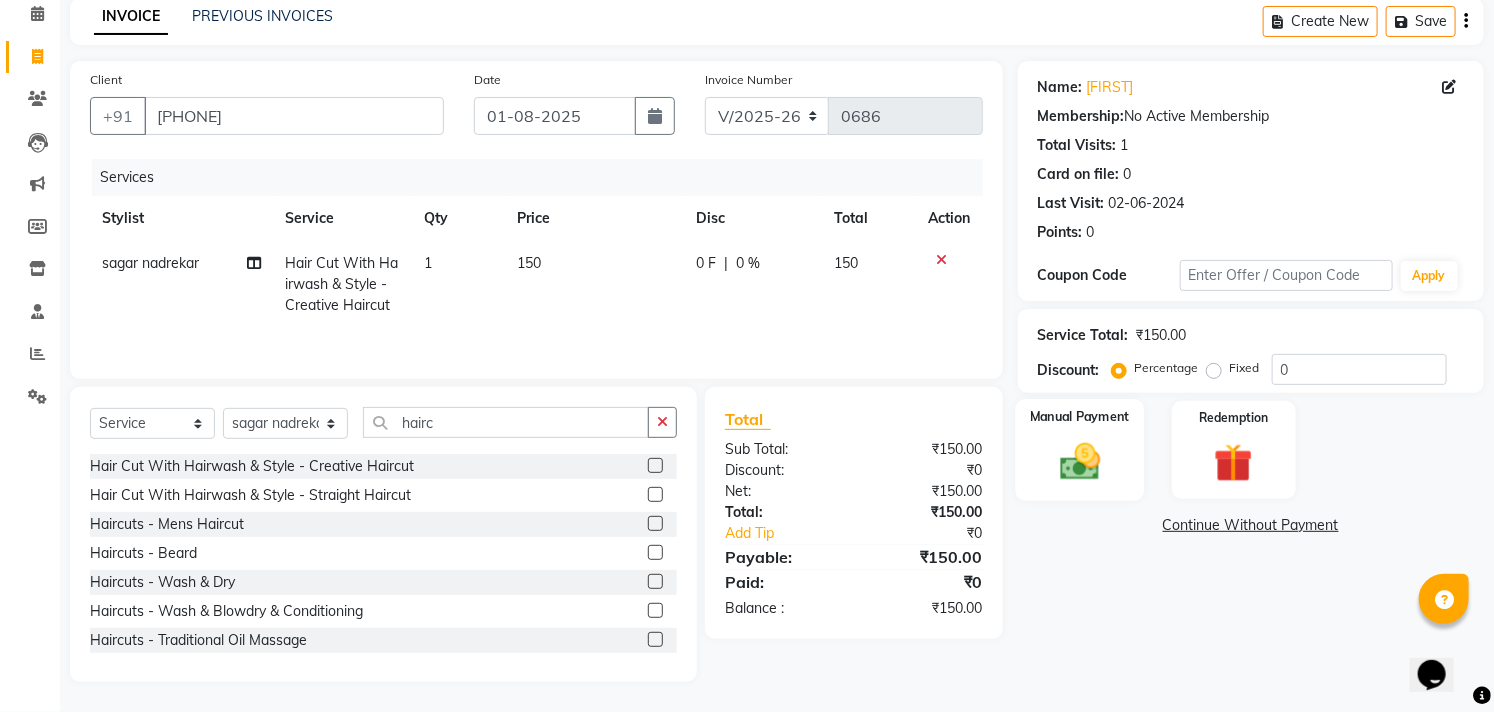 click 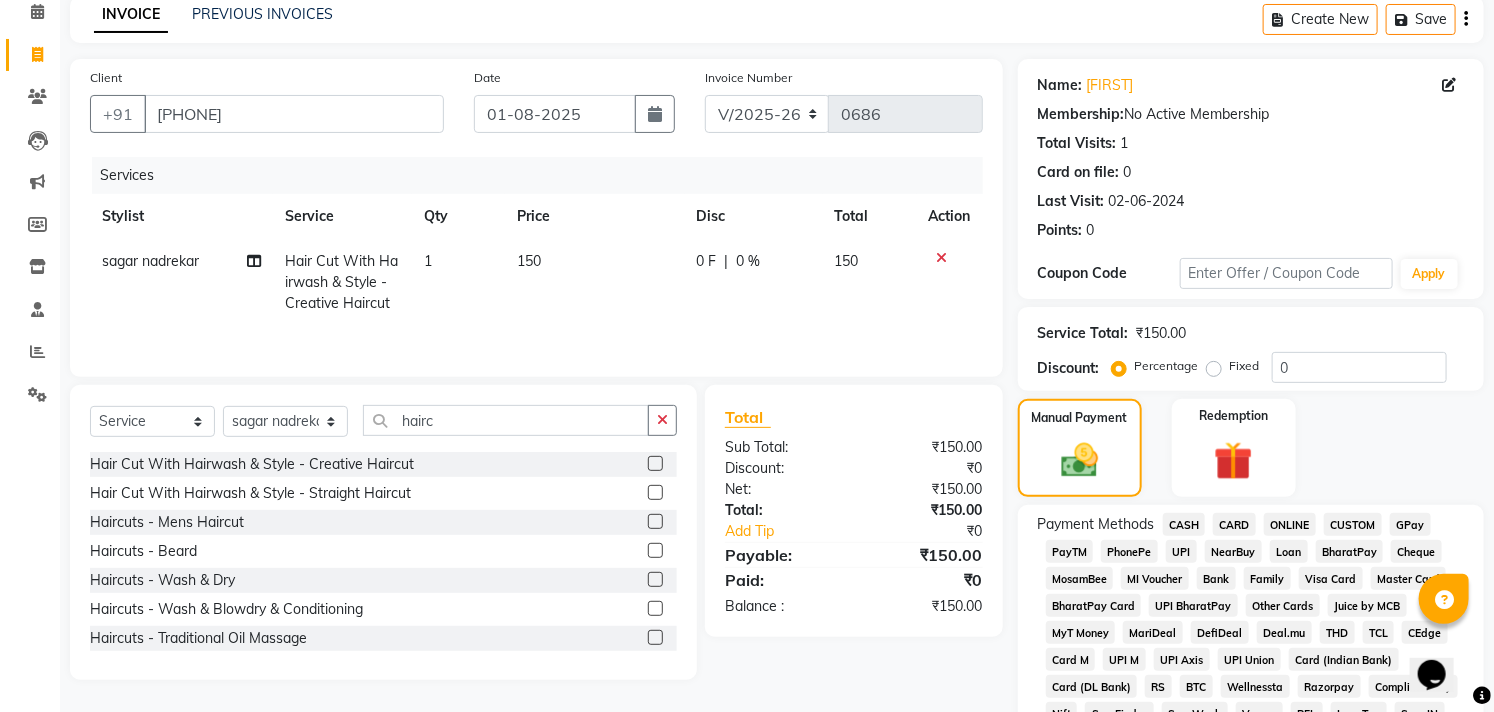 click on "CASH" 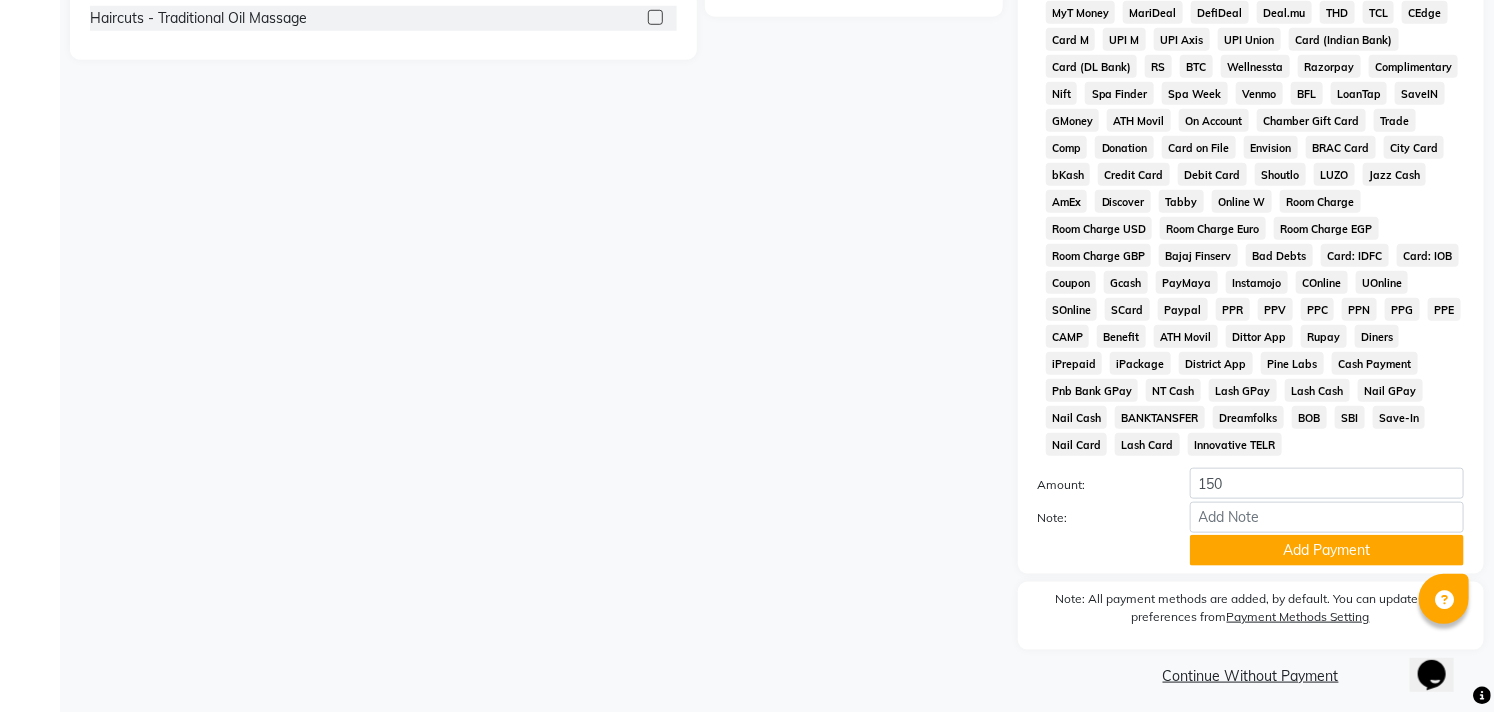 scroll, scrollTop: 725, scrollLeft: 0, axis: vertical 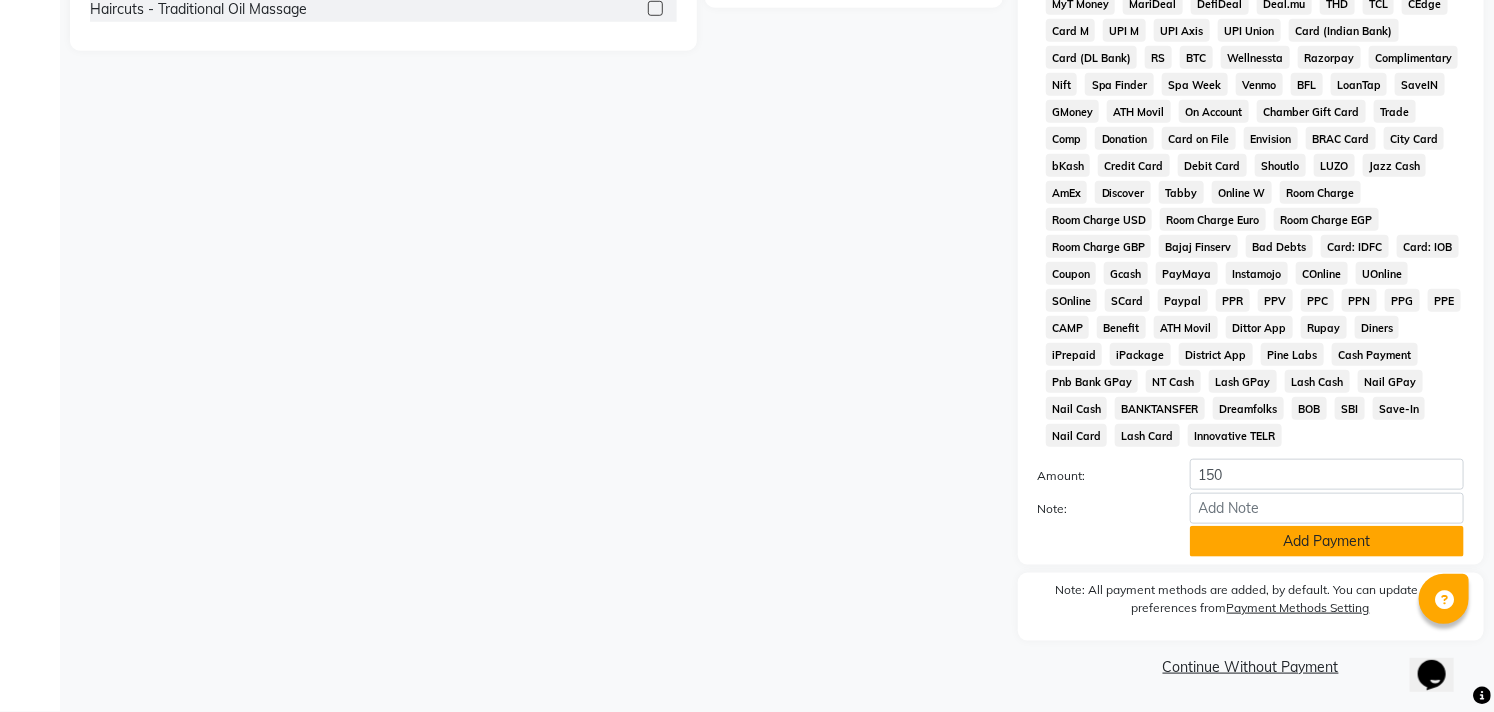 click on "Add Payment" 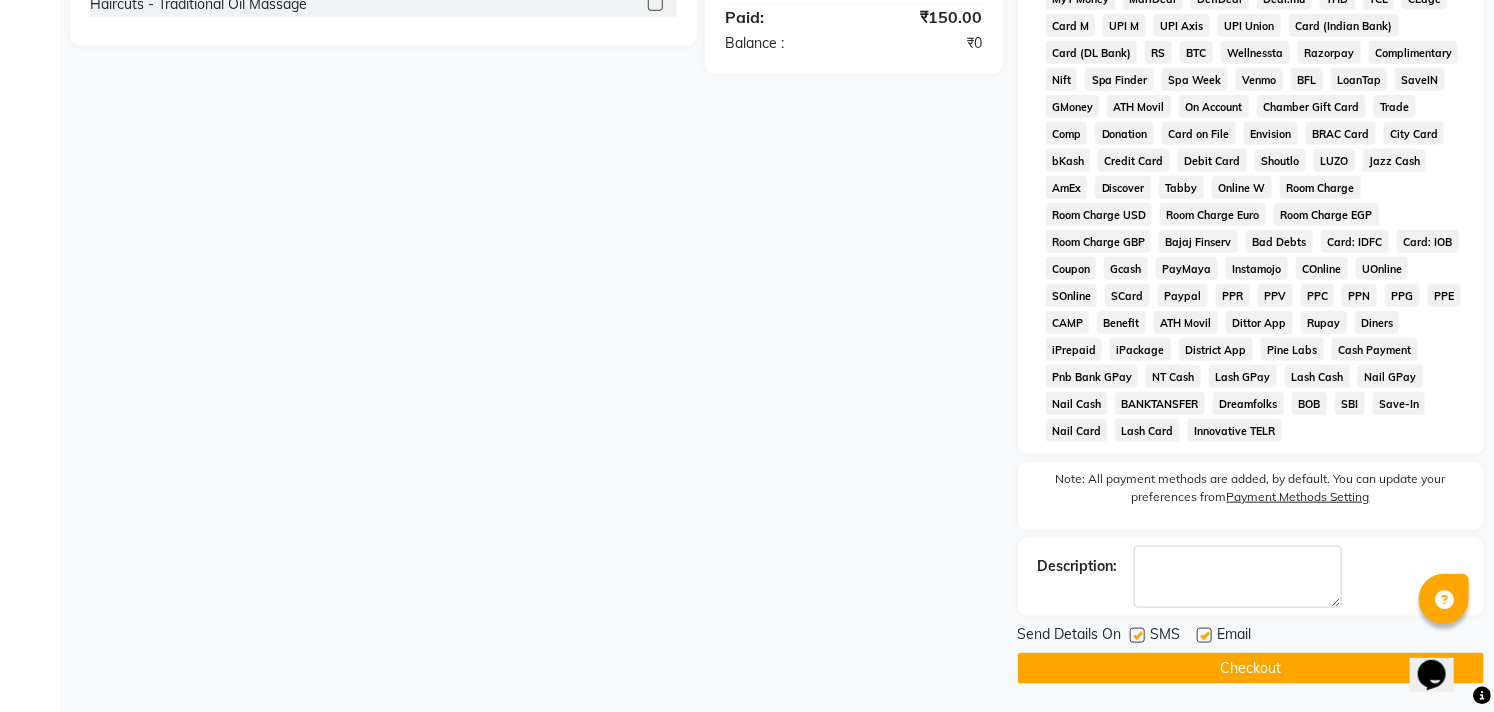 click on "Checkout" 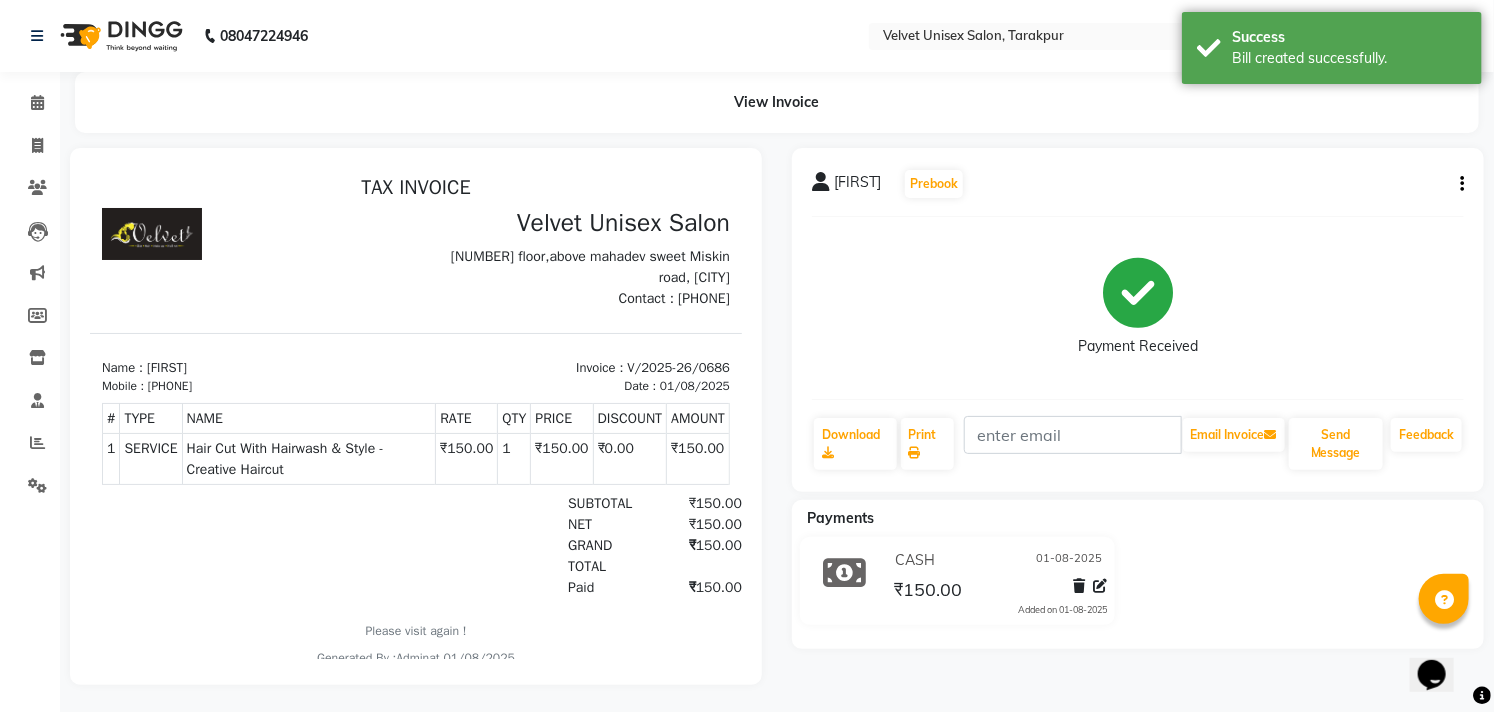 scroll, scrollTop: 0, scrollLeft: 0, axis: both 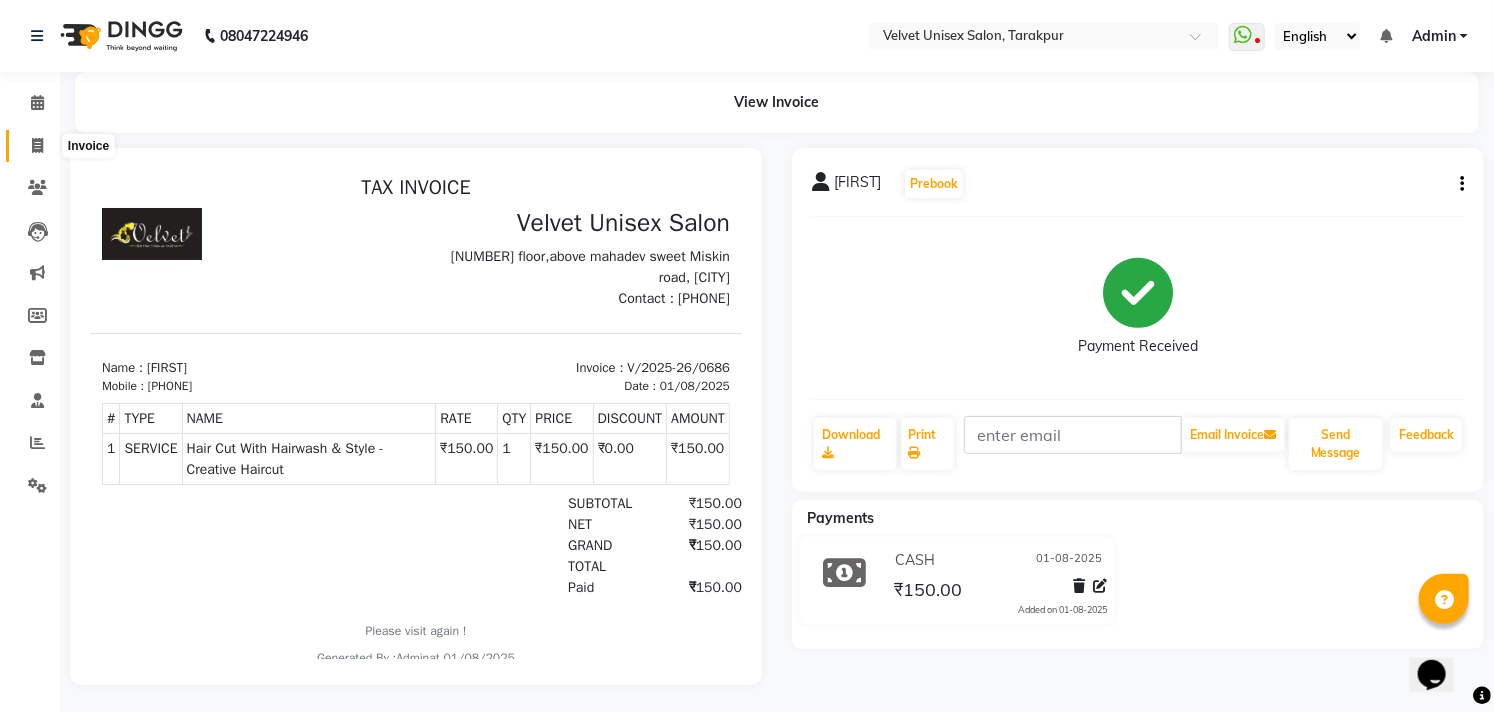 click 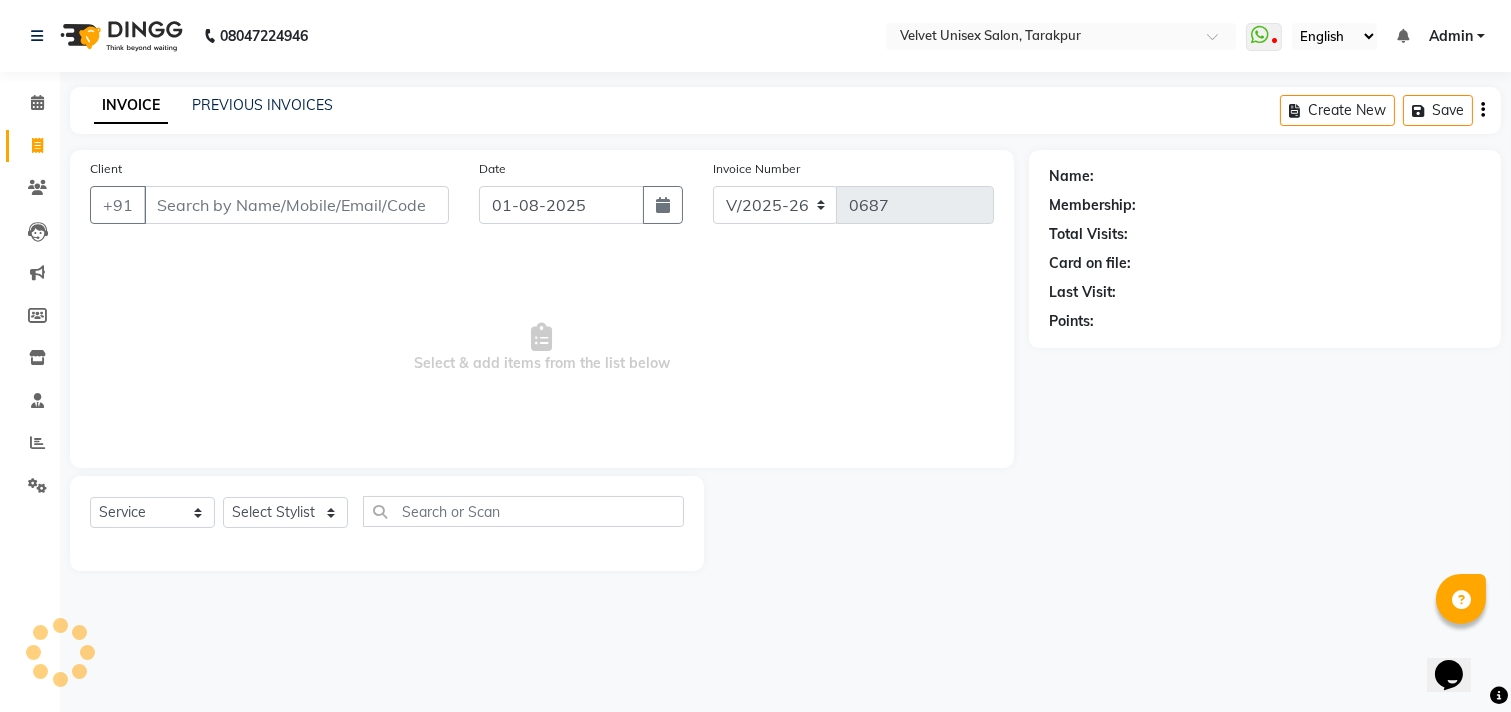 click on "Client" at bounding box center [296, 205] 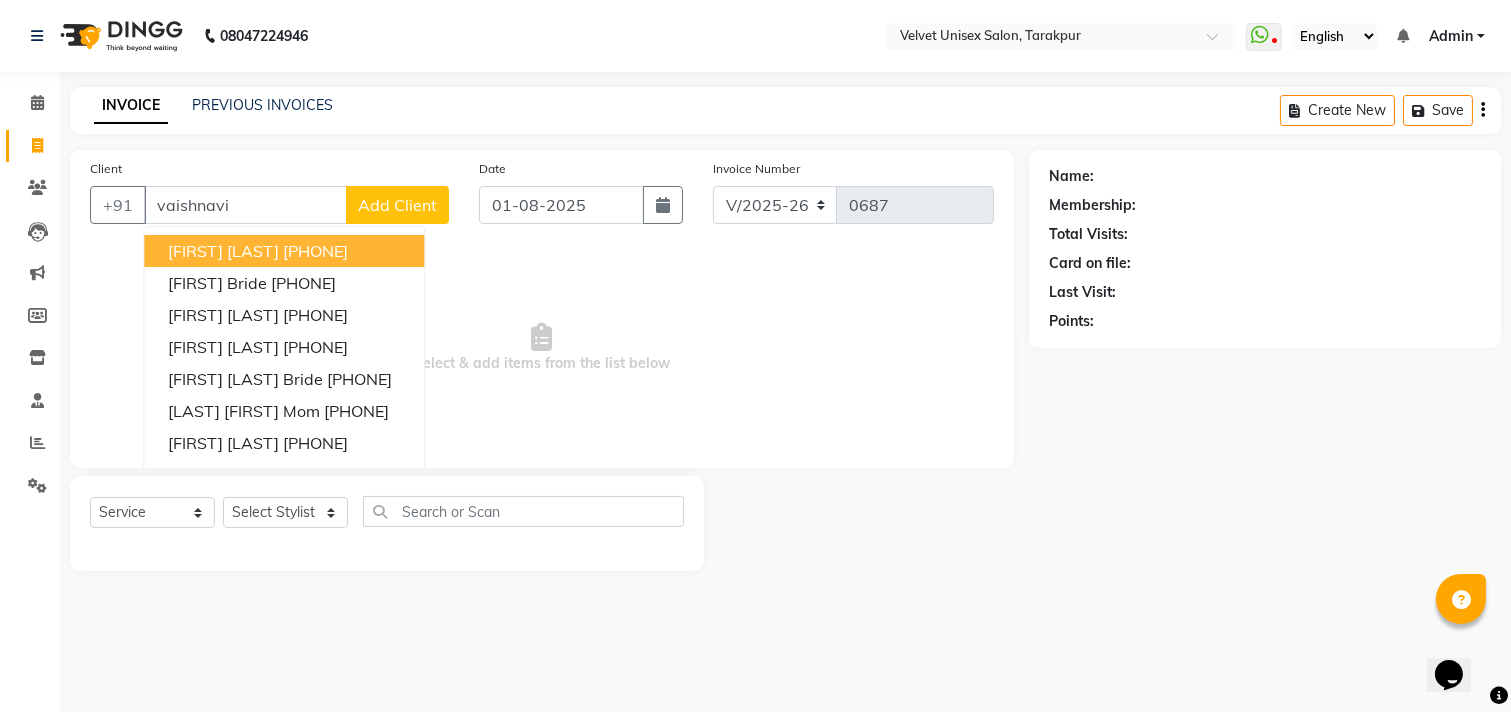 click on "[PHONE]" at bounding box center [315, 251] 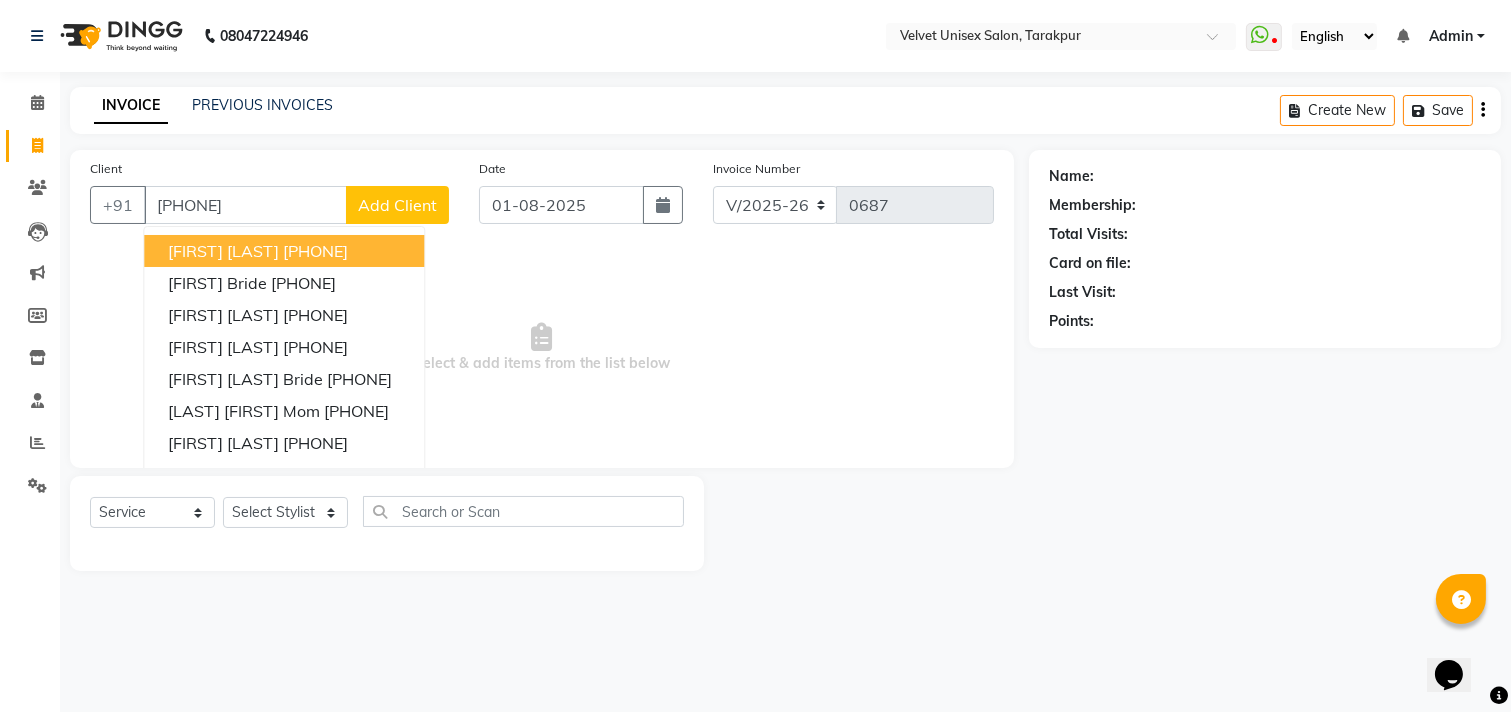 type on "[PHONE]" 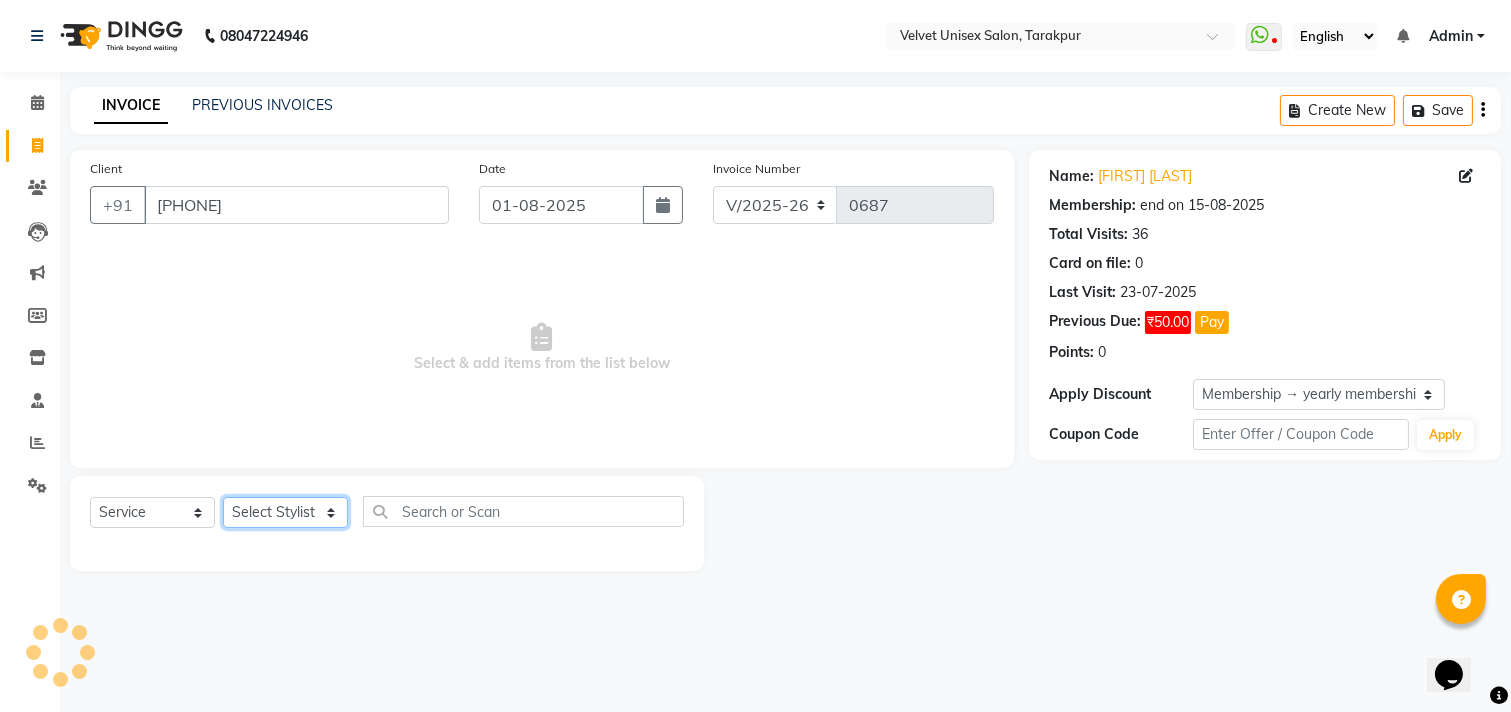 click on "Select Stylist [FIRST] [LAST] [FIRST] [LAST] [FIRST] [LAST] [FIRST] [LAST] [FIRST] [LAST]" 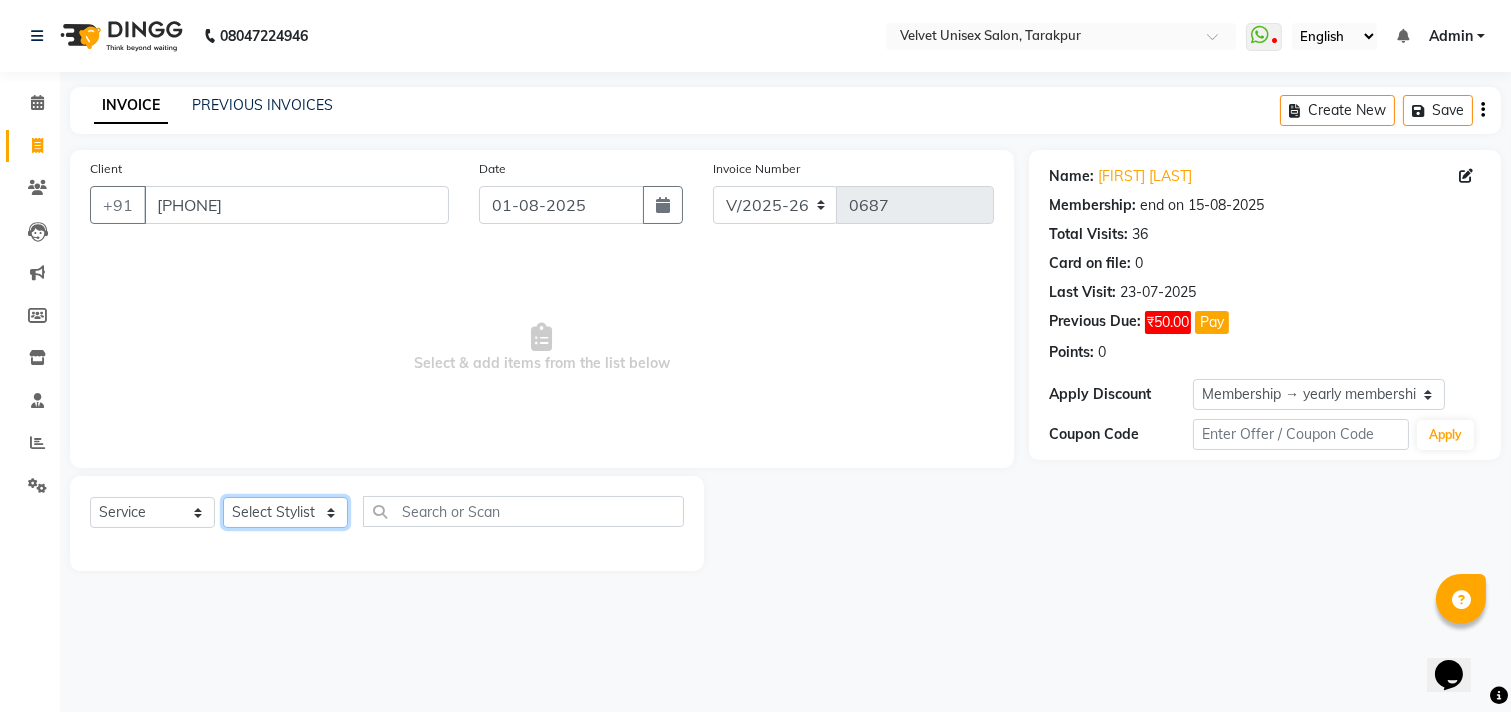 select on "35743" 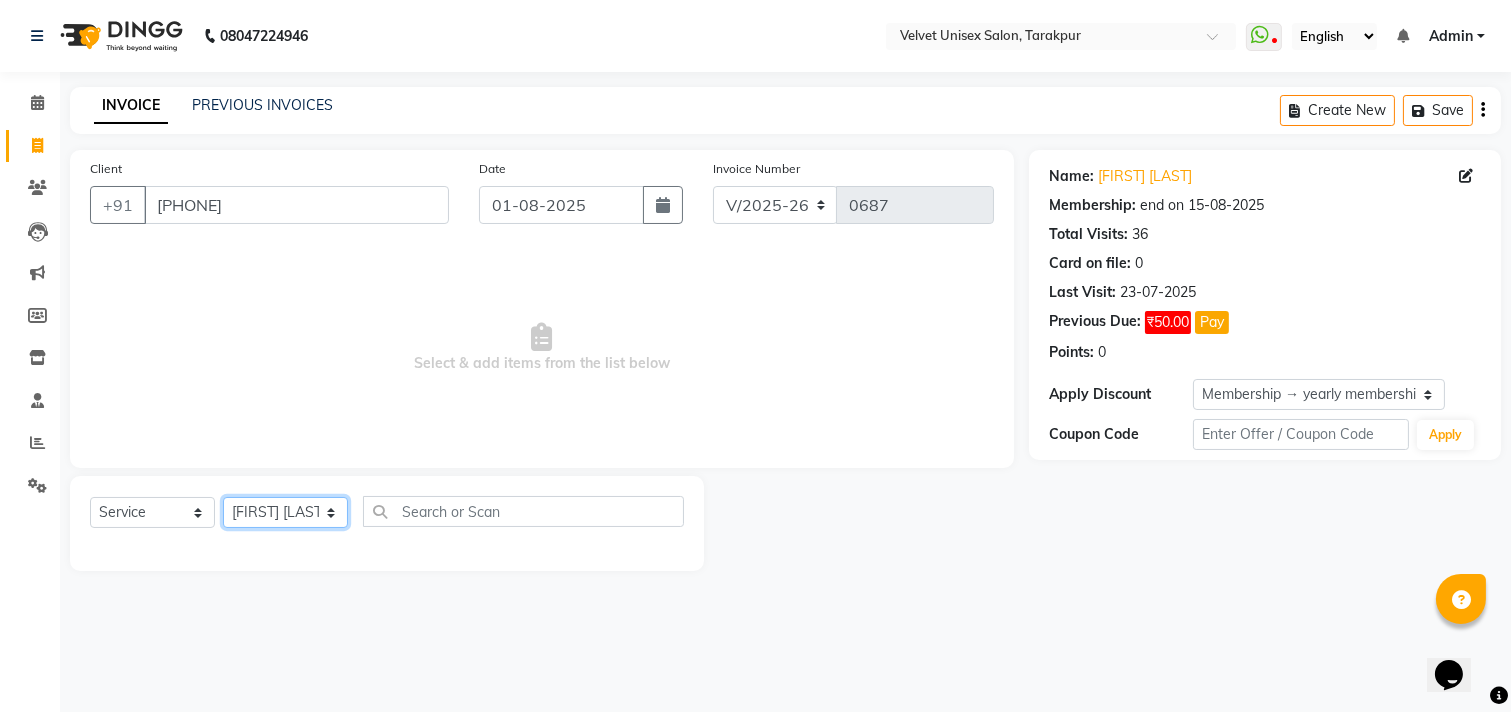 click on "Select Stylist [FIRST] [LAST] [FIRST] [LAST] [FIRST] [LAST] [FIRST] [LAST] [FIRST] [LAST]" 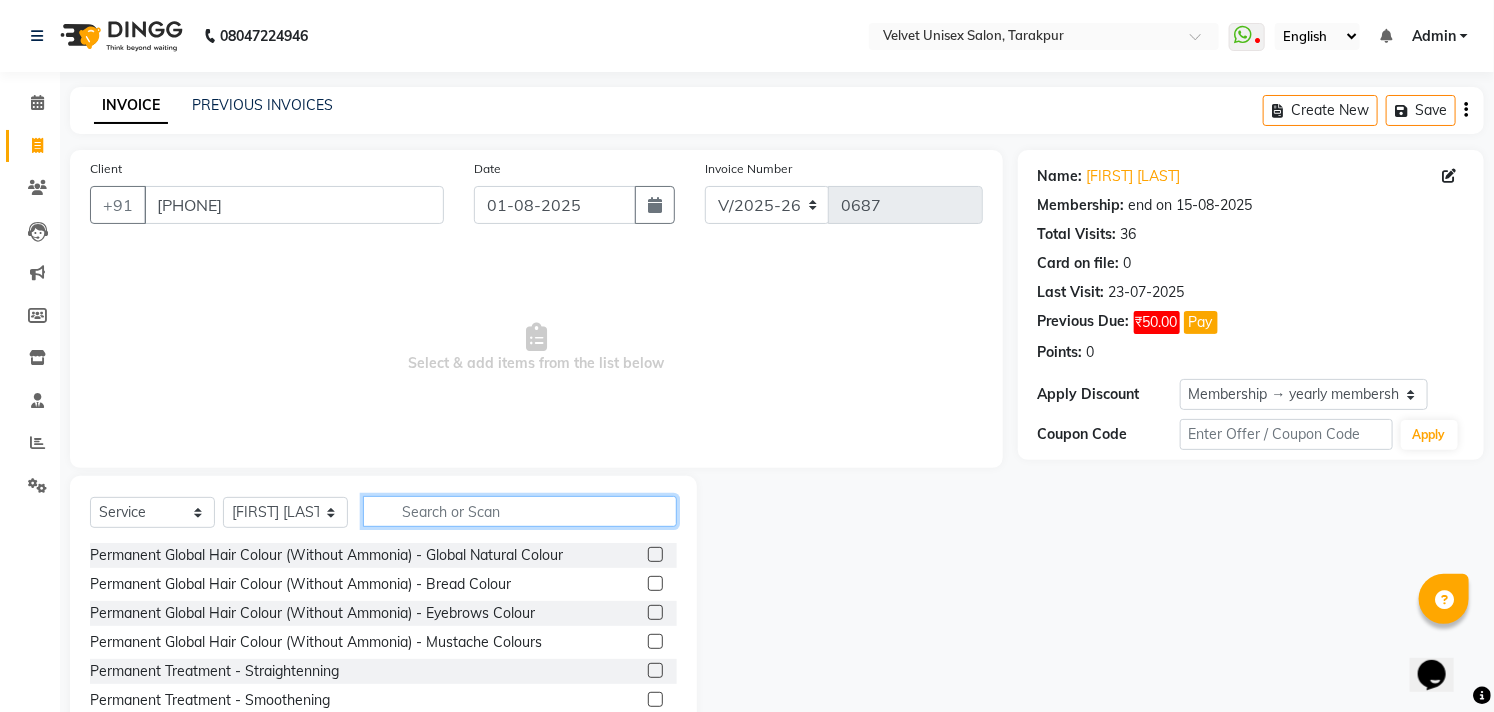 click 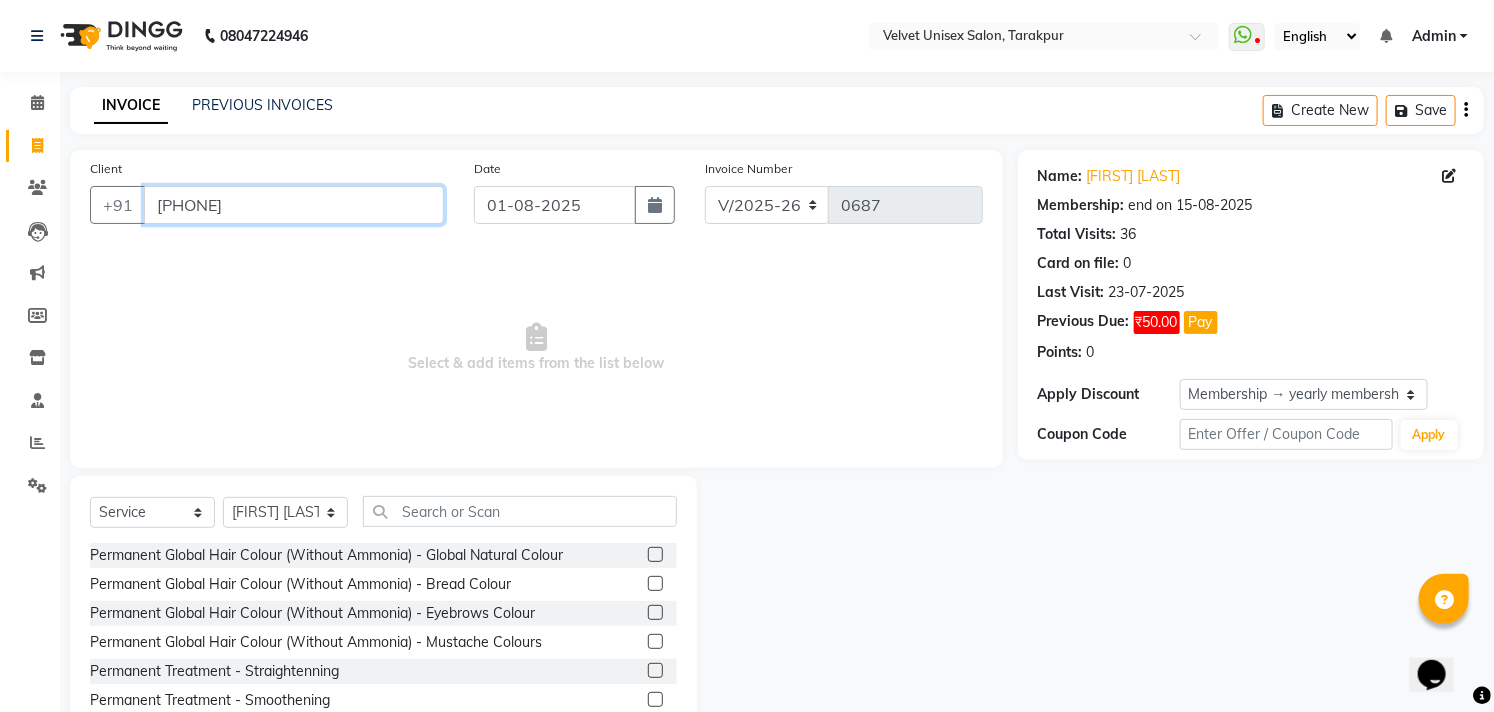 click on "[PHONE]" at bounding box center [294, 205] 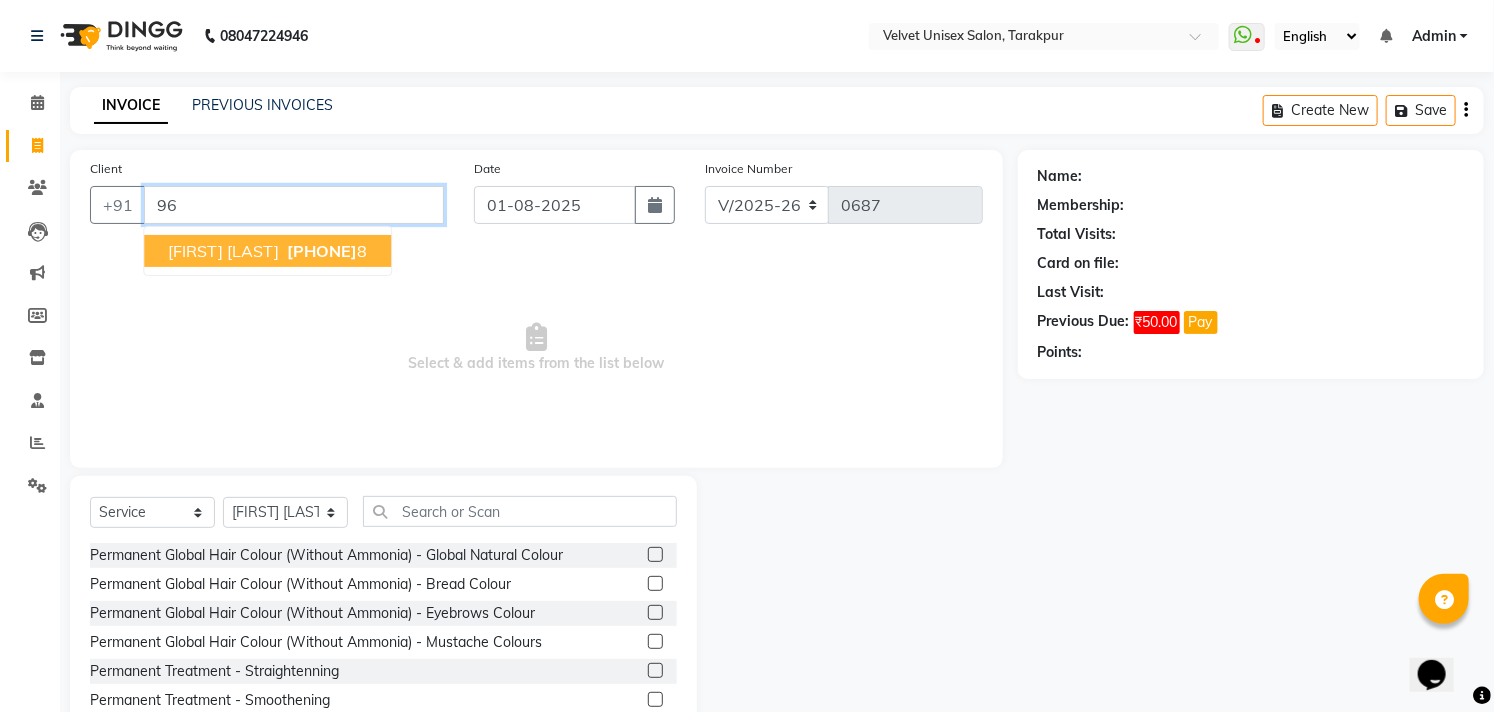 type on "9" 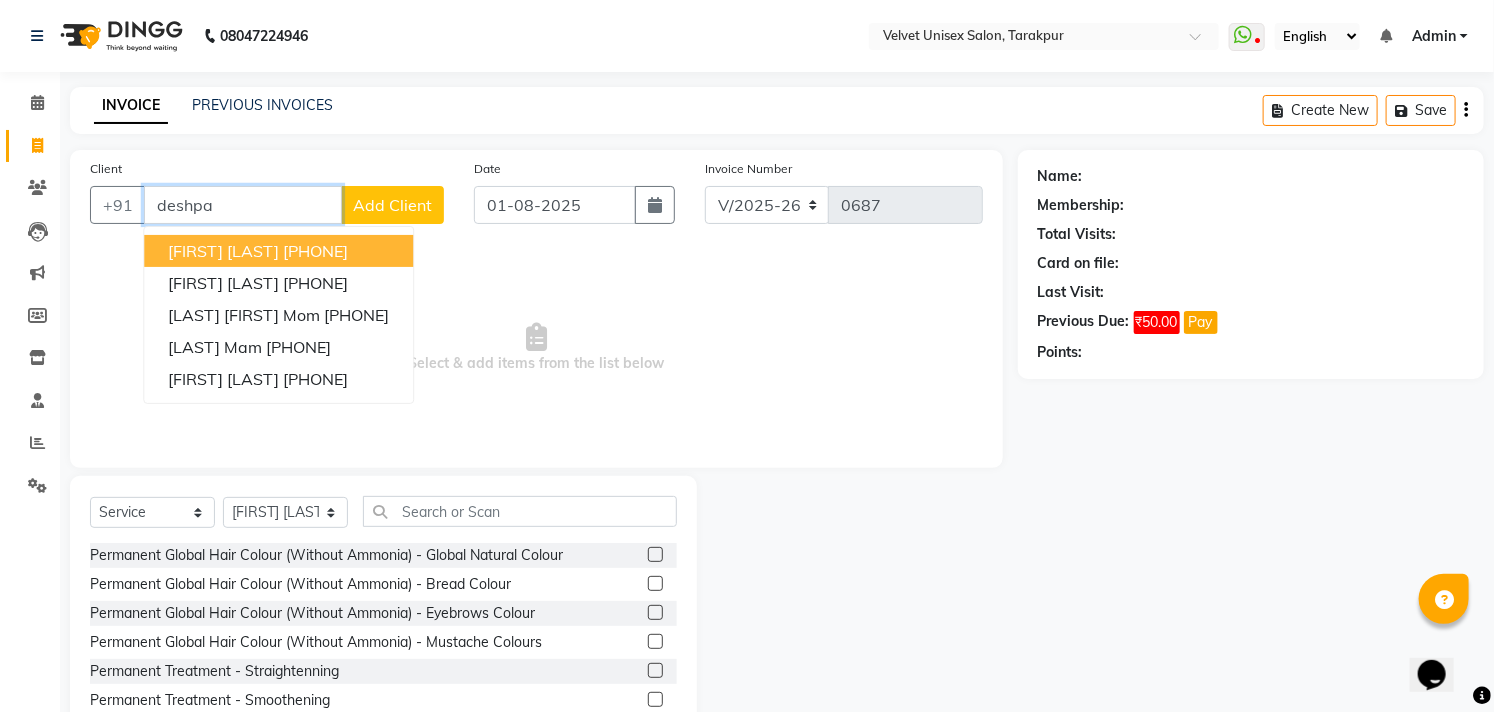 click on "[FIRST] [LAST]" at bounding box center (223, 251) 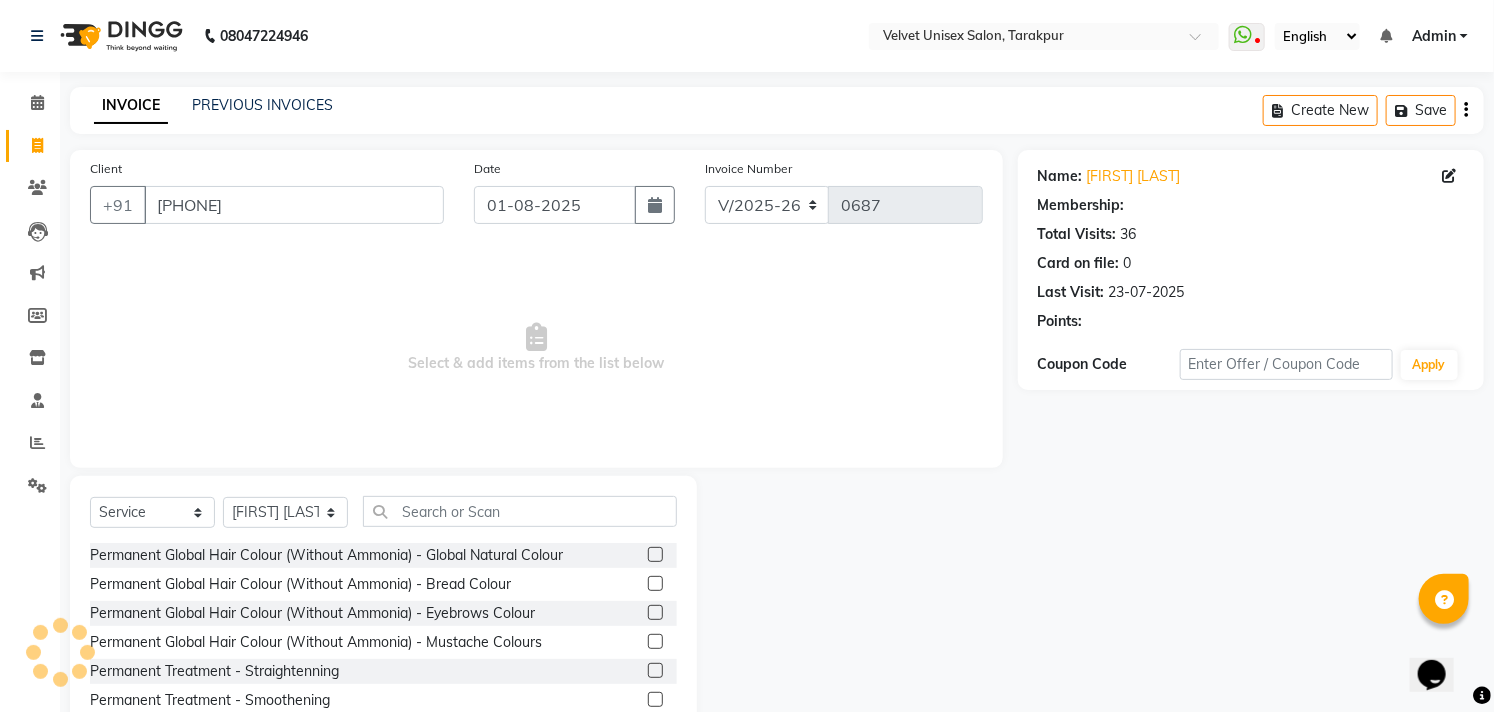 select on "2: Object" 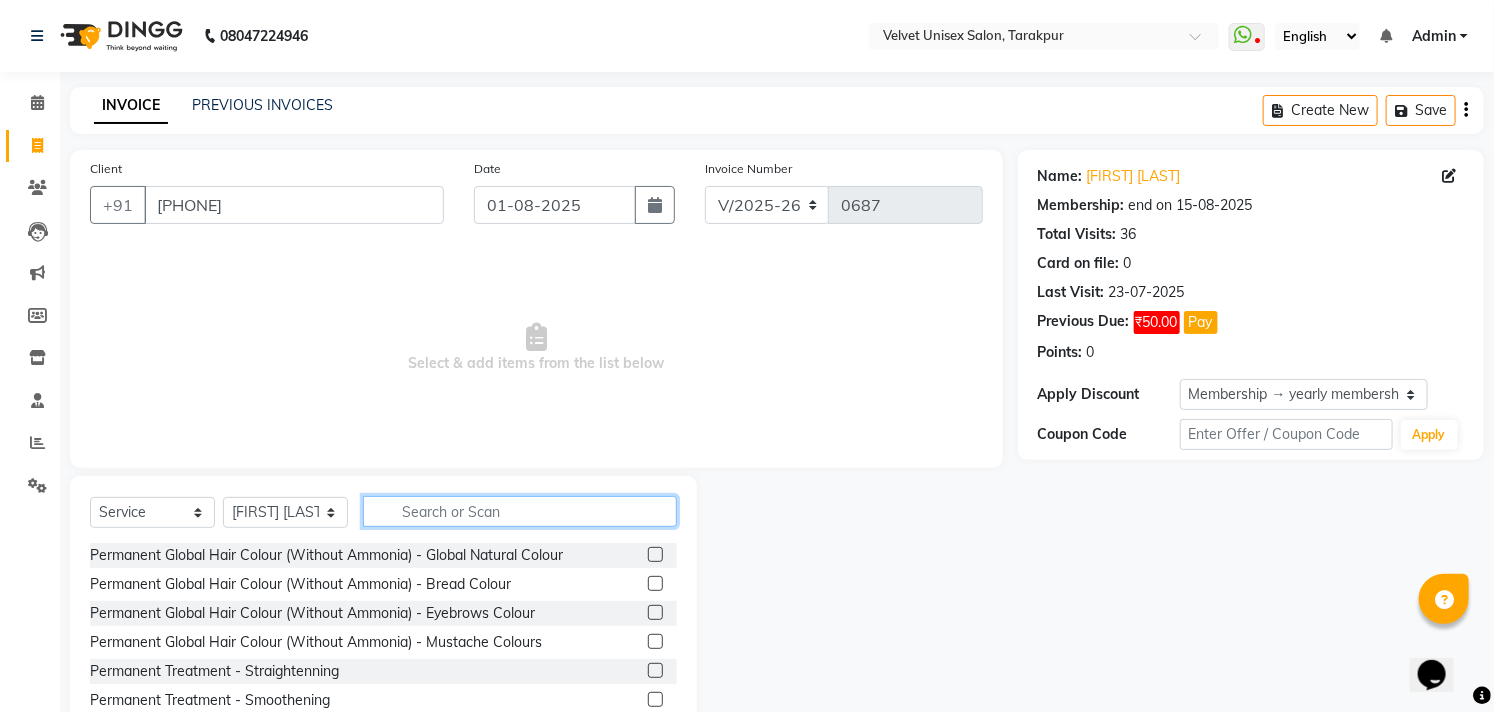 click 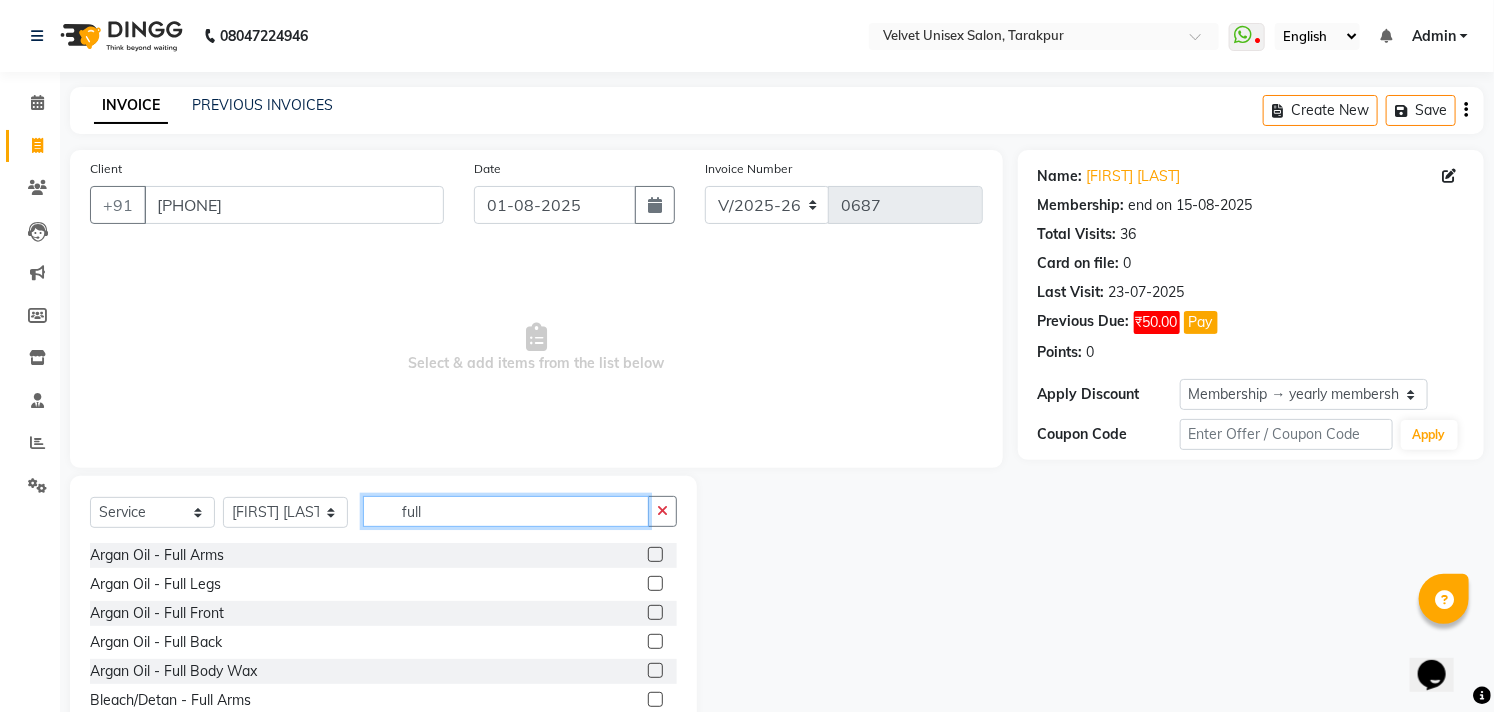 type on "full" 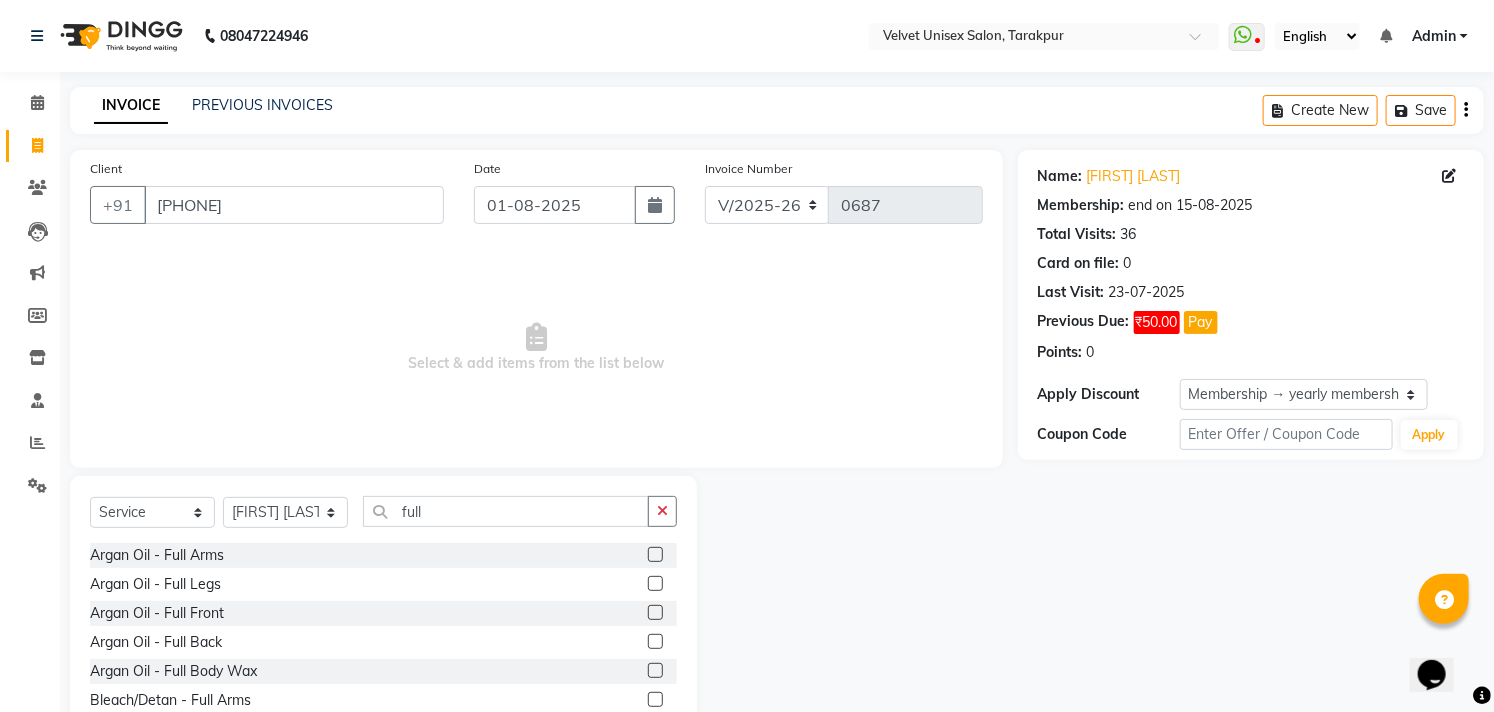 click 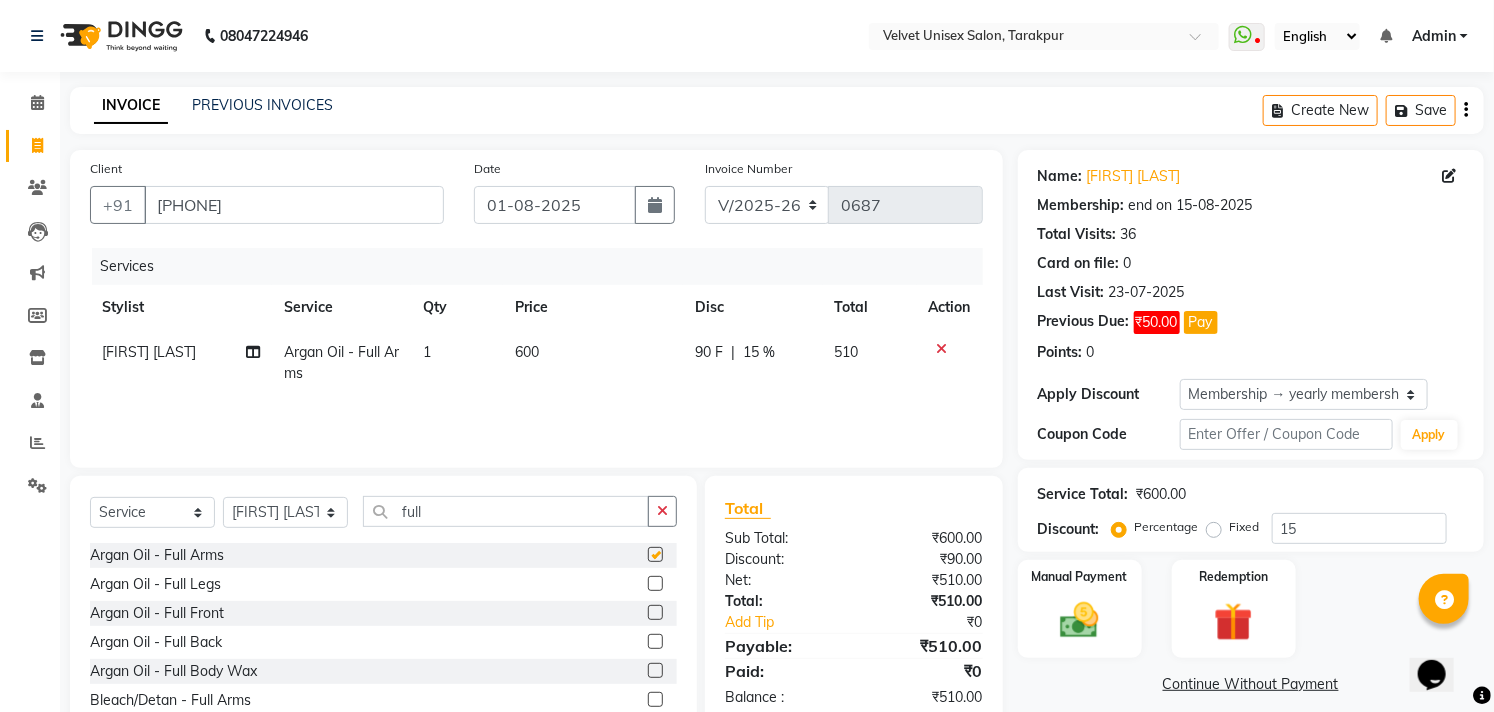 checkbox on "false" 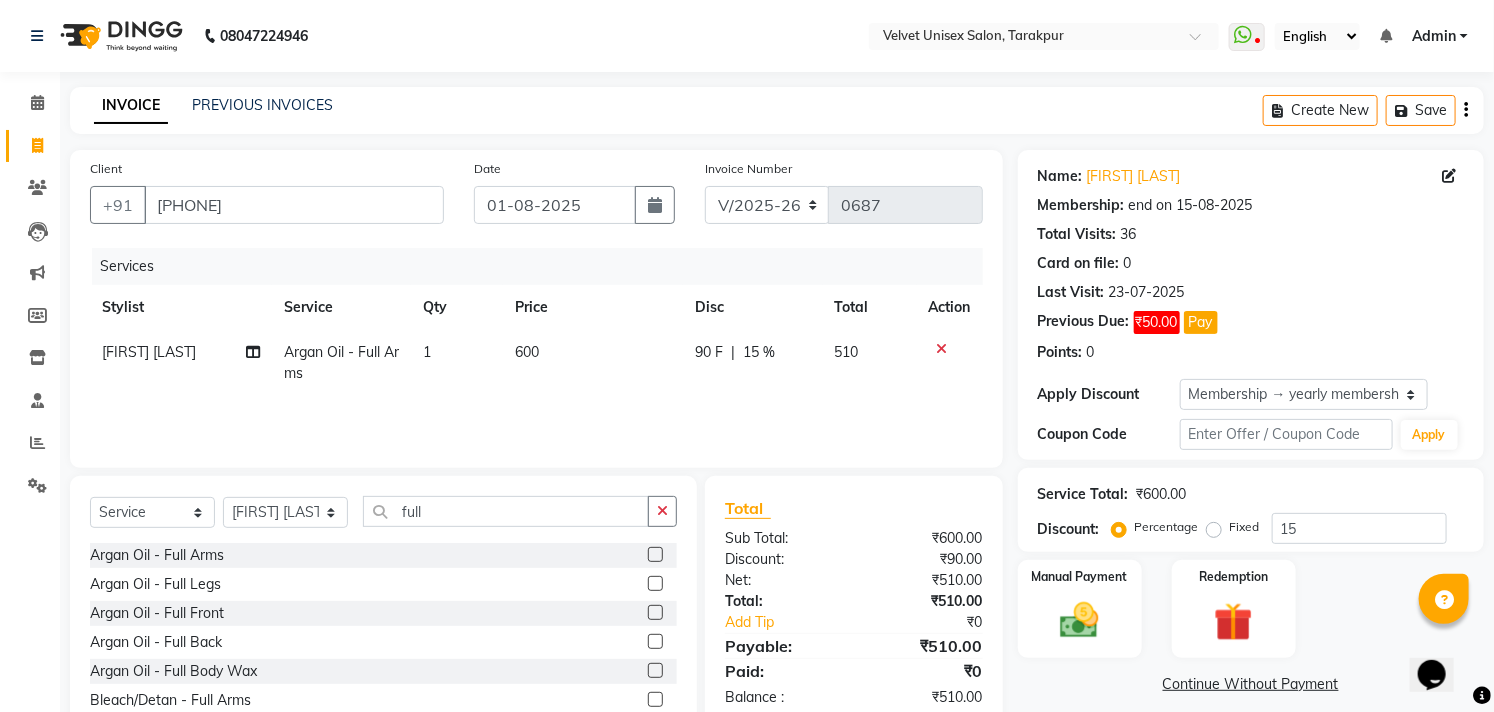 click 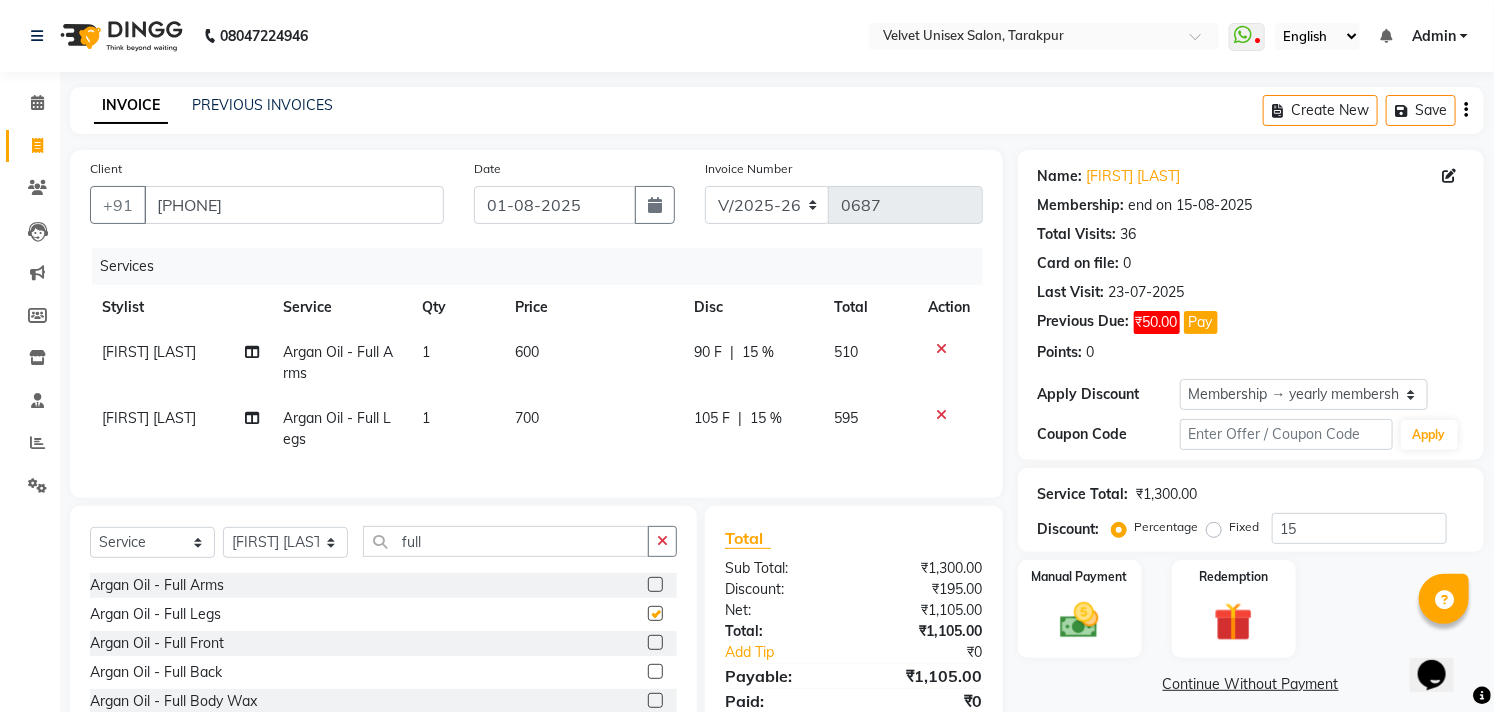 checkbox on "false" 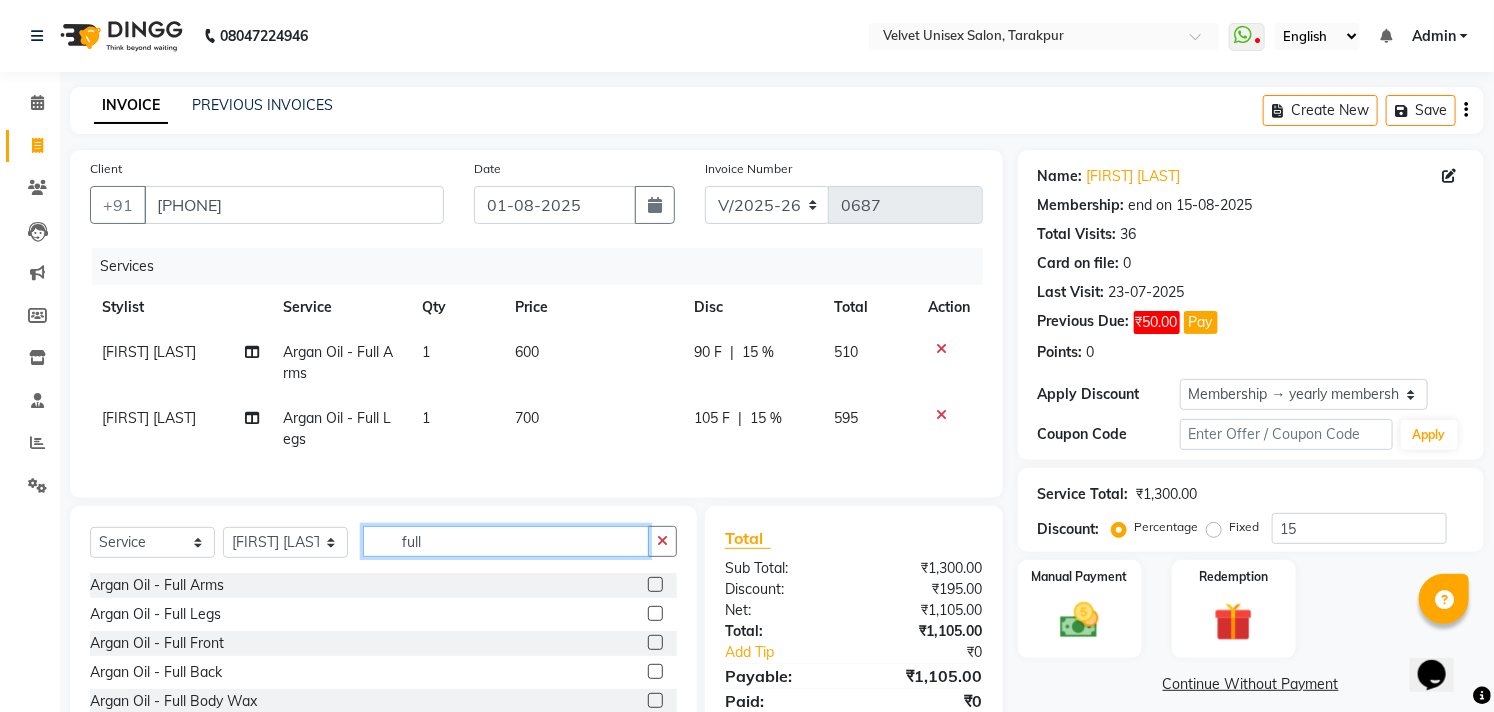 click on "full" 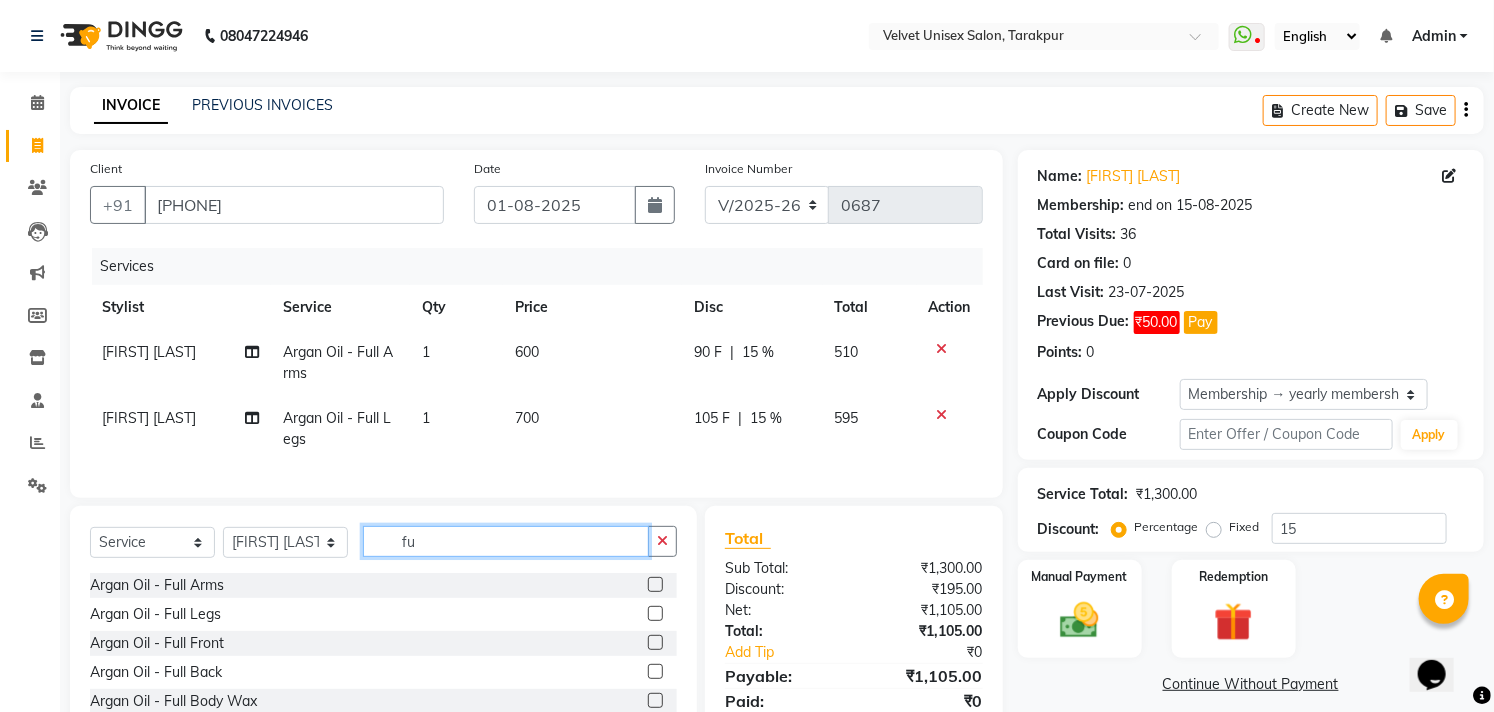 type on "f" 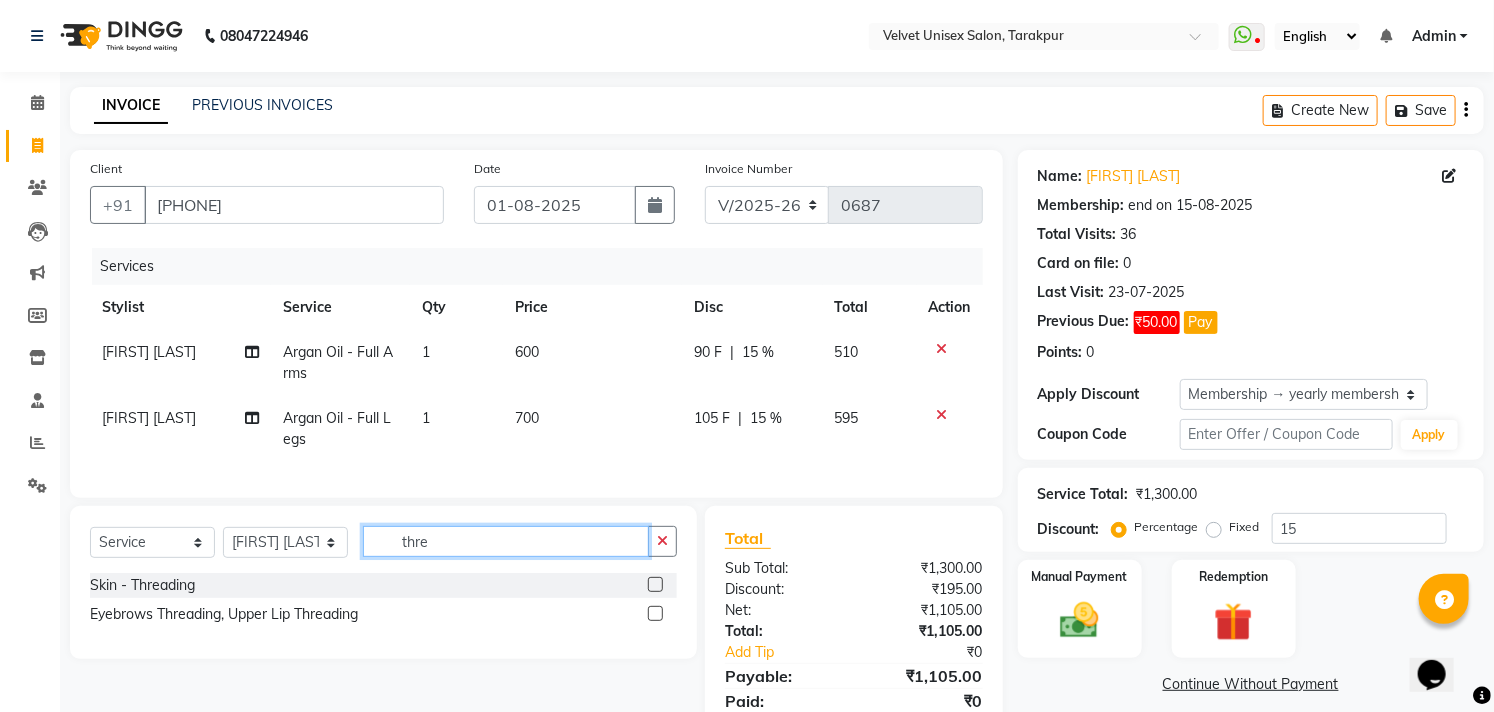 type on "thre" 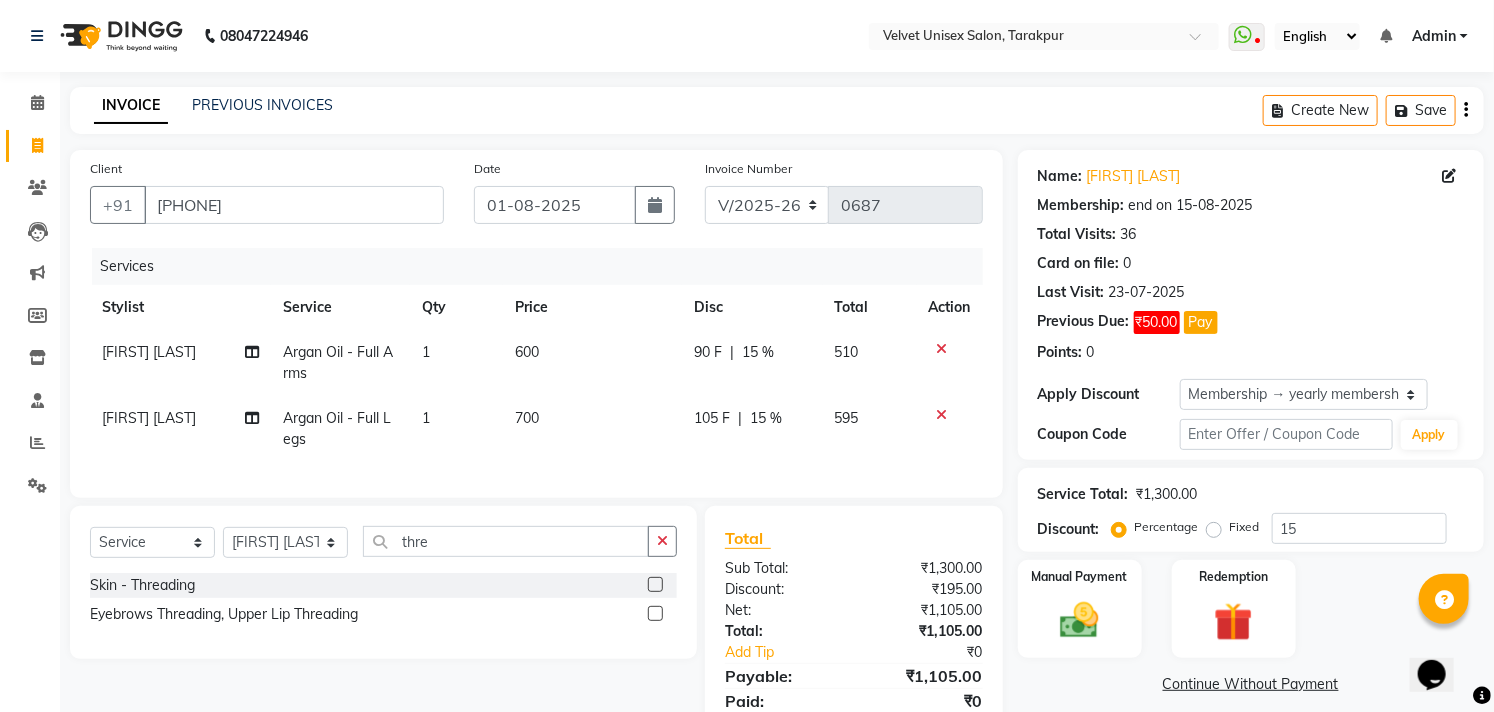 click 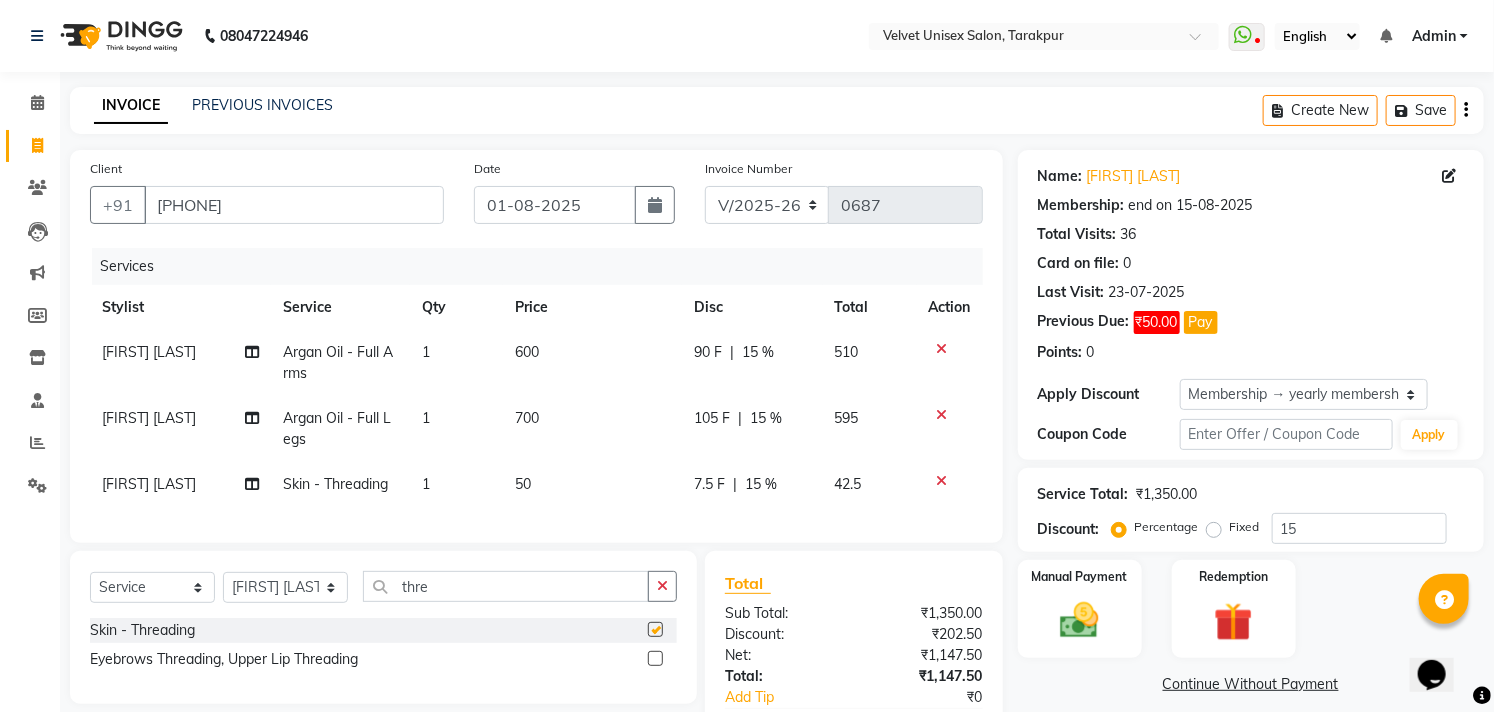 checkbox on "false" 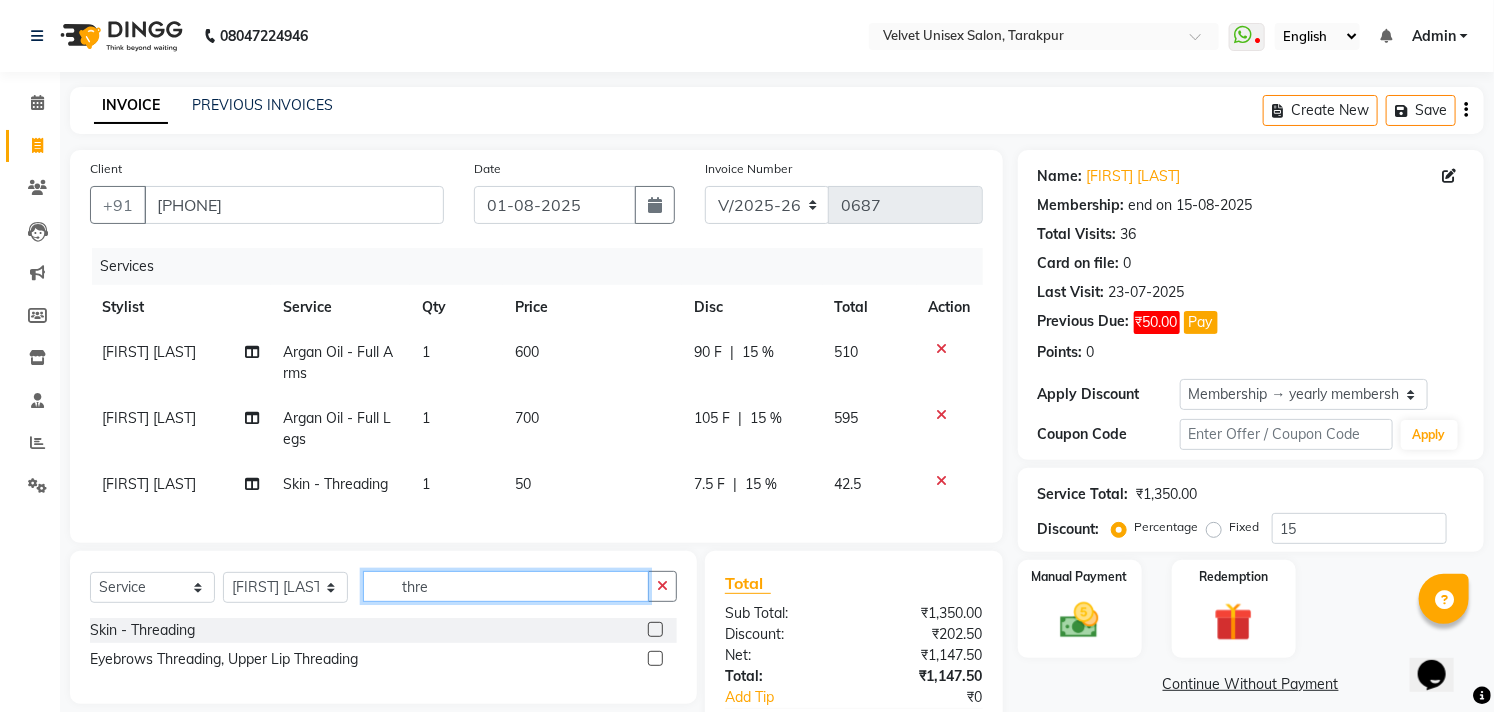 click on "thre" 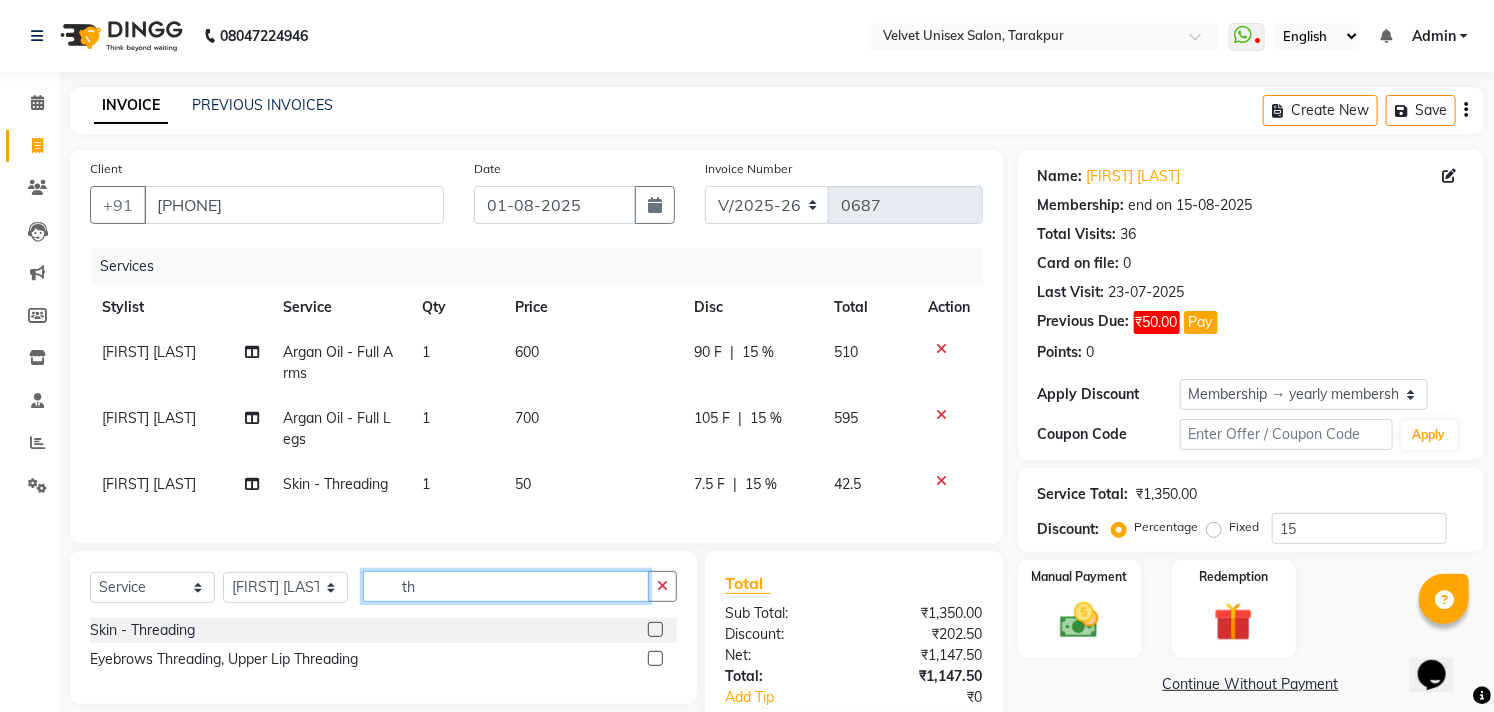 type on "t" 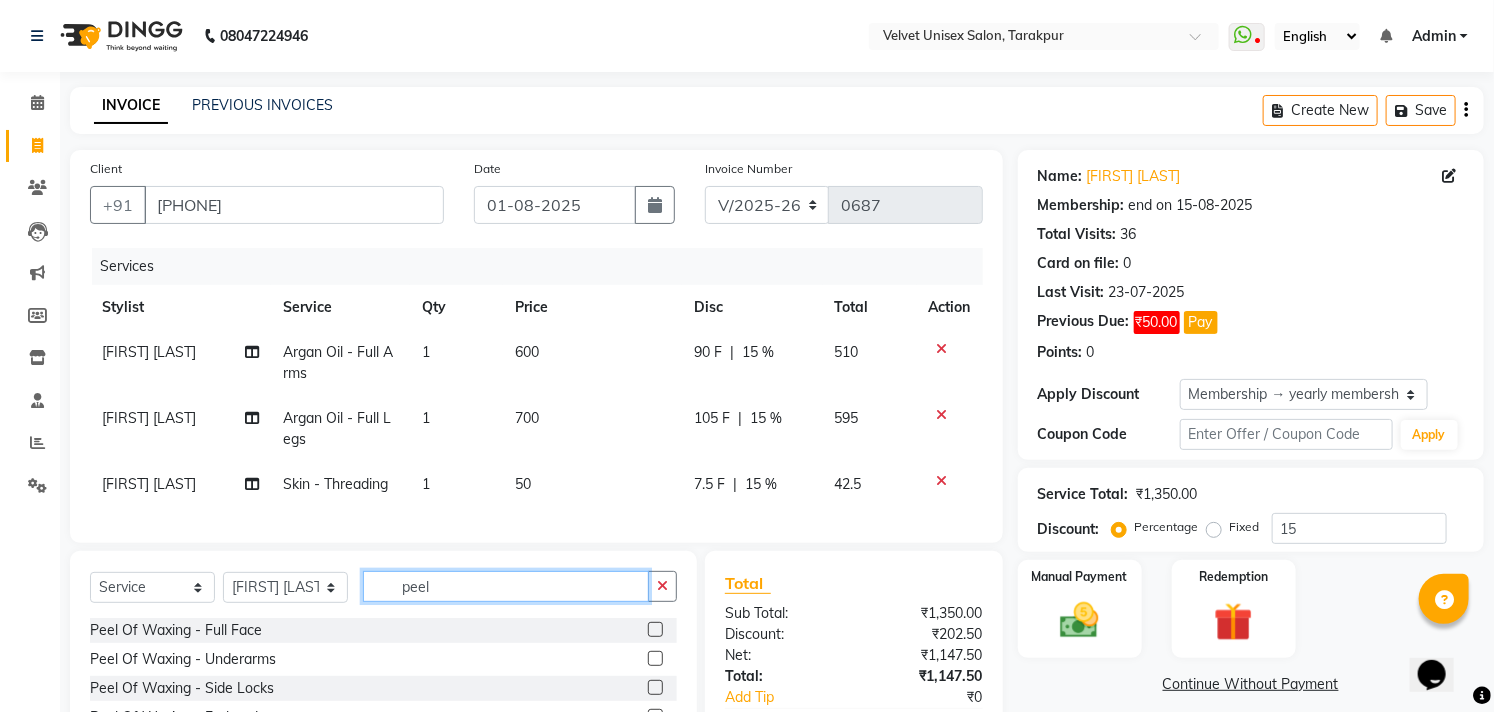 scroll, scrollTop: 111, scrollLeft: 0, axis: vertical 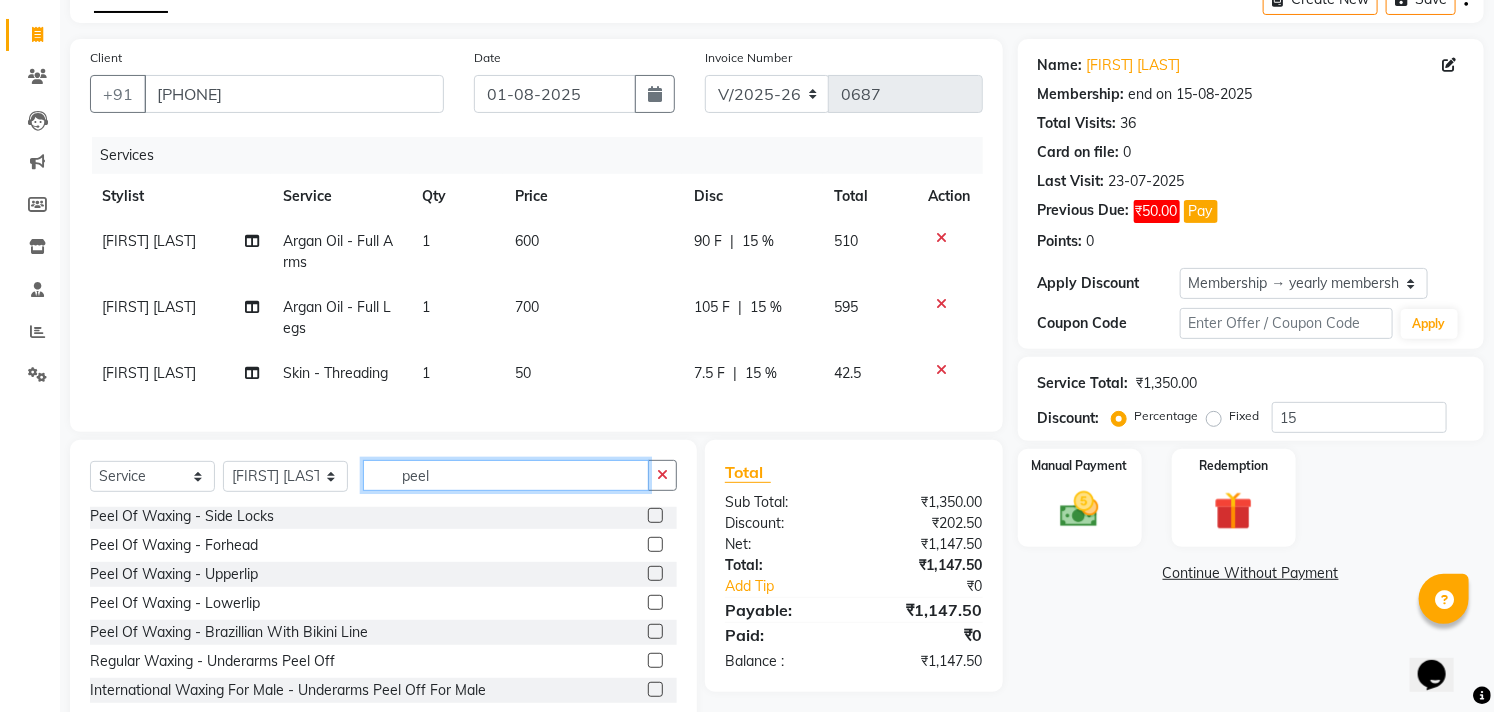 type on "peel" 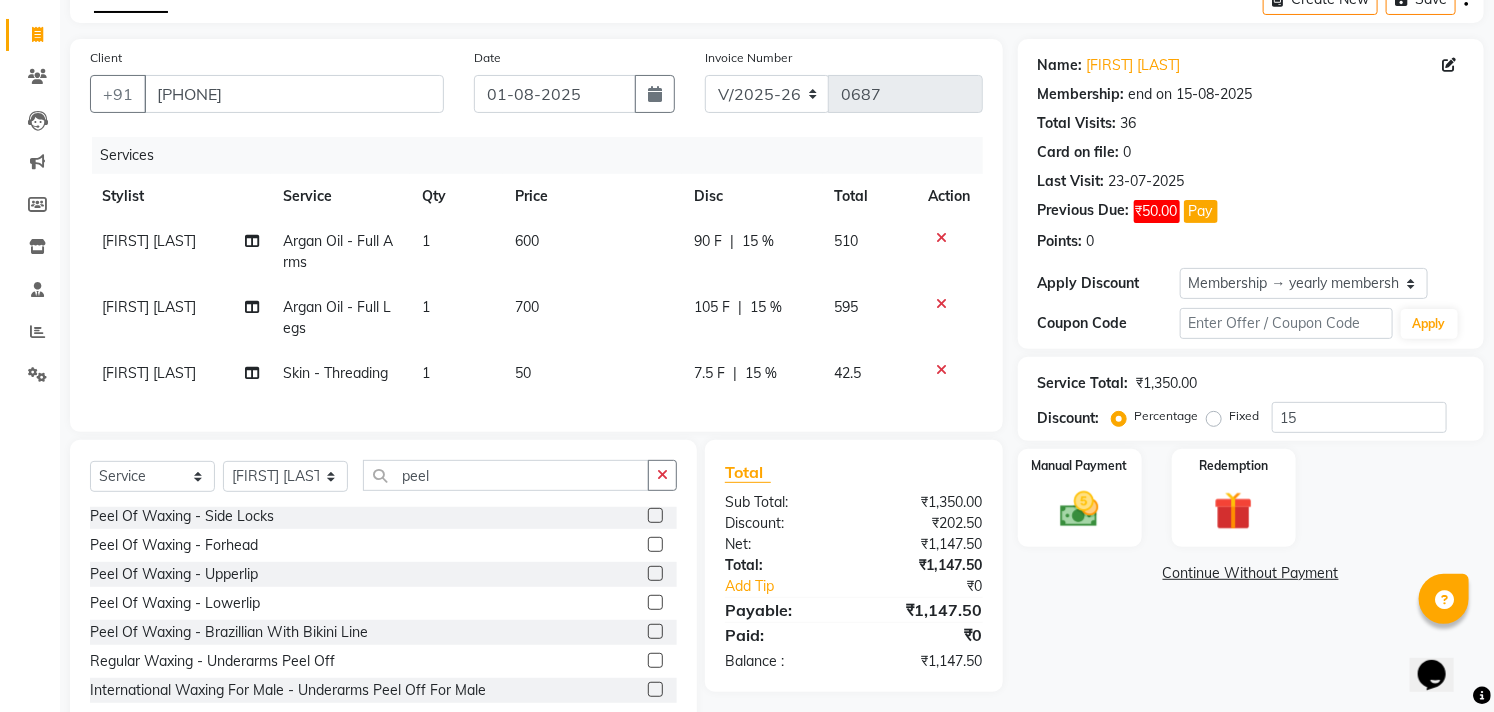 click 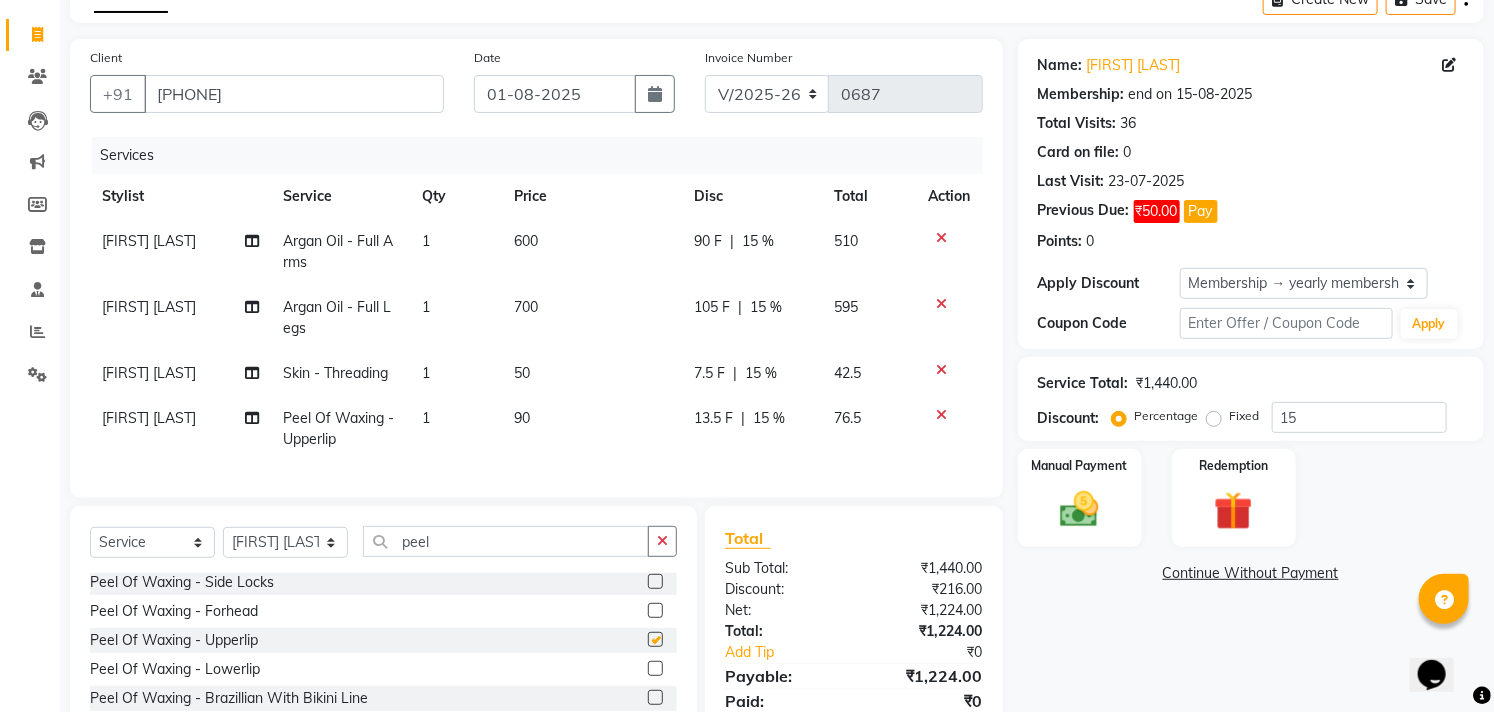 checkbox on "false" 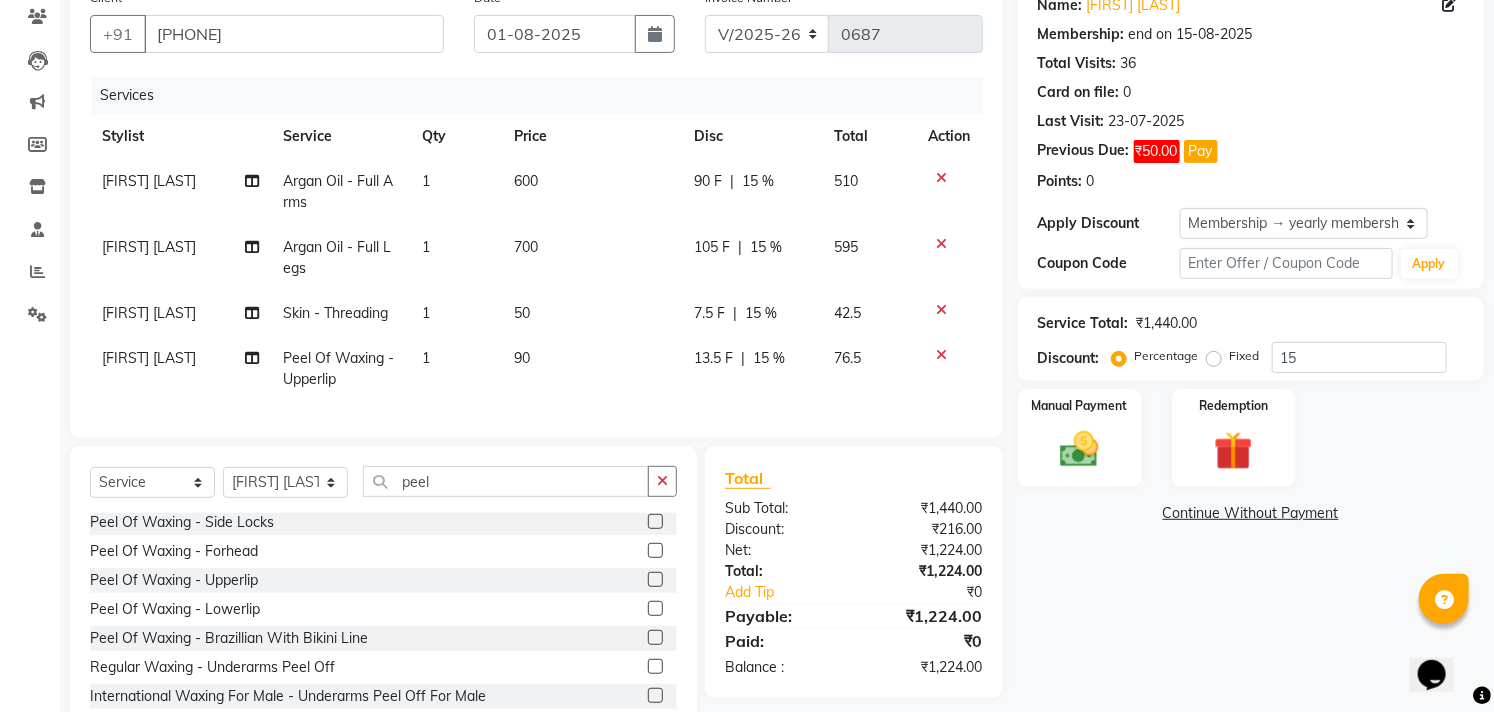 scroll, scrollTop: 222, scrollLeft: 0, axis: vertical 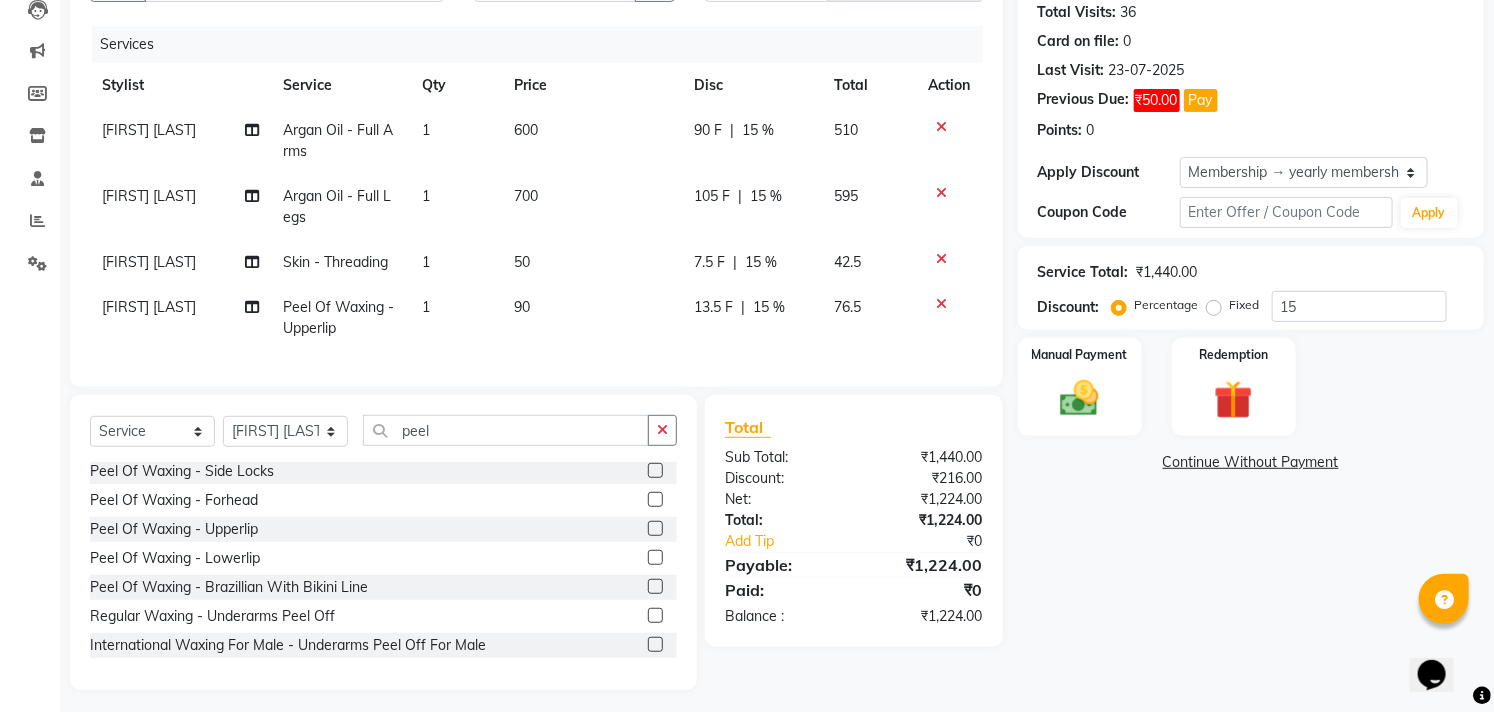 click 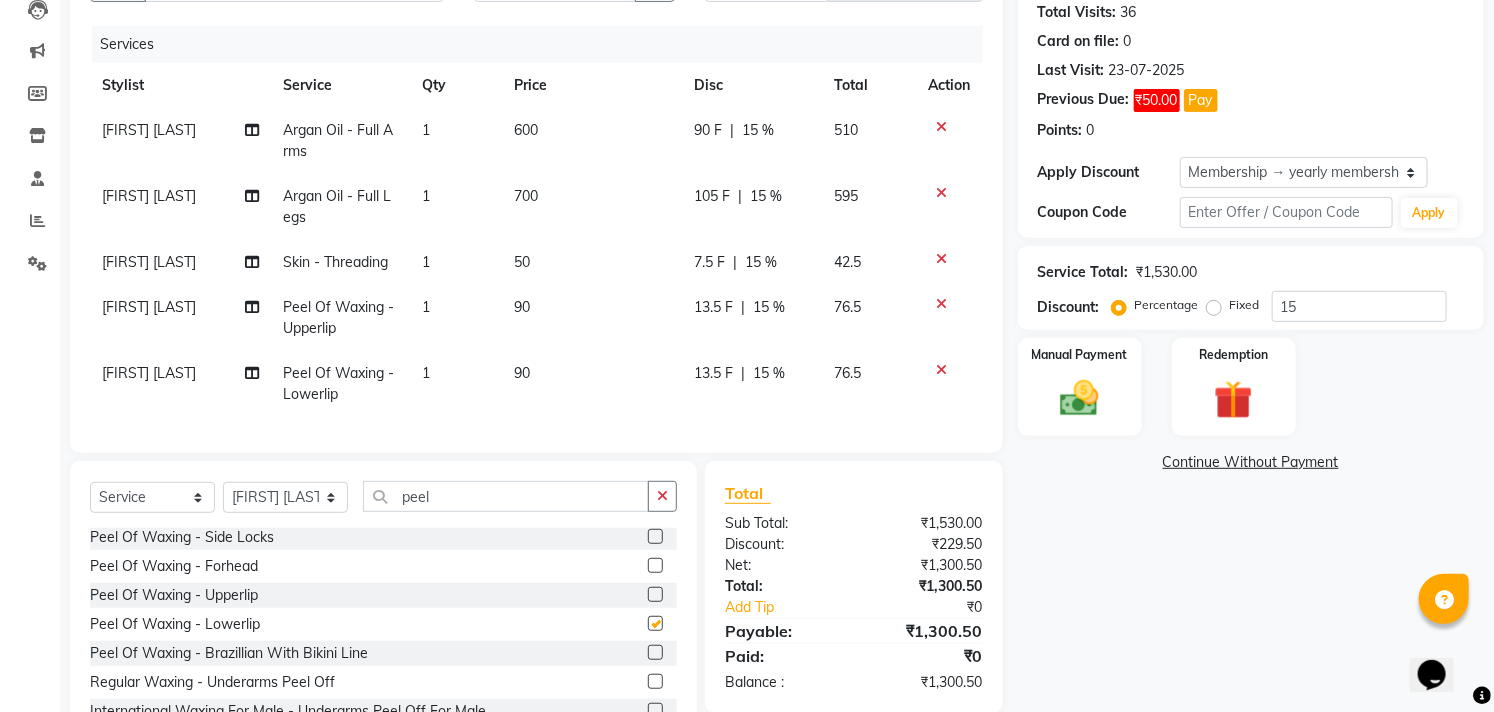 checkbox on "false" 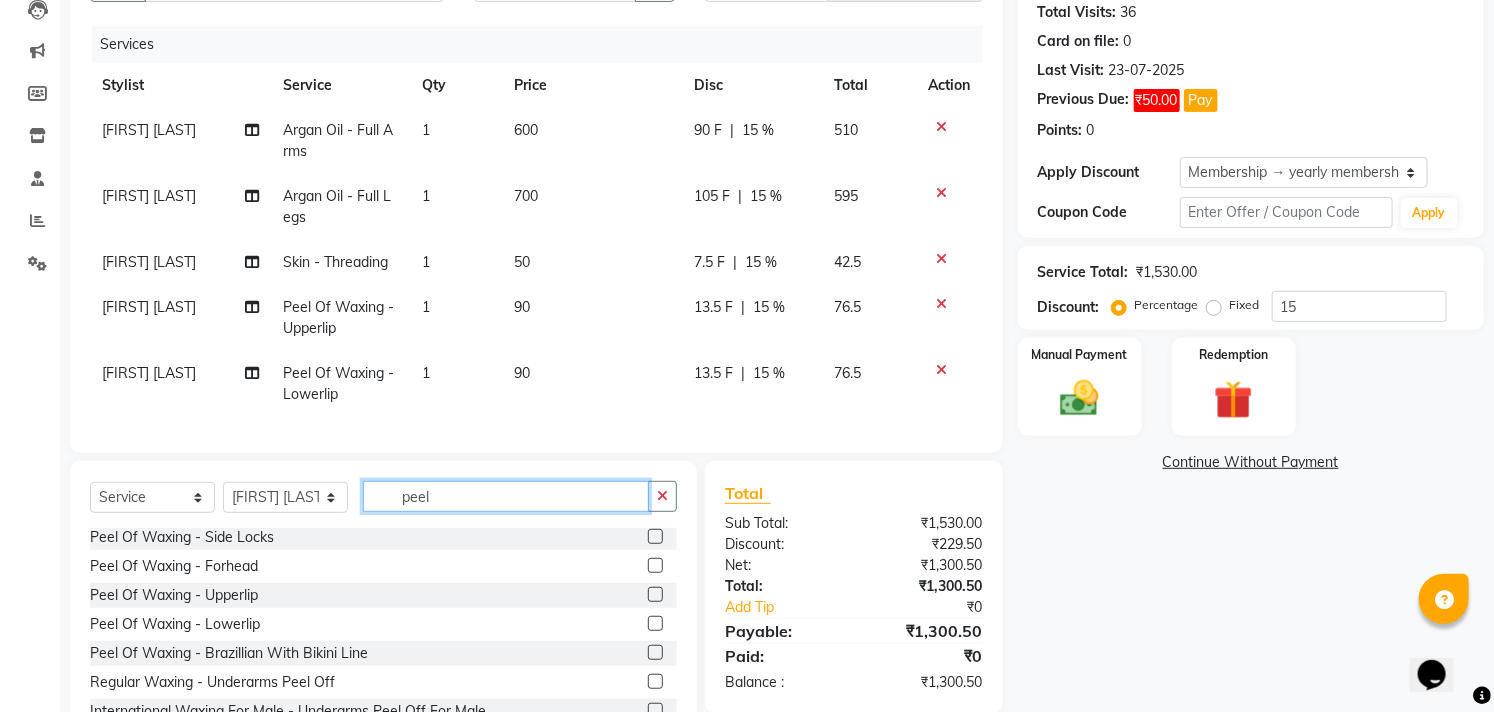 click on "peel" 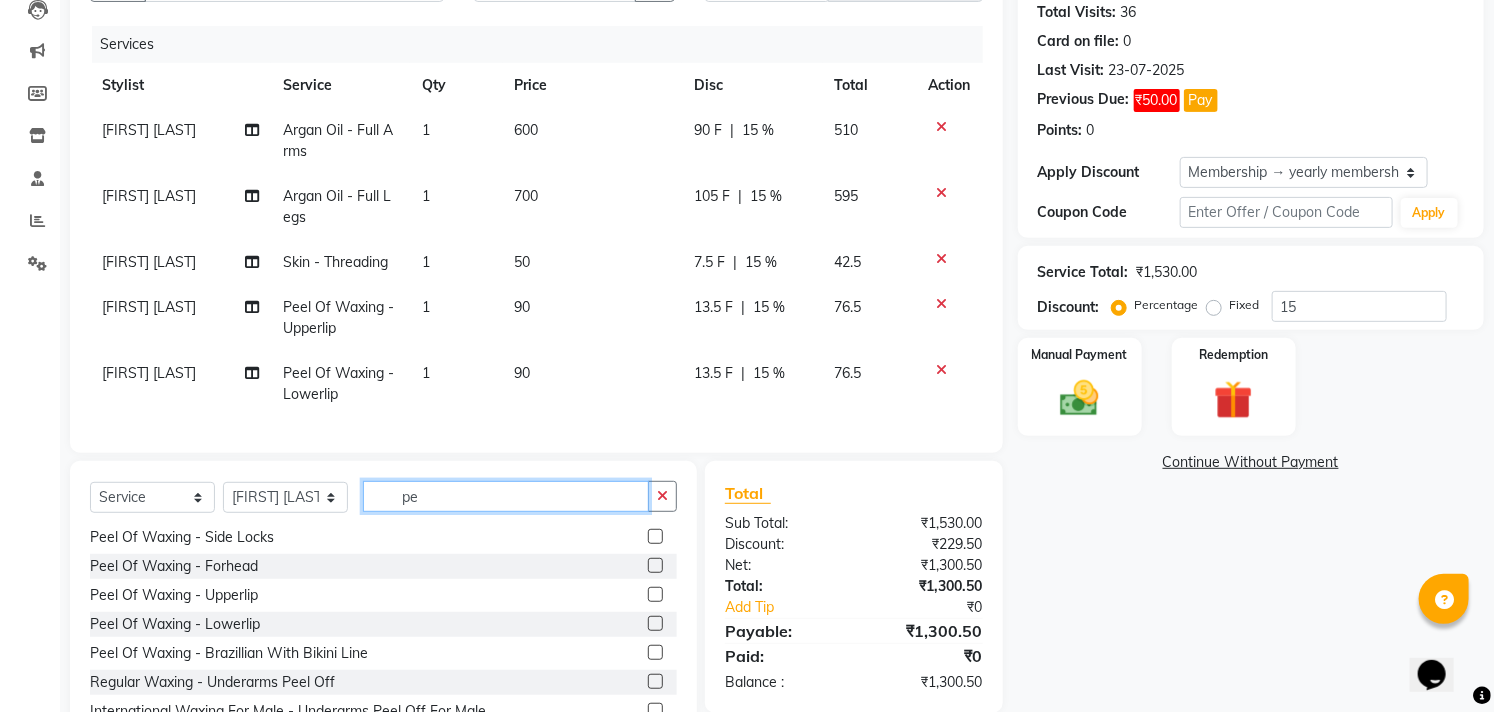 type on "p" 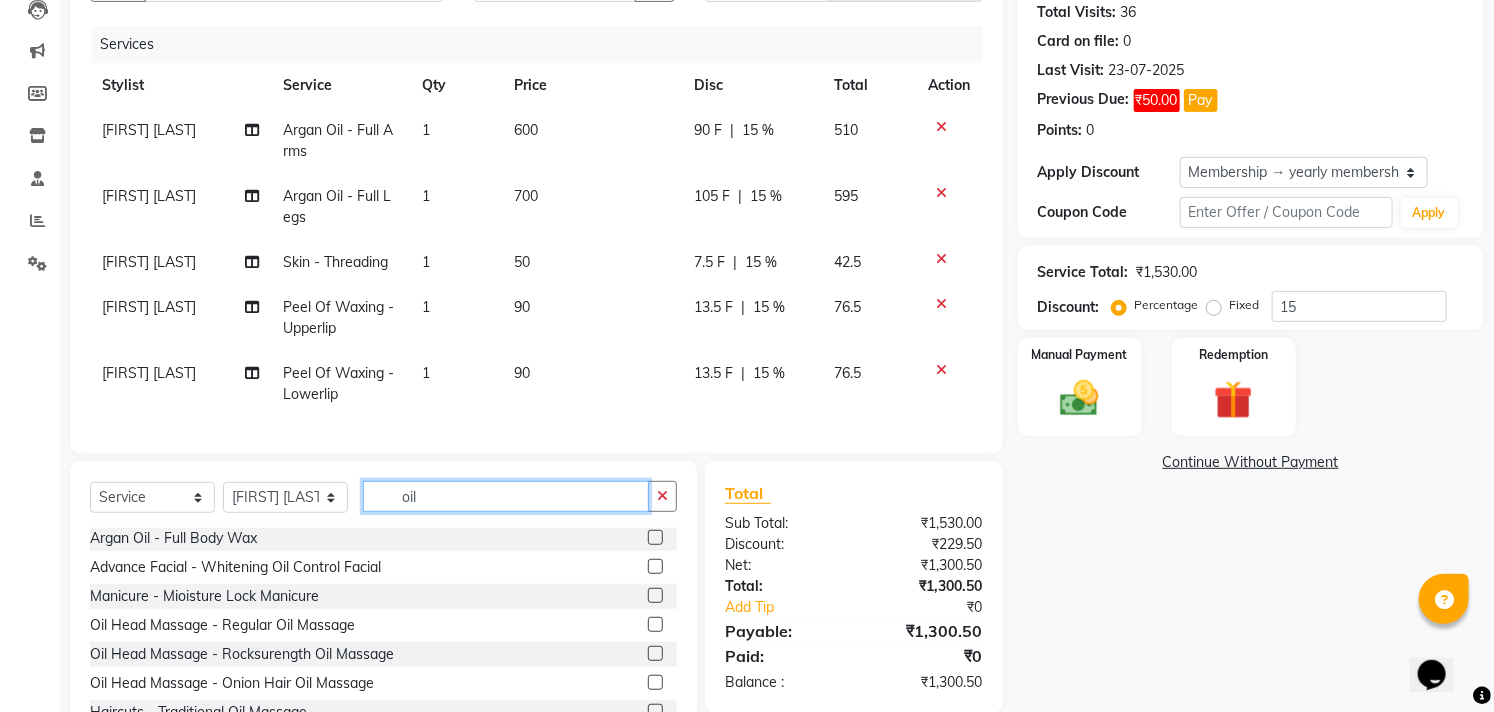 scroll, scrollTop: 147, scrollLeft: 0, axis: vertical 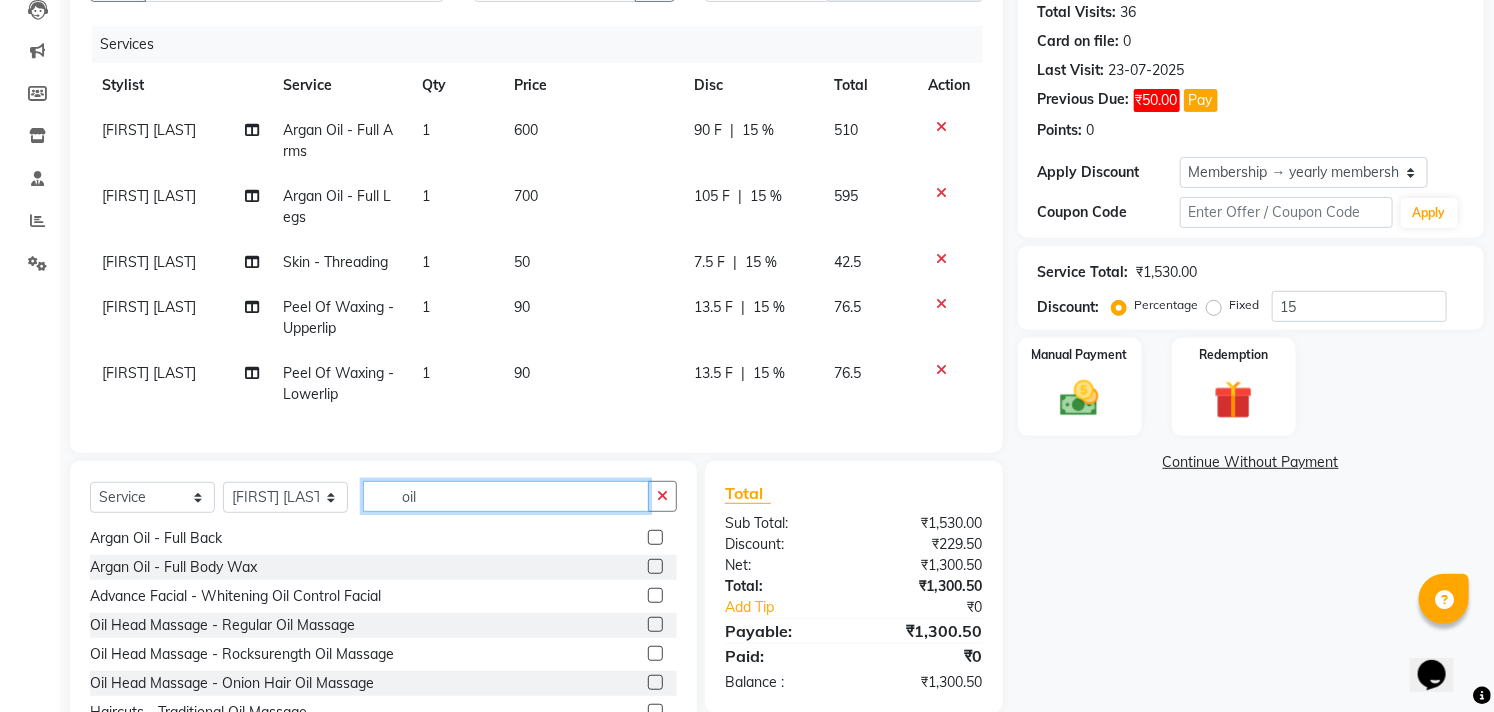 type on "oil" 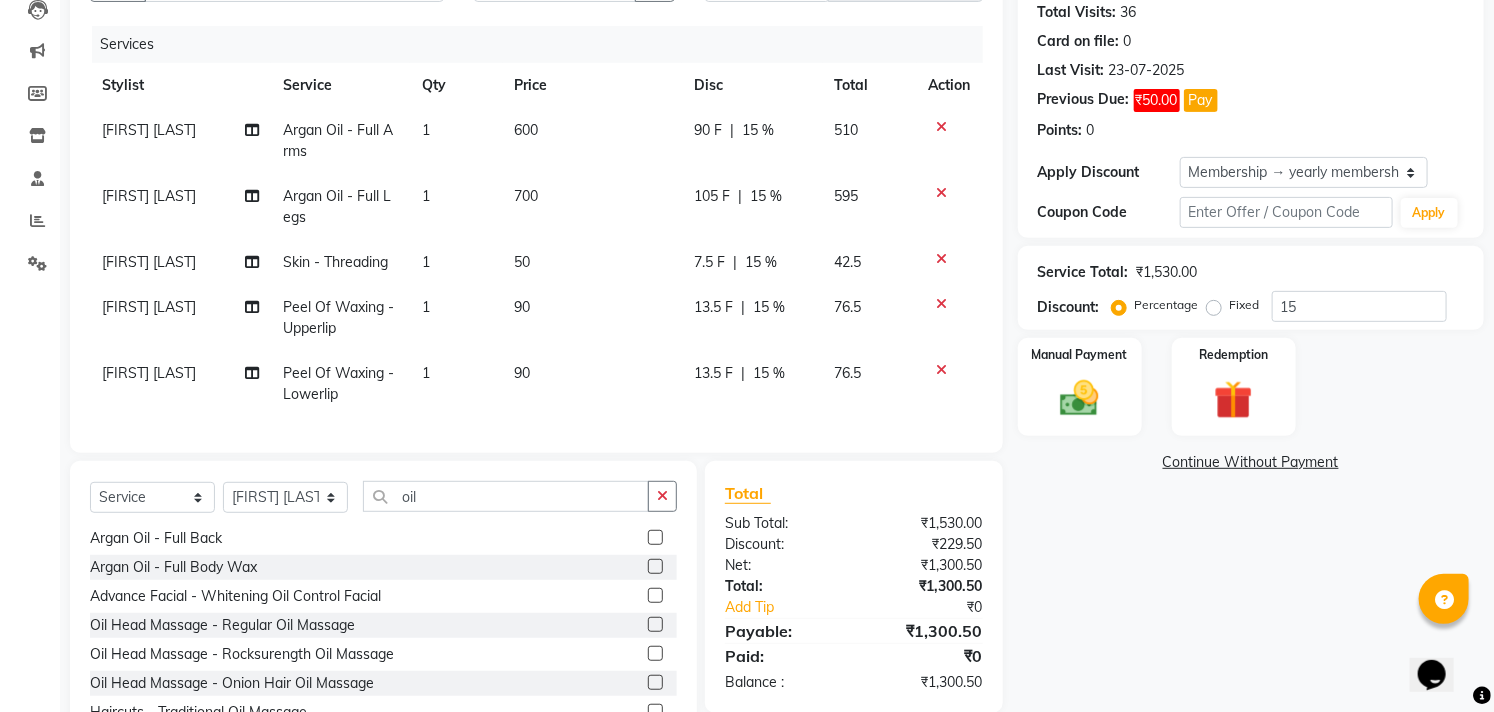 click 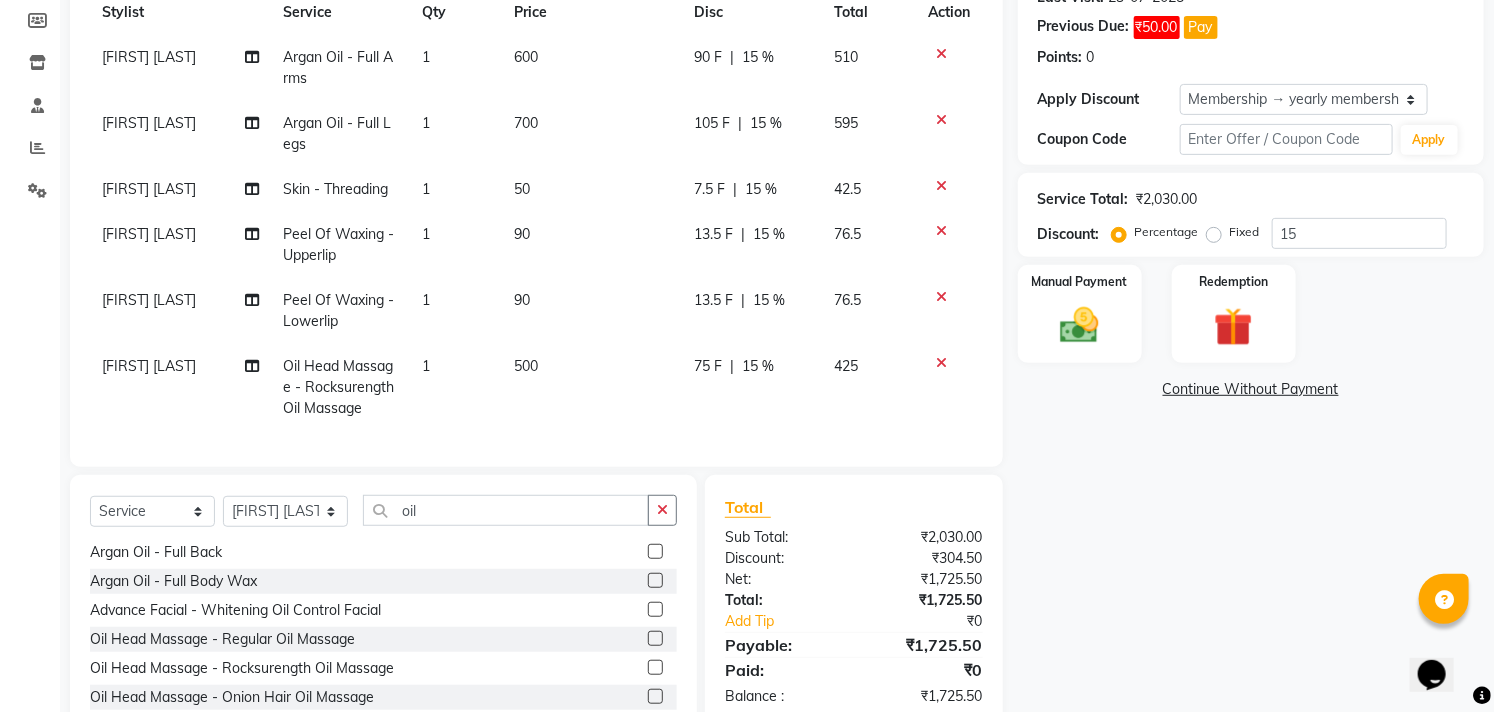 scroll, scrollTop: 333, scrollLeft: 0, axis: vertical 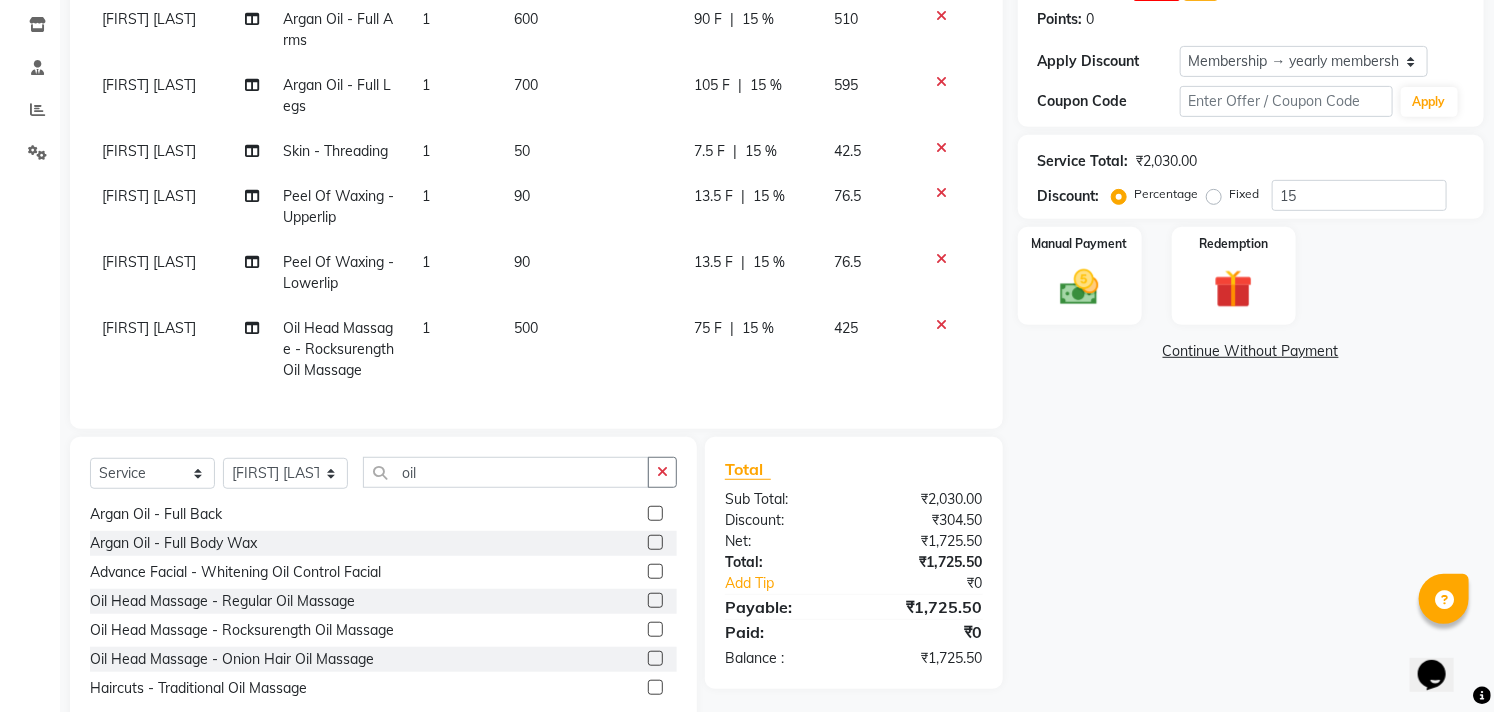 click 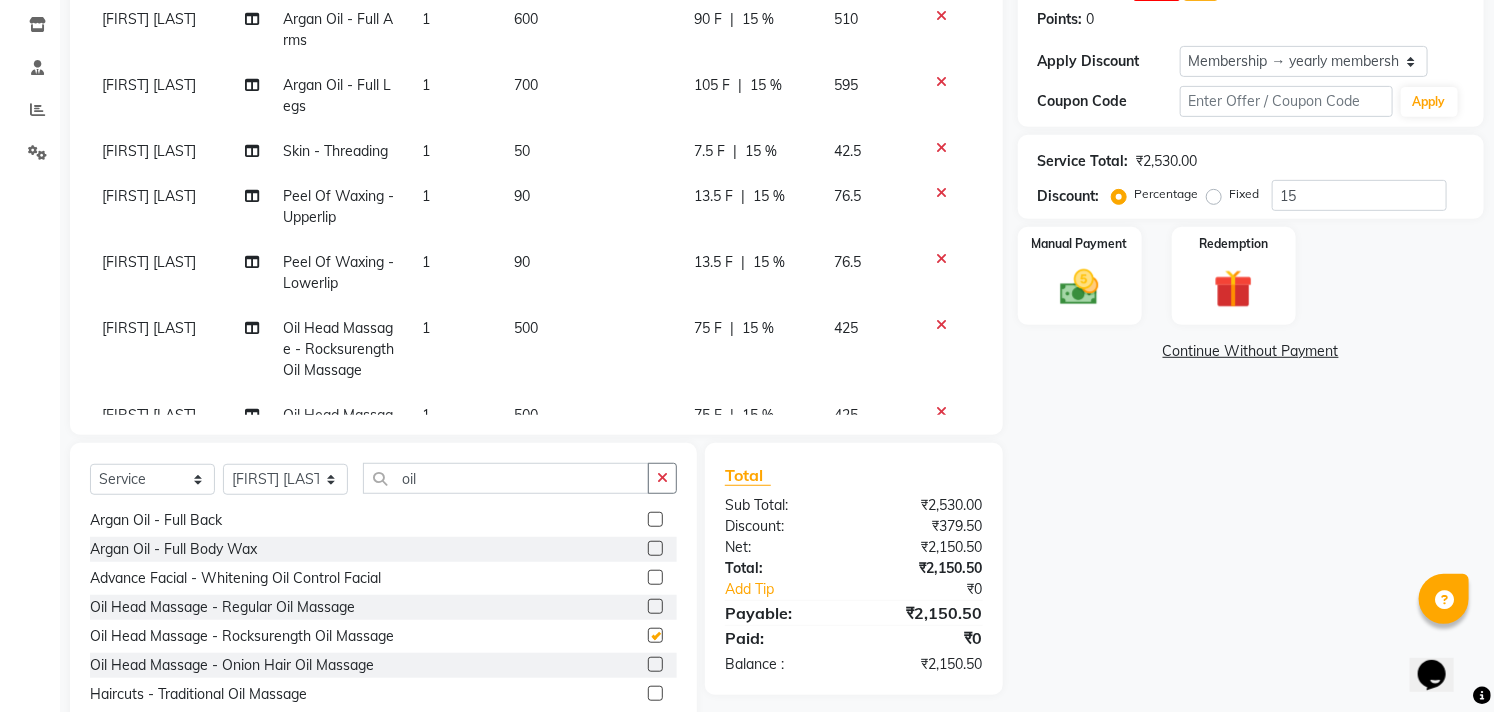 checkbox on "false" 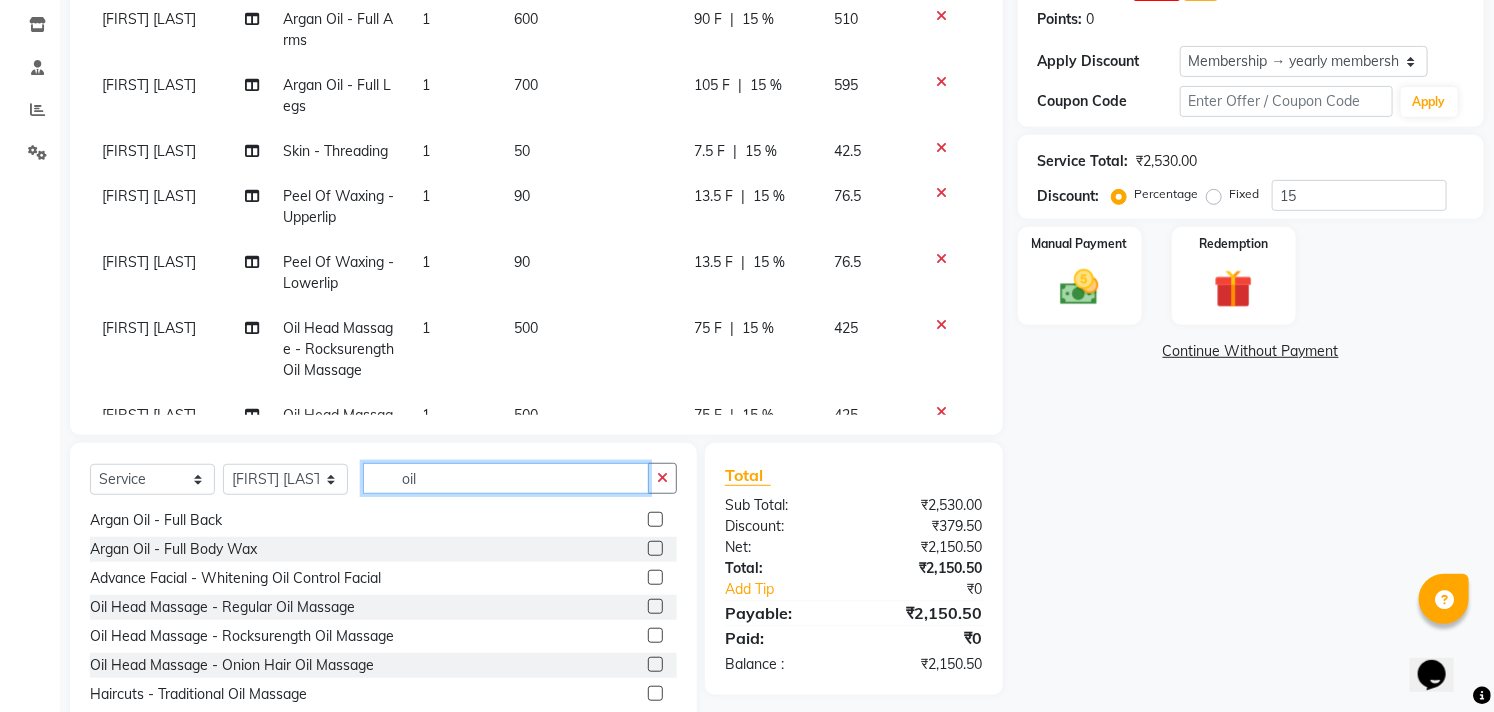 click on "oil" 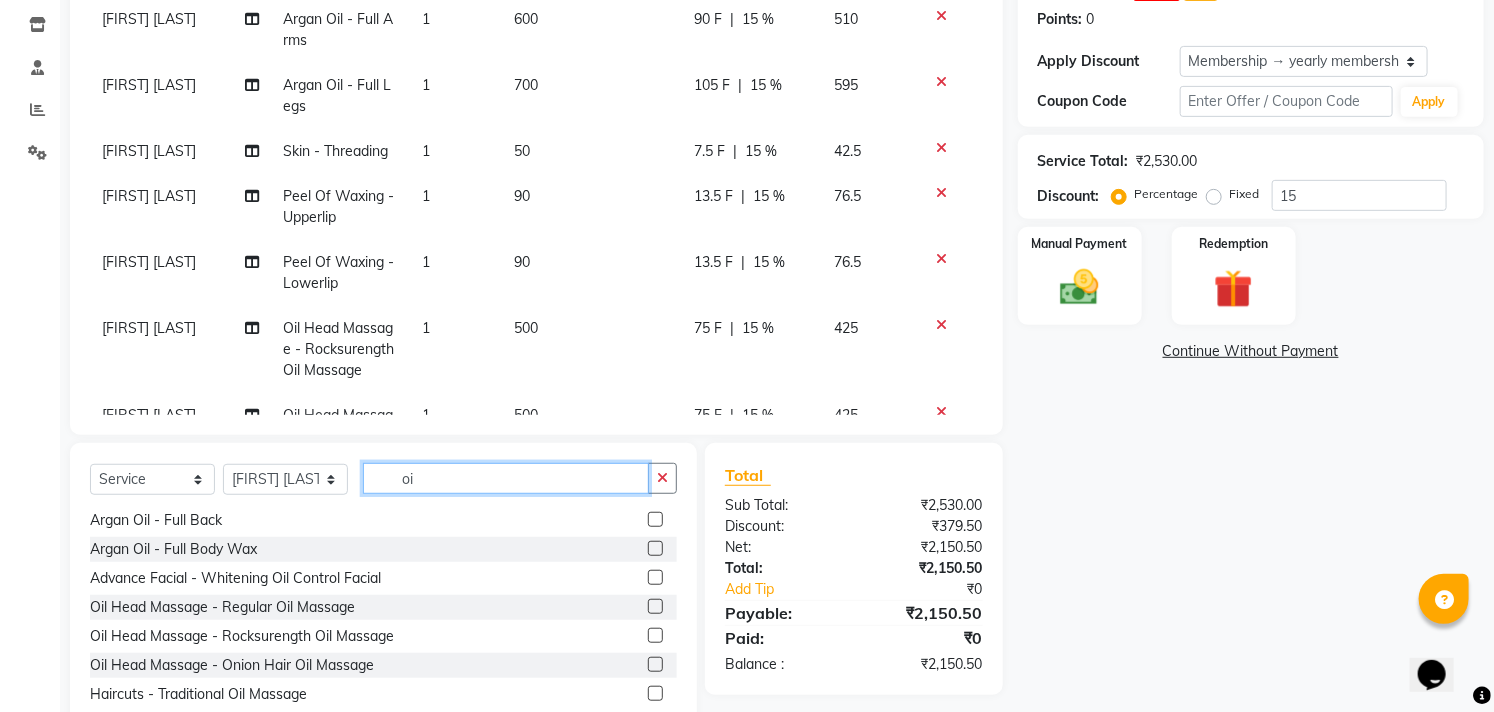type on "o" 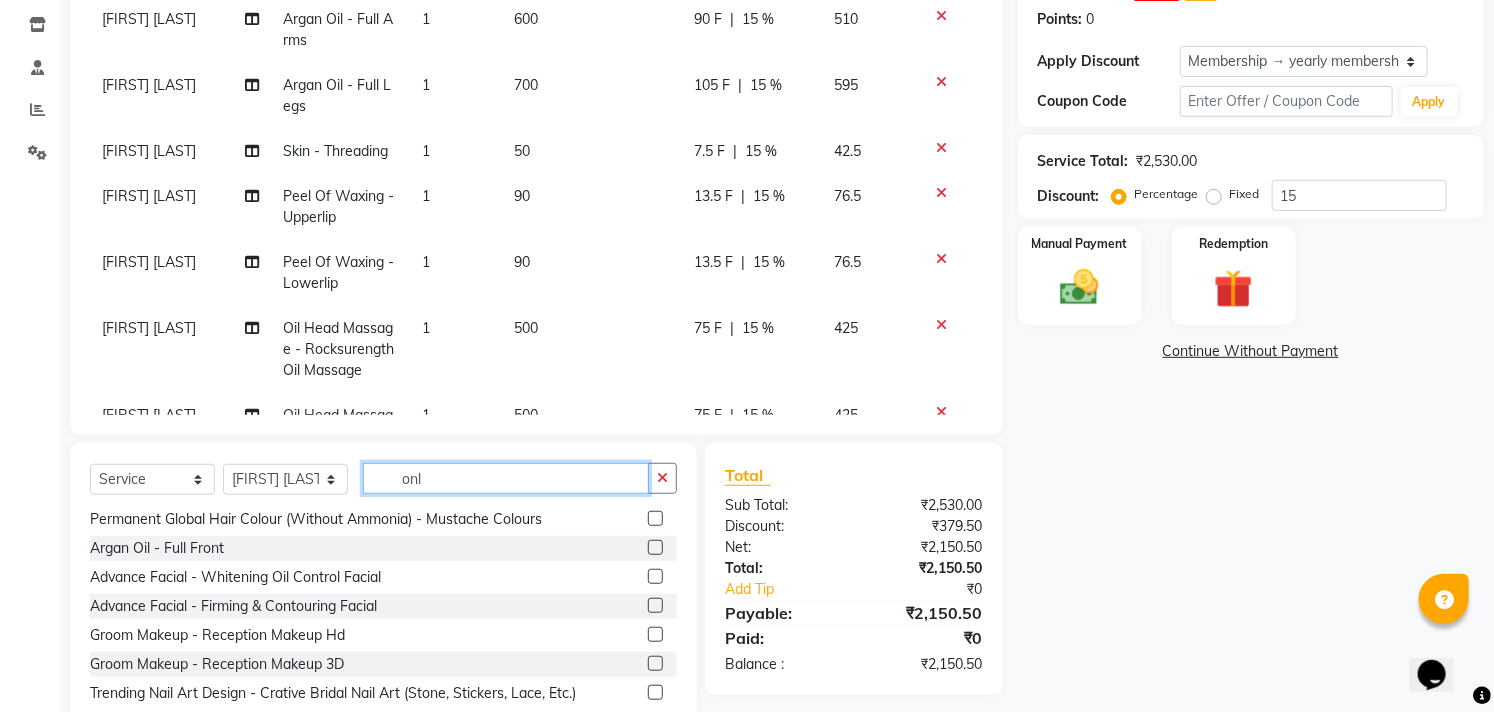 scroll, scrollTop: 0, scrollLeft: 0, axis: both 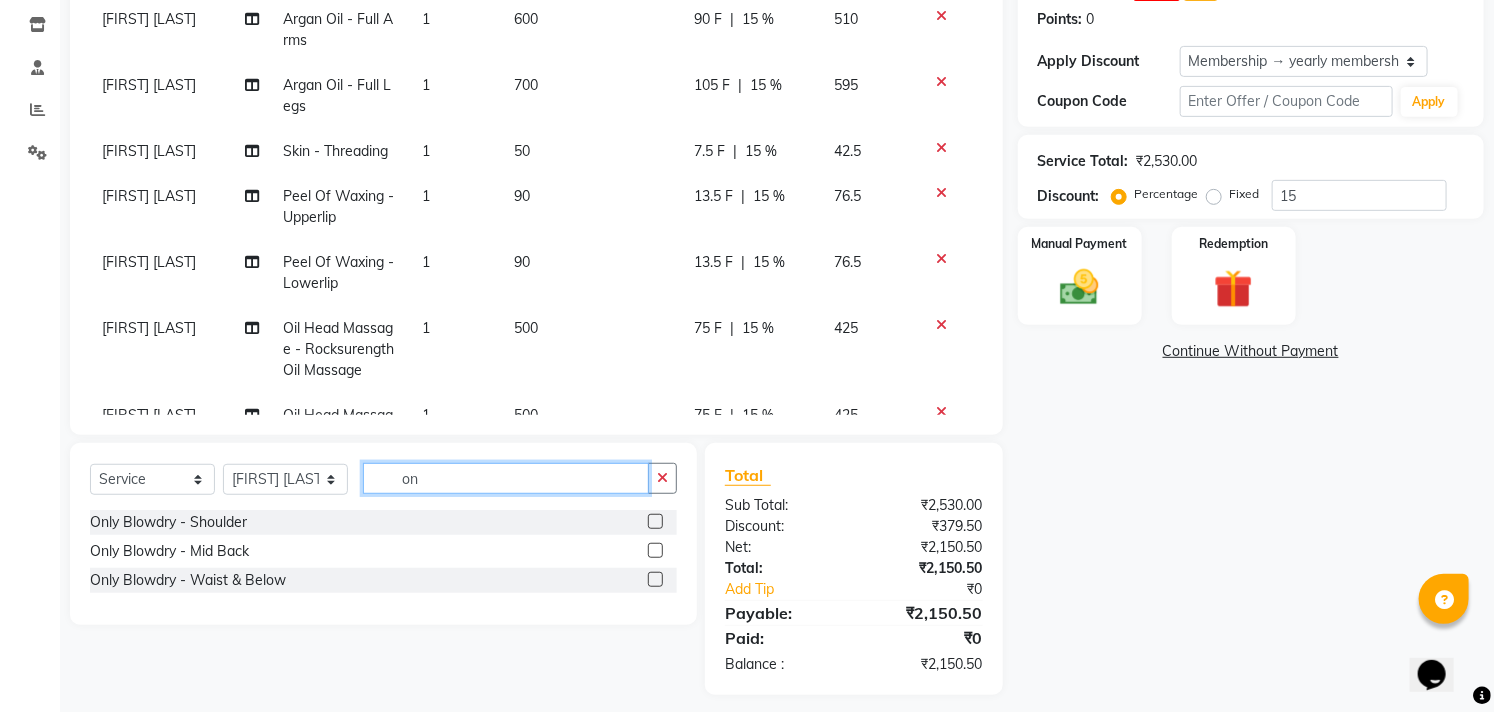 type on "o" 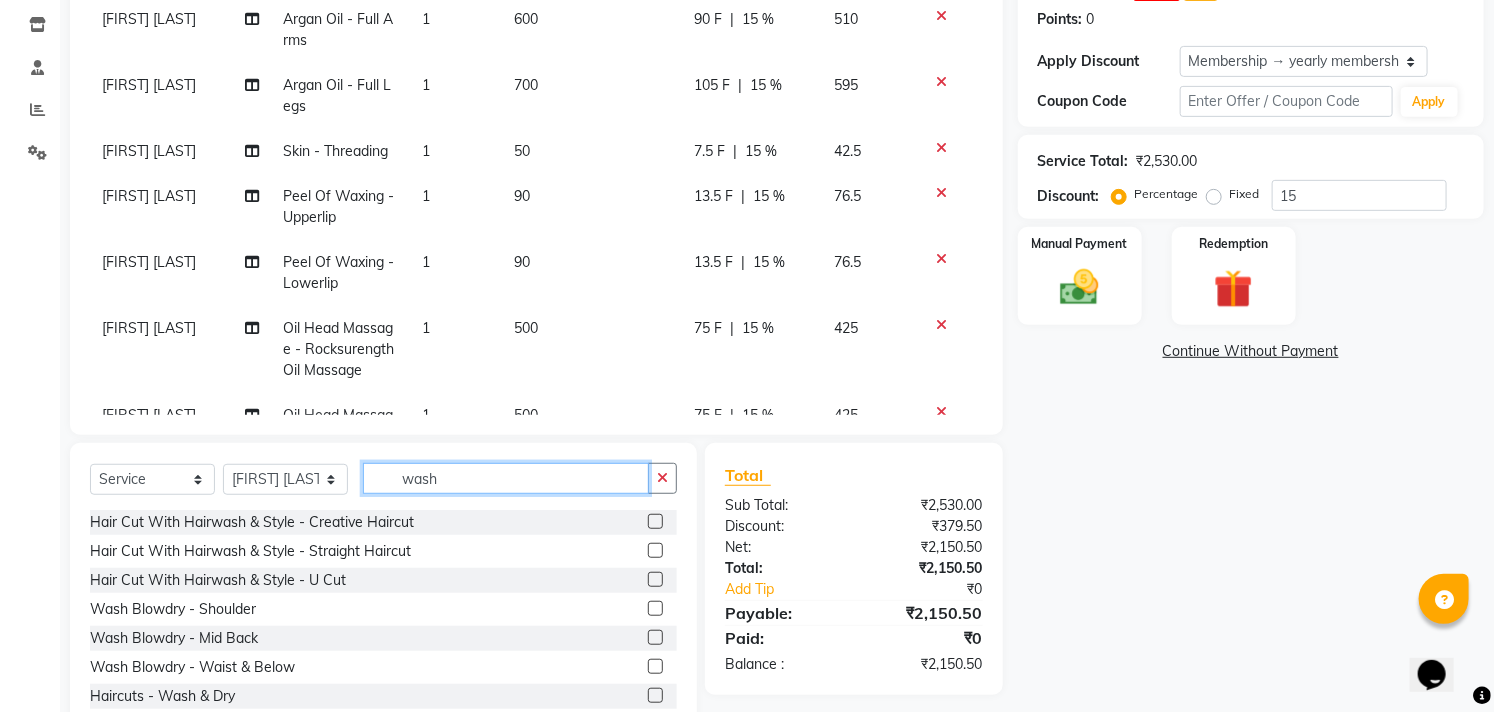 type on "wash" 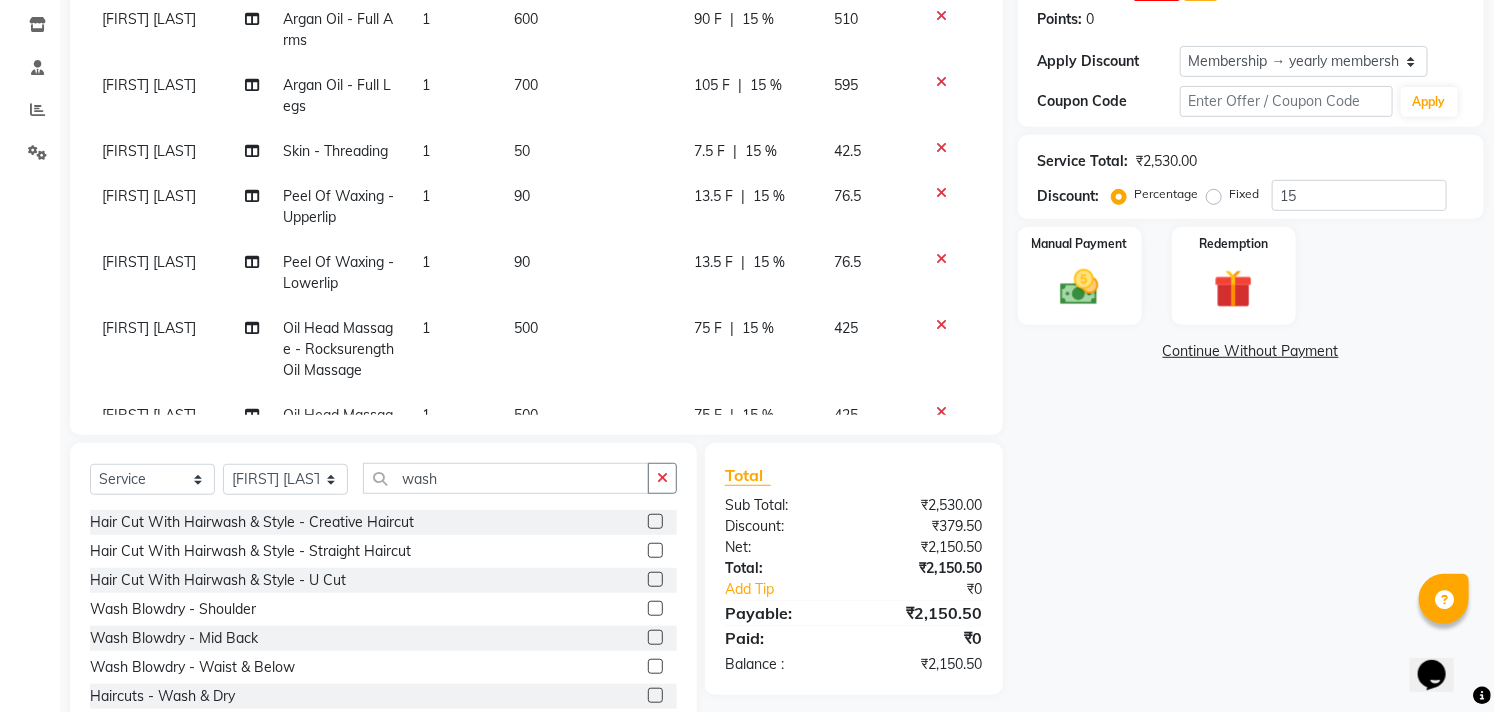 click 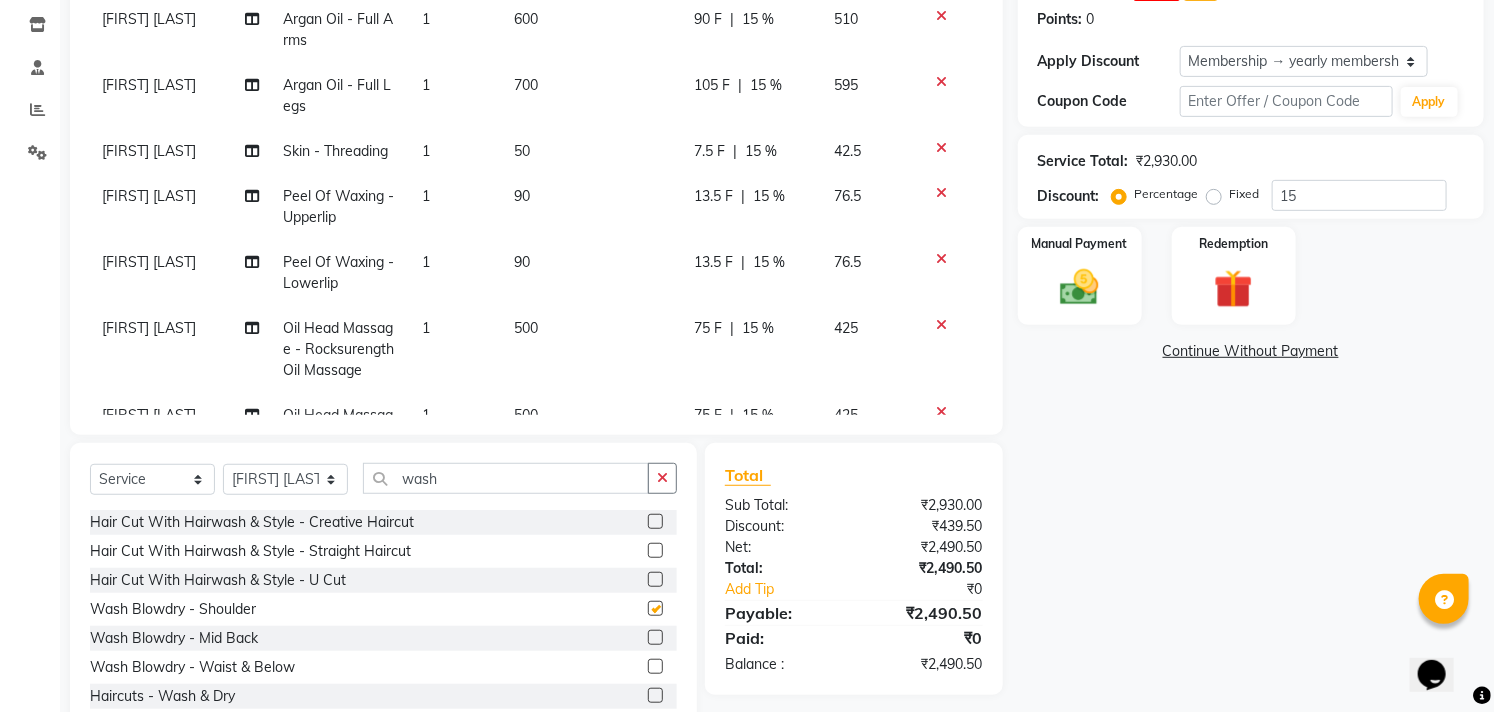 checkbox on "false" 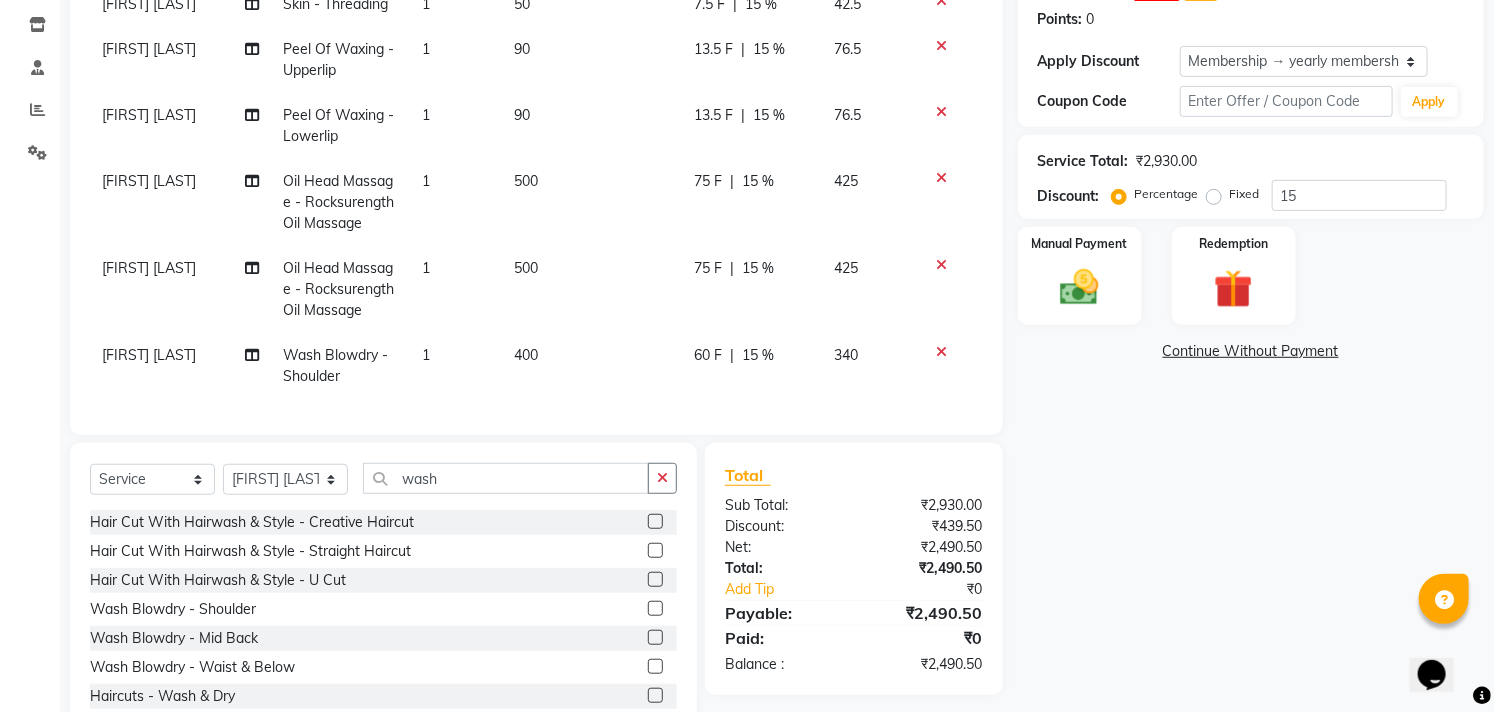 click on "400" 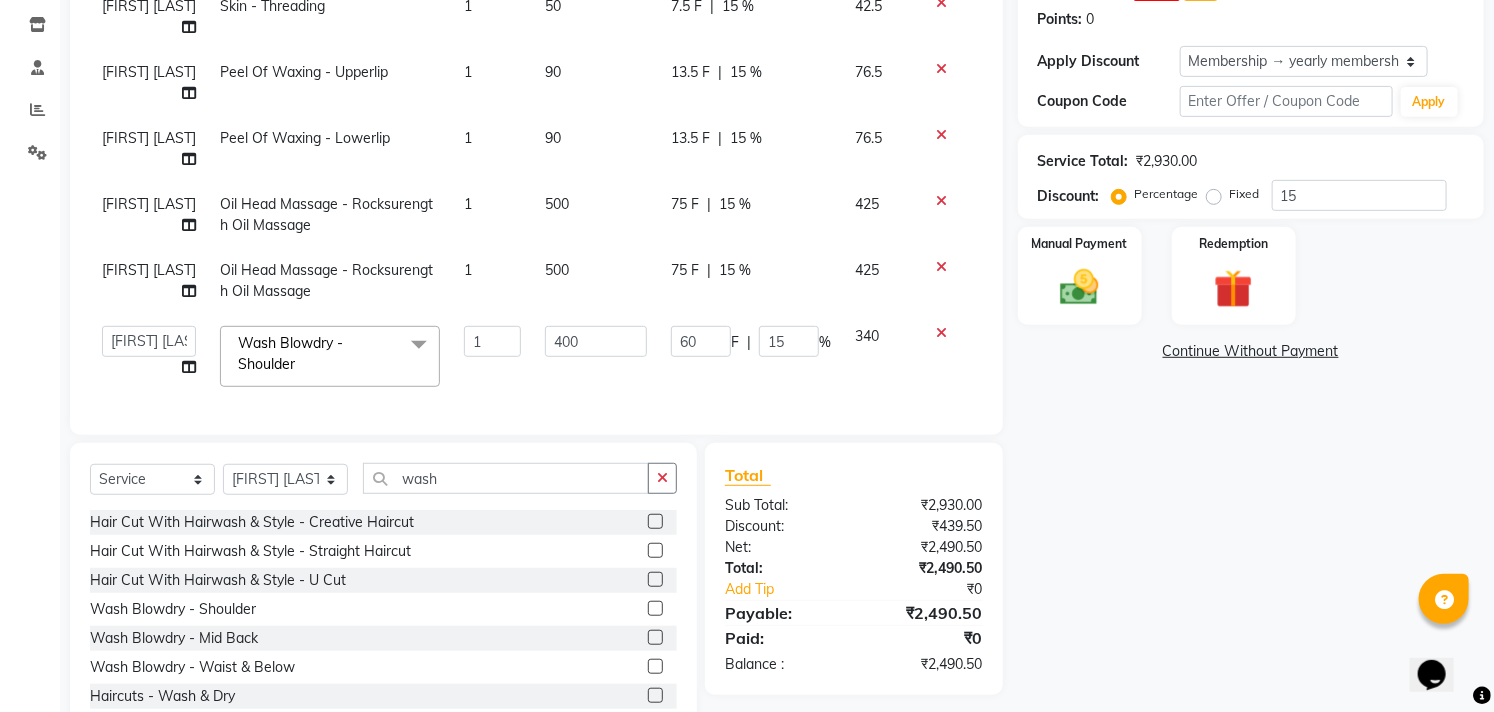 scroll, scrollTop: 161, scrollLeft: 0, axis: vertical 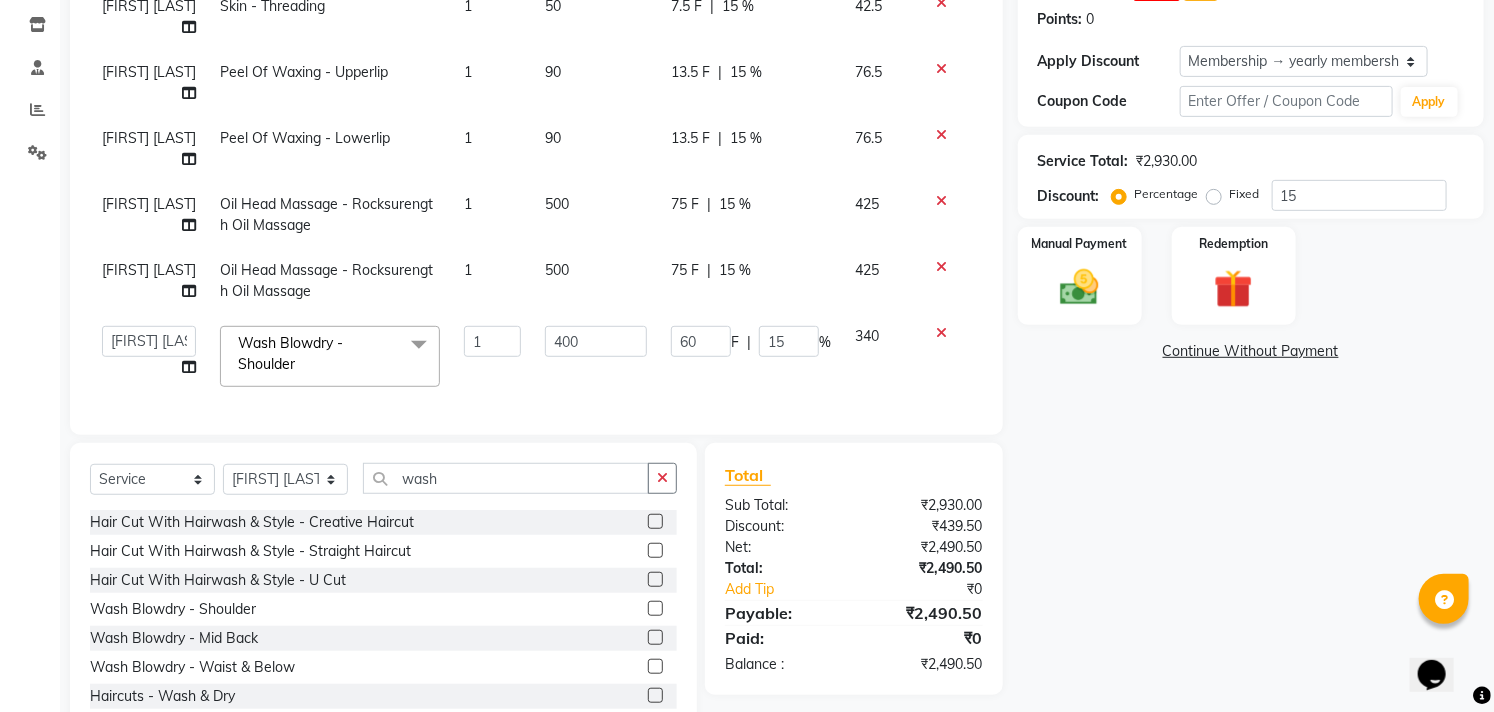 click 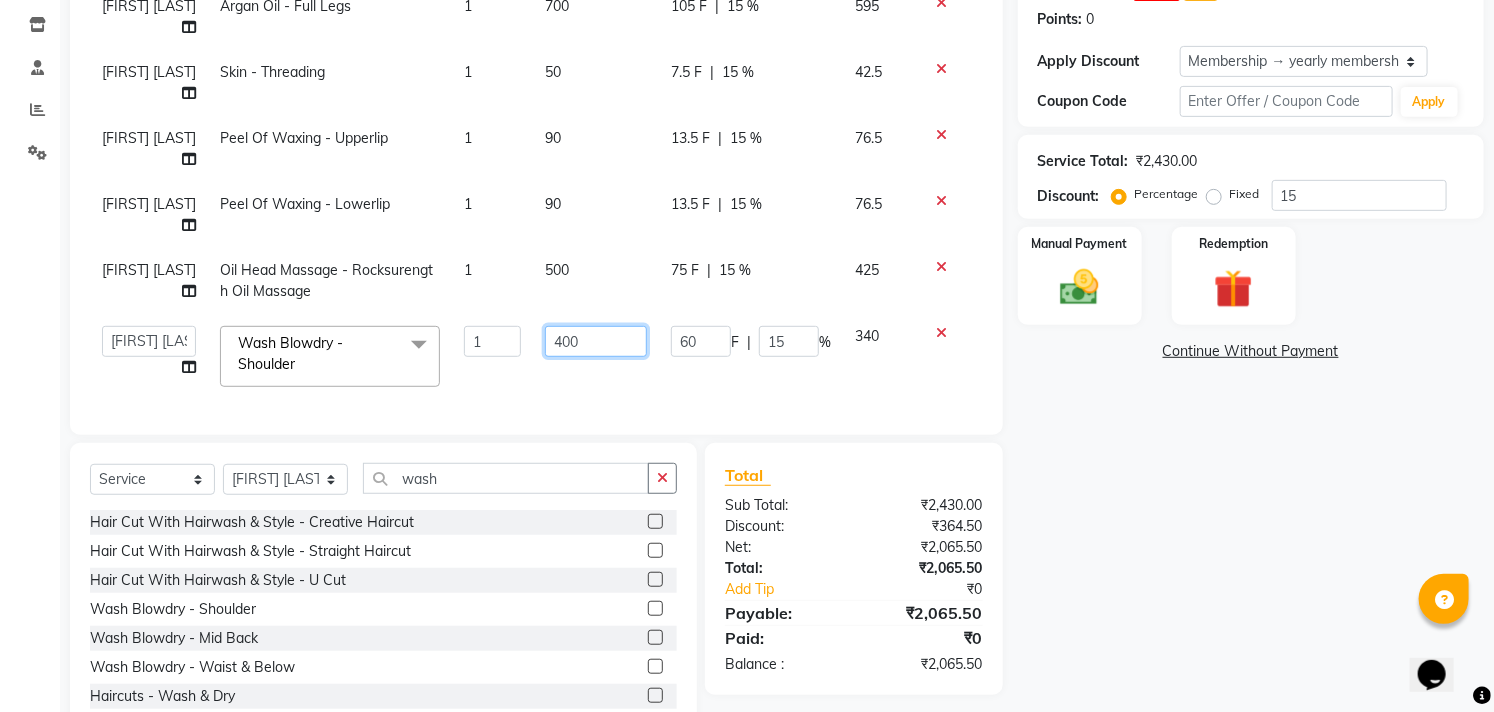click on "400" 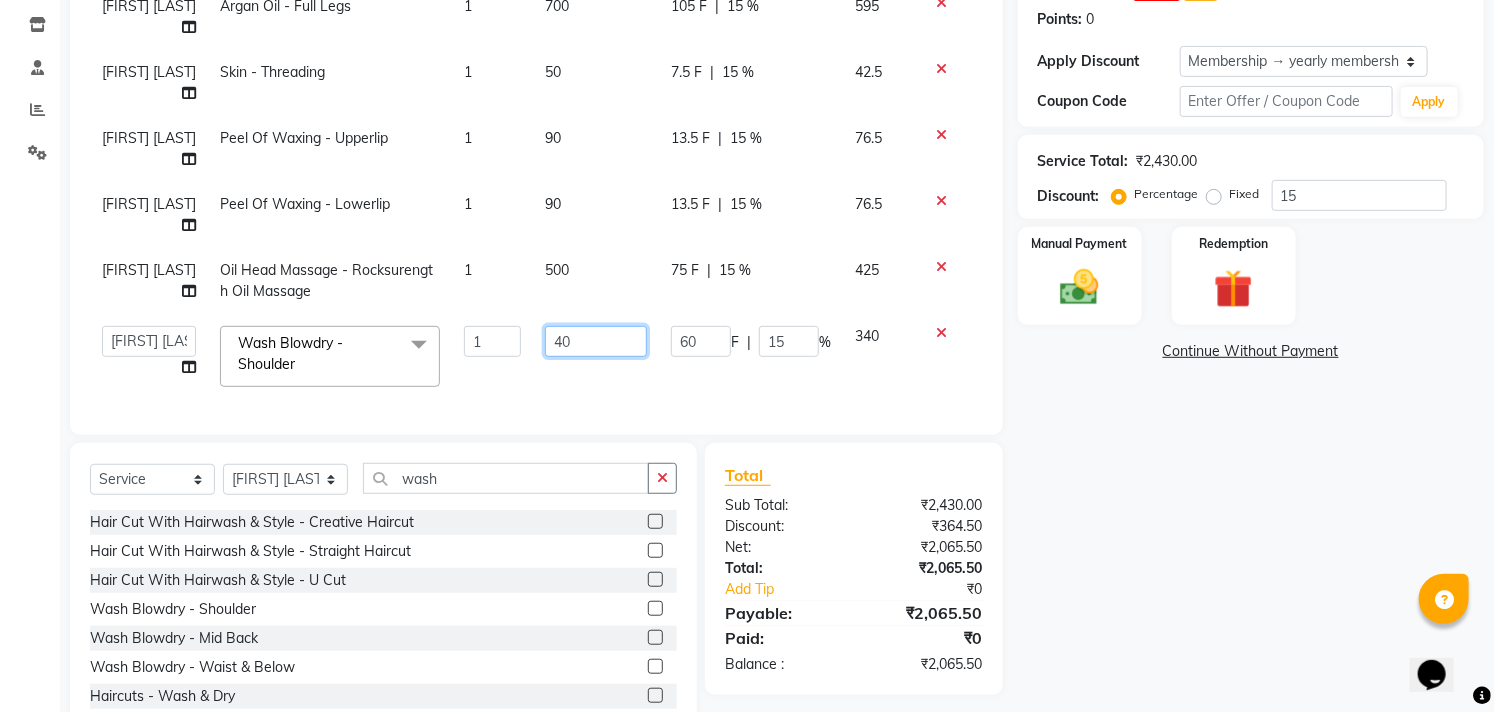 type on "4" 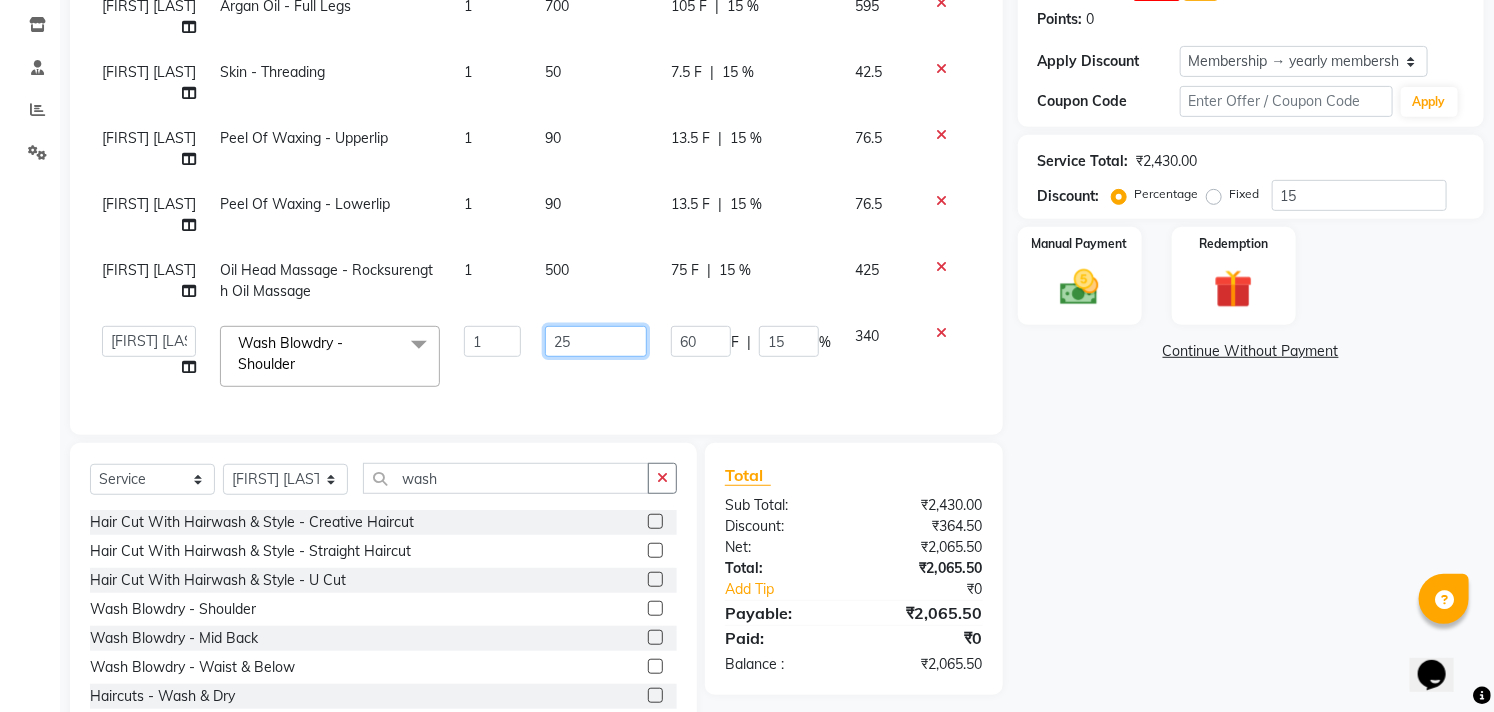type on "250" 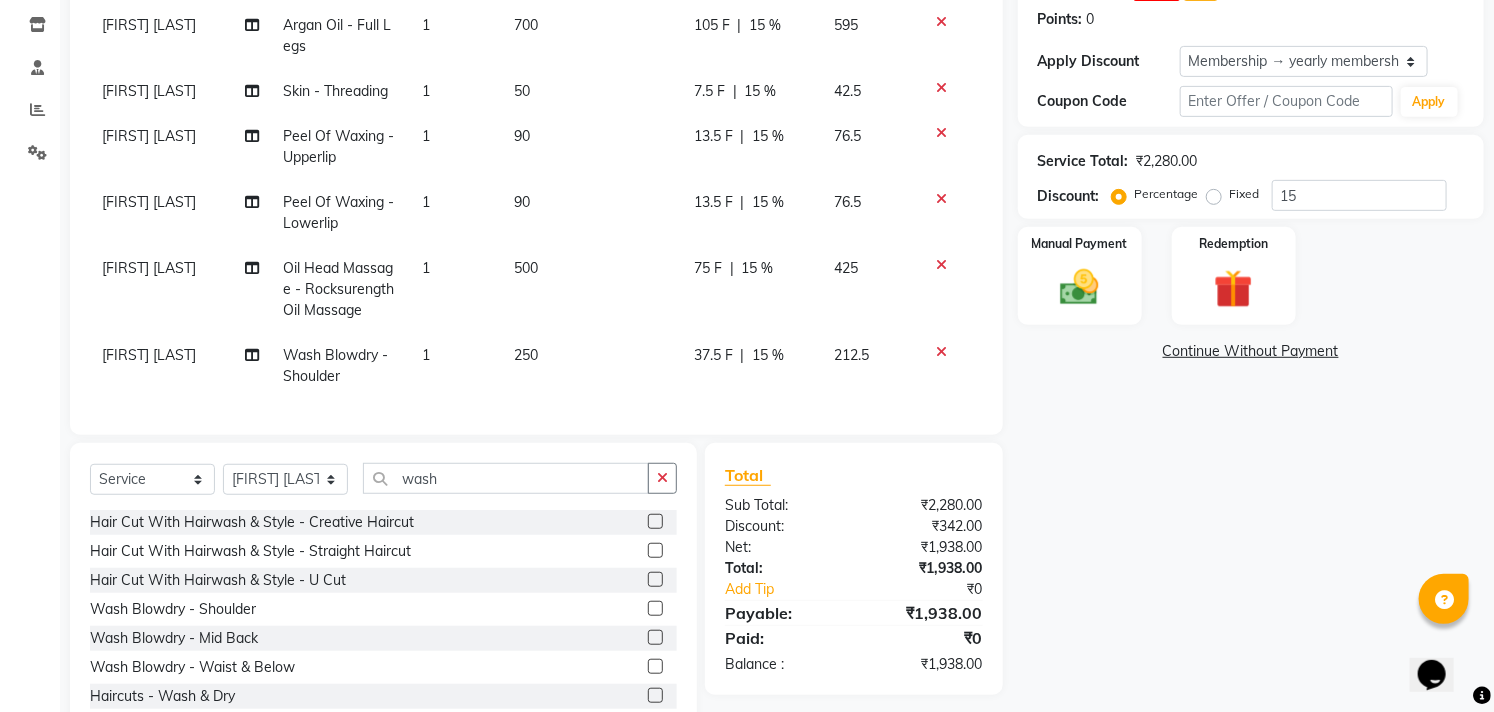 scroll, scrollTop: 95, scrollLeft: 0, axis: vertical 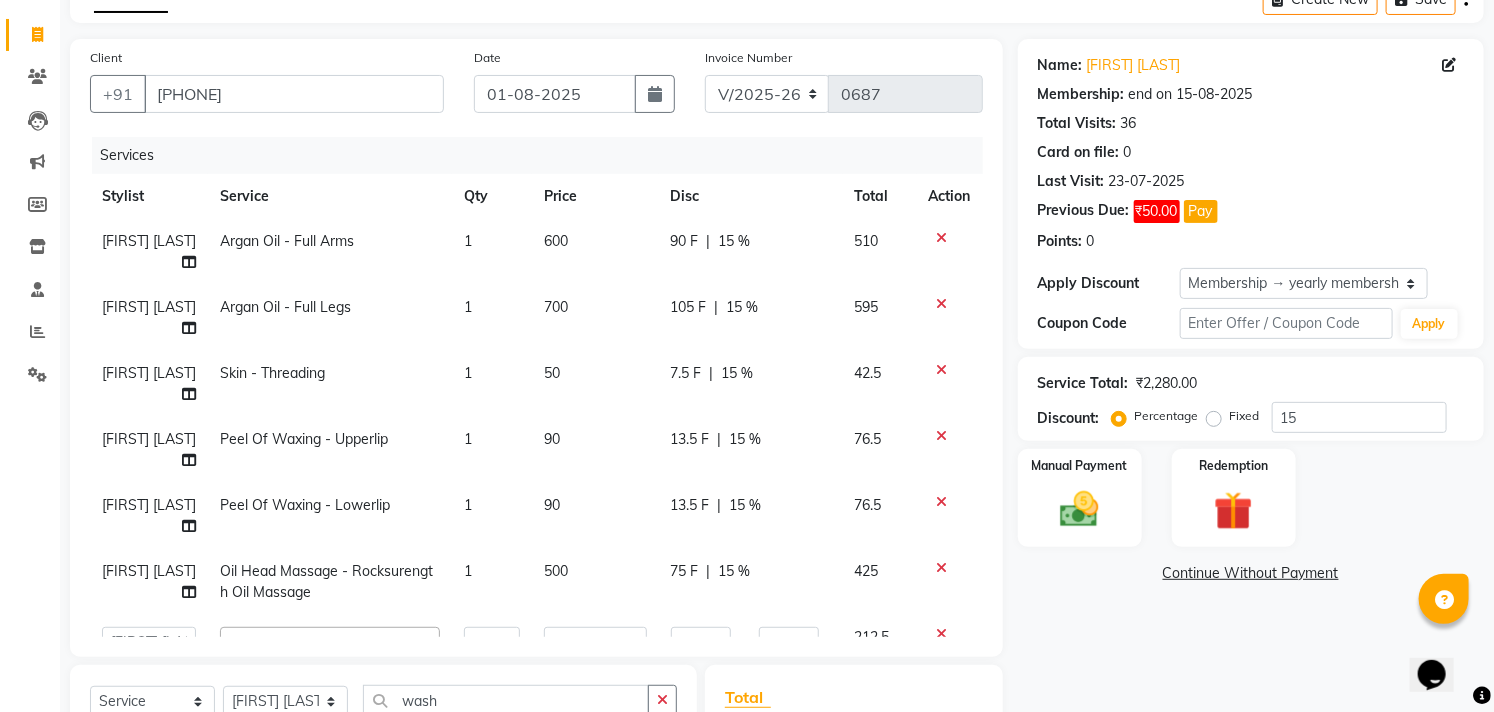 click on "700" 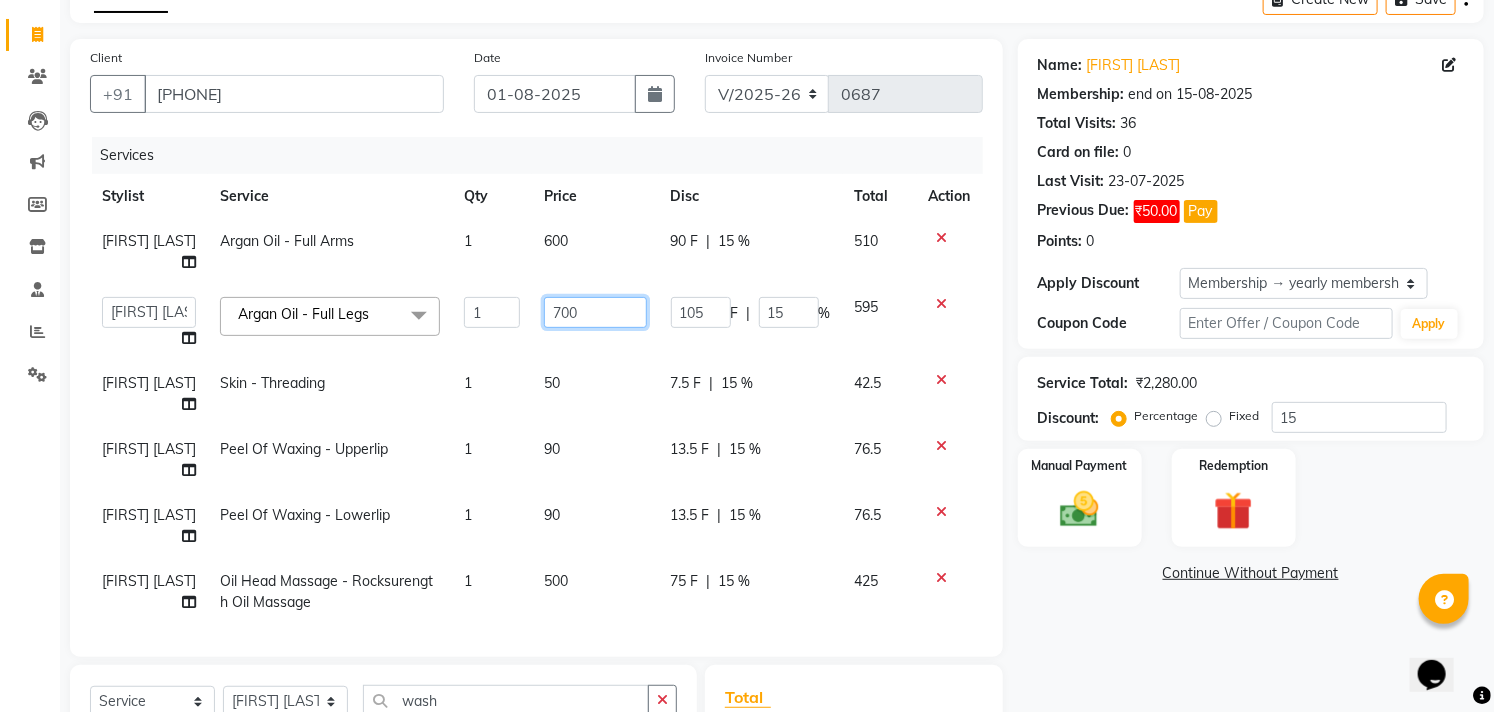 click on "700" 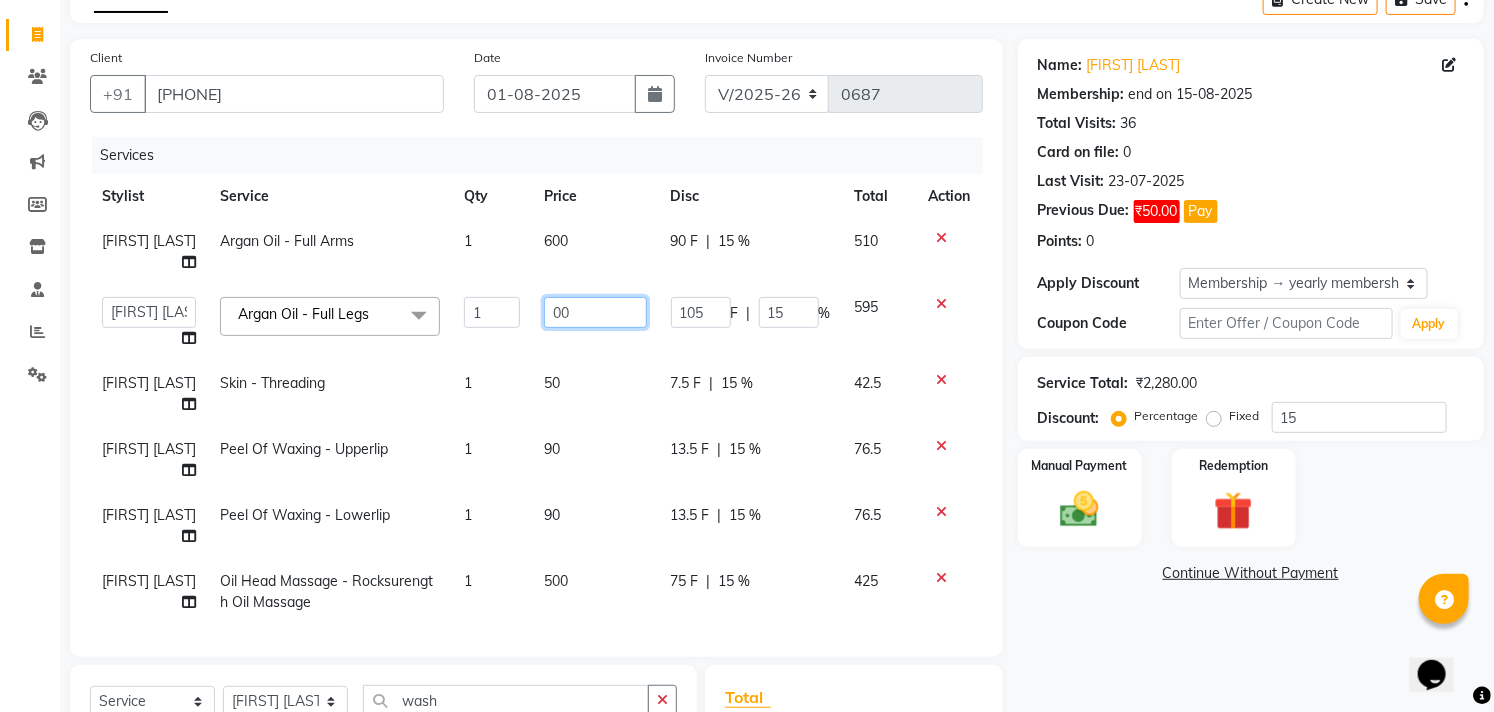 type on "800" 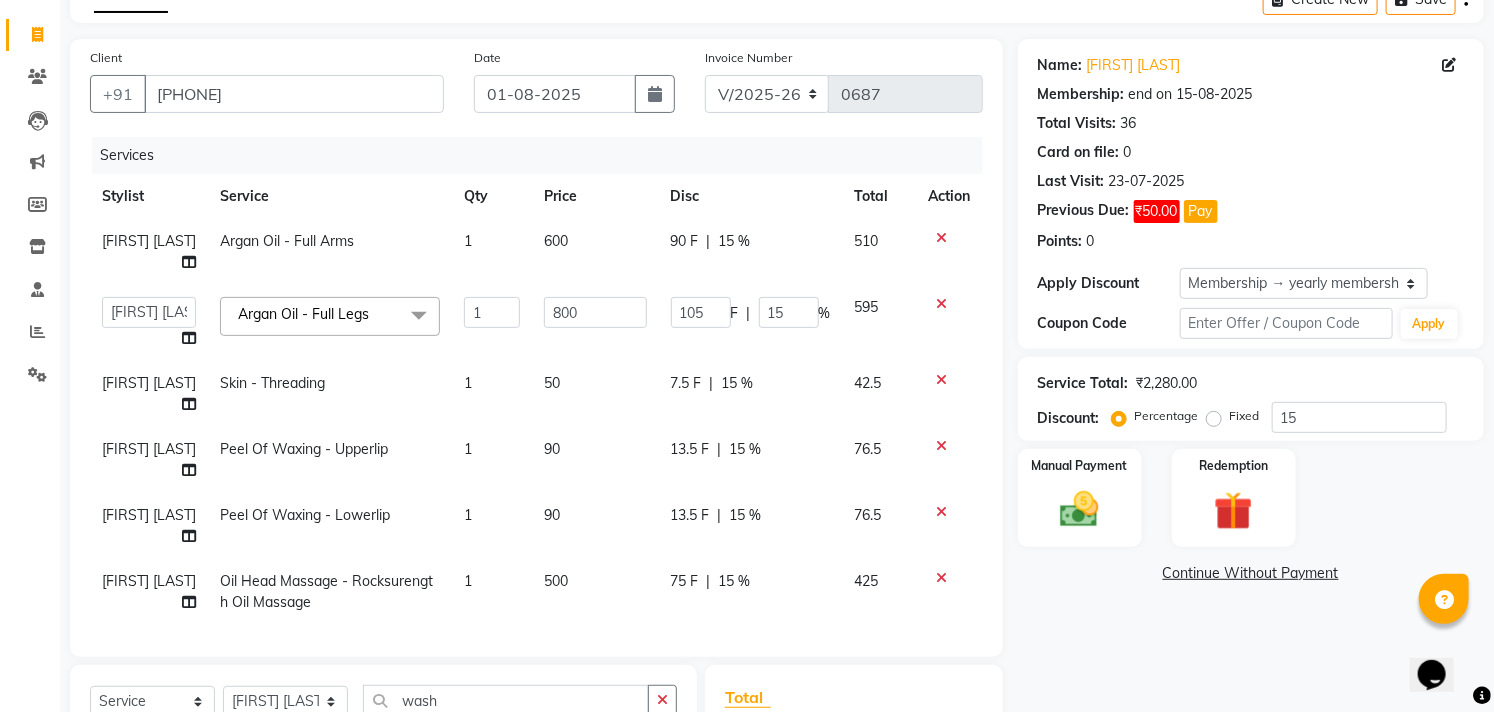 click on "50" 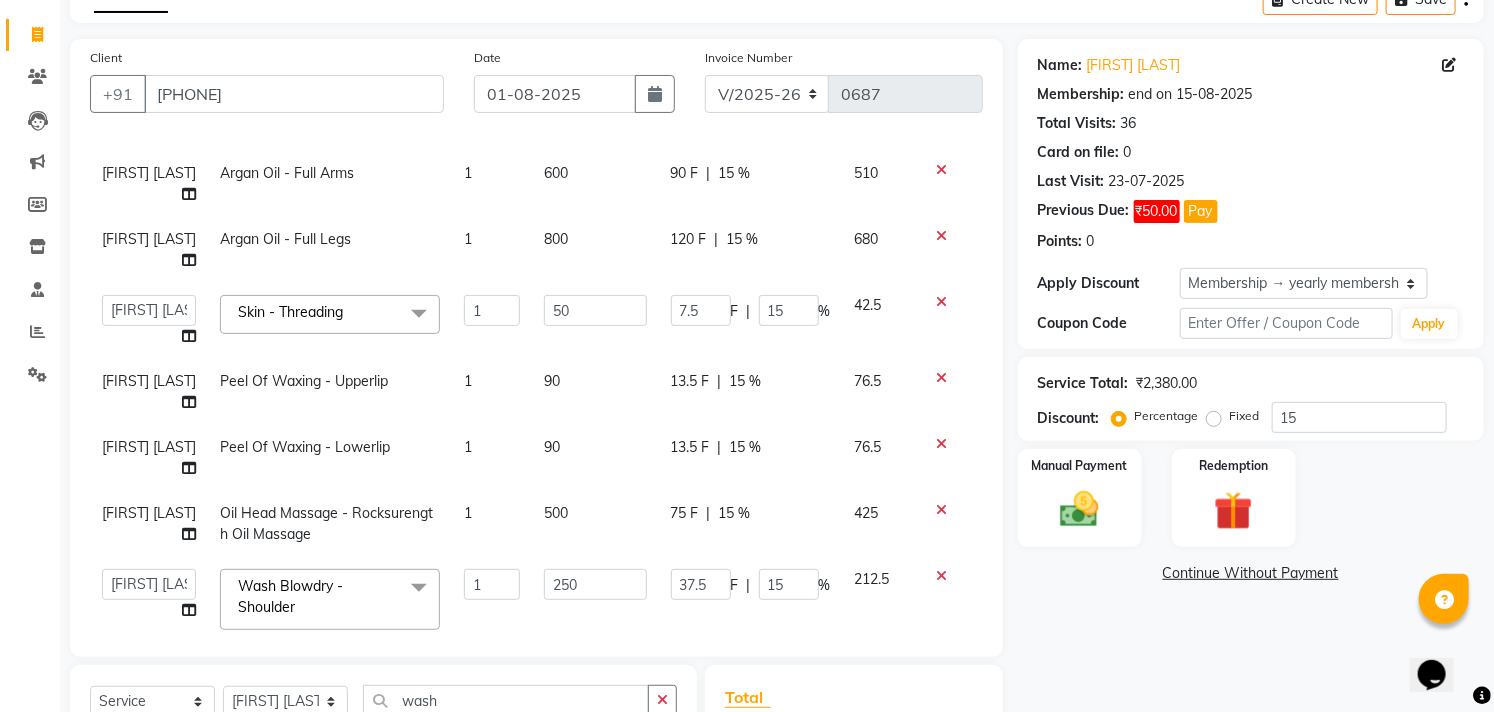 scroll, scrollTop: 105, scrollLeft: 0, axis: vertical 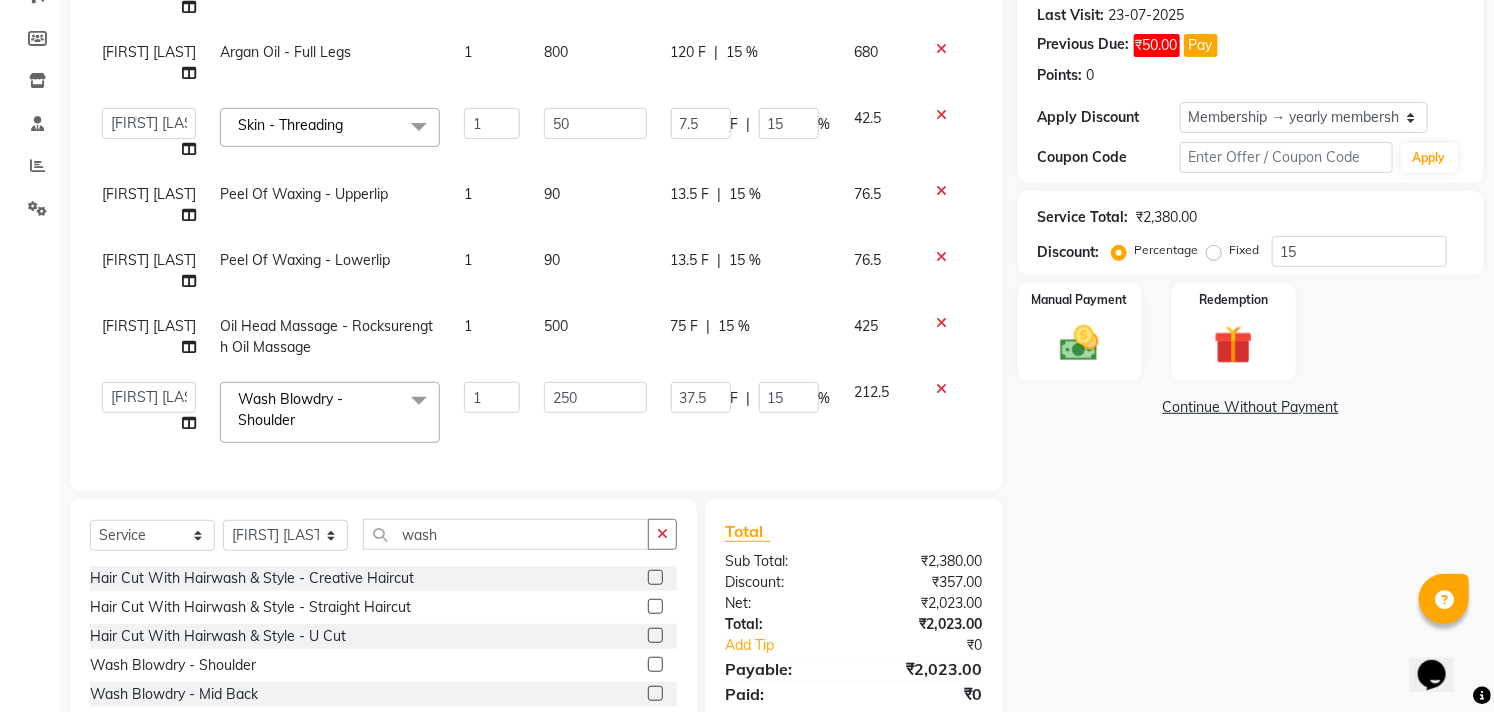 click on "15 %" 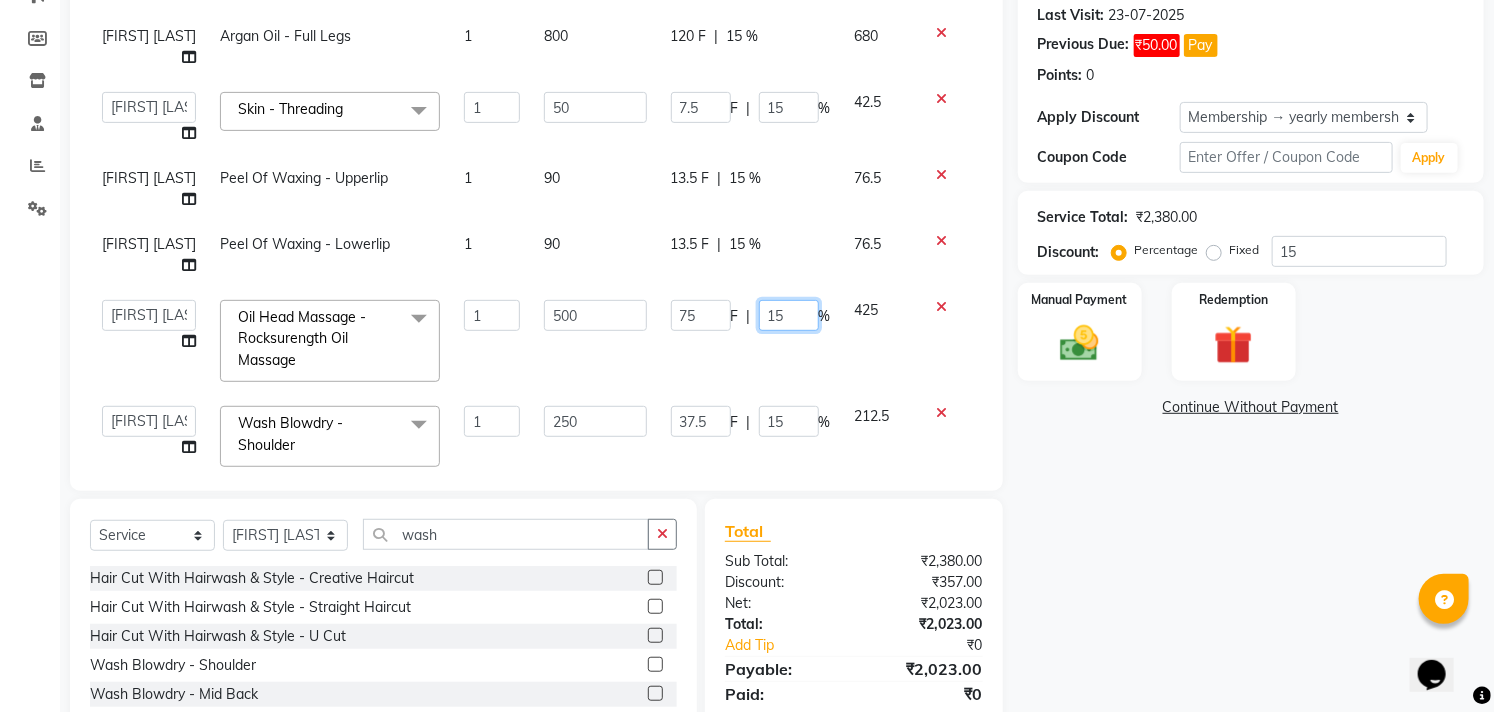 click on "15" 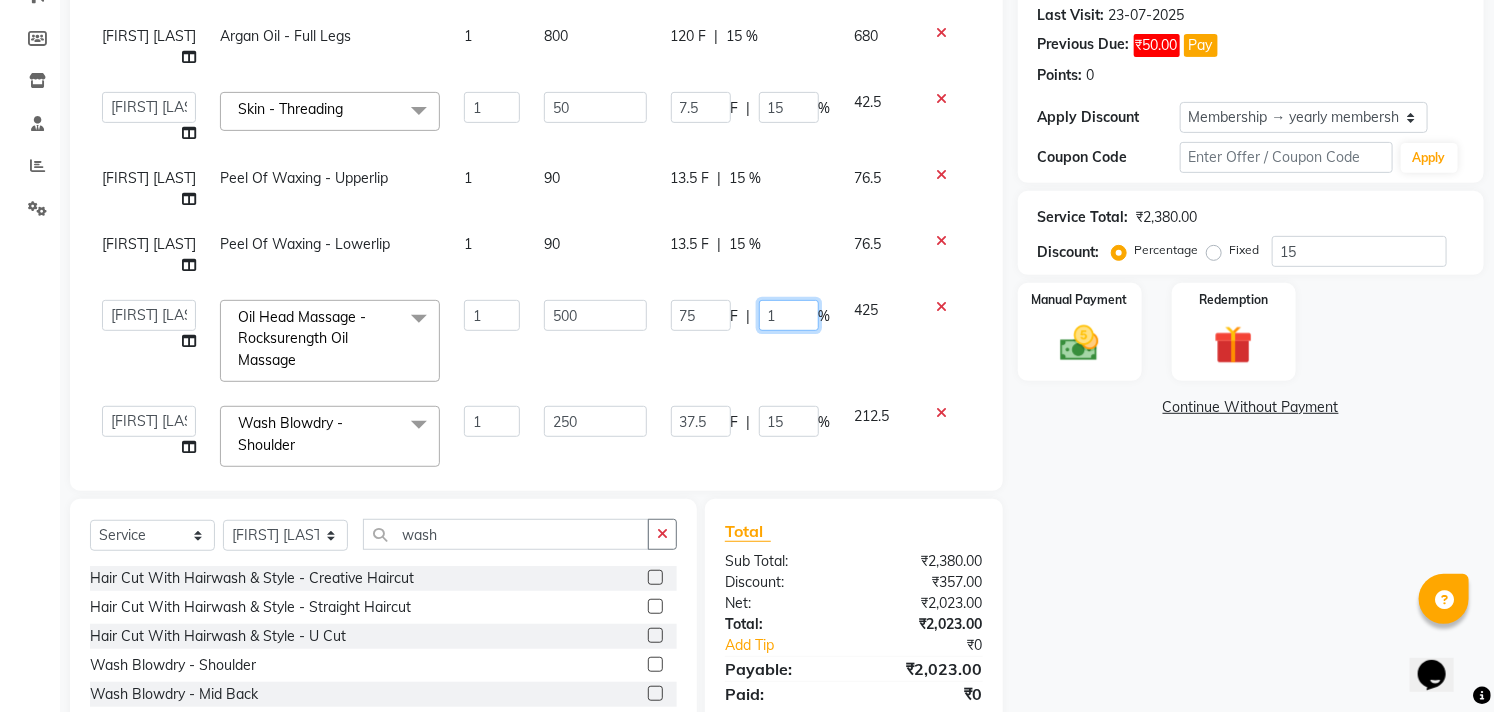 type on "10" 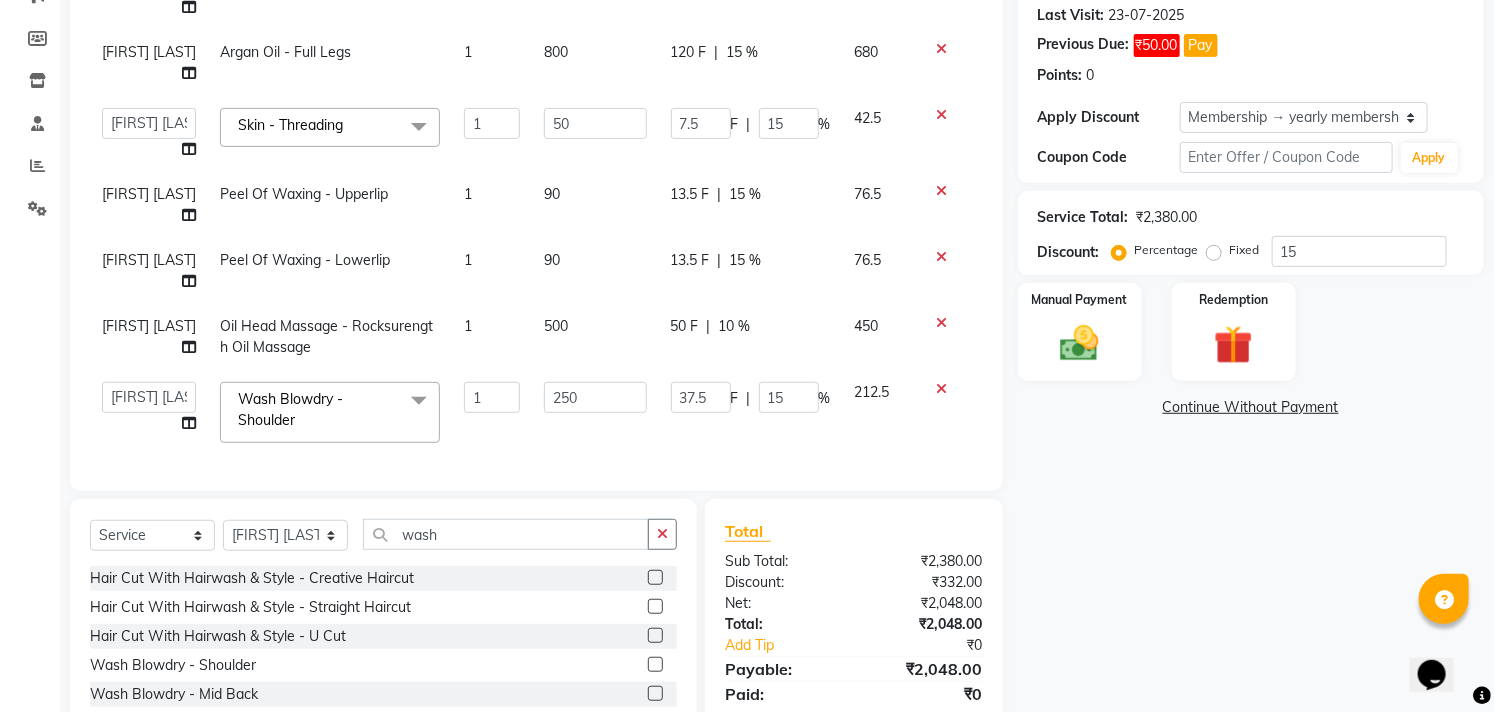click on "[FIRST] [LAST] Argan Oil - Full Arms 1 600 90 F | 15 % 510 [FIRST] [LAST] Argan Oil - Full Legs 1 800 120 F | 15 % 680  [FIRST] [LAST]   [FIRST] [LAST]   [FIRST] [LAST]   [FIRST] [LAST]   [FIRST] [LAST] Skin  - Threading  x Permanent Global Hair Colour (Without Ammonia) - Global Natural Colour Permanent Global Hair Colour (Without Ammonia) - Bread Colour Permanent Global Hair Colour (Without Ammonia) - Eyebrows Colour Permanent Global Hair Colour (Without Ammonia) - Mustache Colours Permanent Treatment  - Straightenning Permanent Treatment  - Smoothening Permanent Treatment  - Kera Treatment Argan Oil - Full Arms Argan Oil - Full Legs Argan Oil - Underarms Peek Off Argan Oil - Half Legs Argan Oil - Full Front Argan Oil - Full Back Argan Oil - Full Body Wax Cleanup  - Dust Cleanup Cleanup  - Tan Cleanup Cleanup  - White & Glow Cleanup Advance Facial  - Whitening Hydrating Facial Advance Facial  - Whitening Oil Control Facial Advance Facial  - Firming & Contouring Facial Bridal Marry Me Package  - Bridal Marry Me Package 1 50" 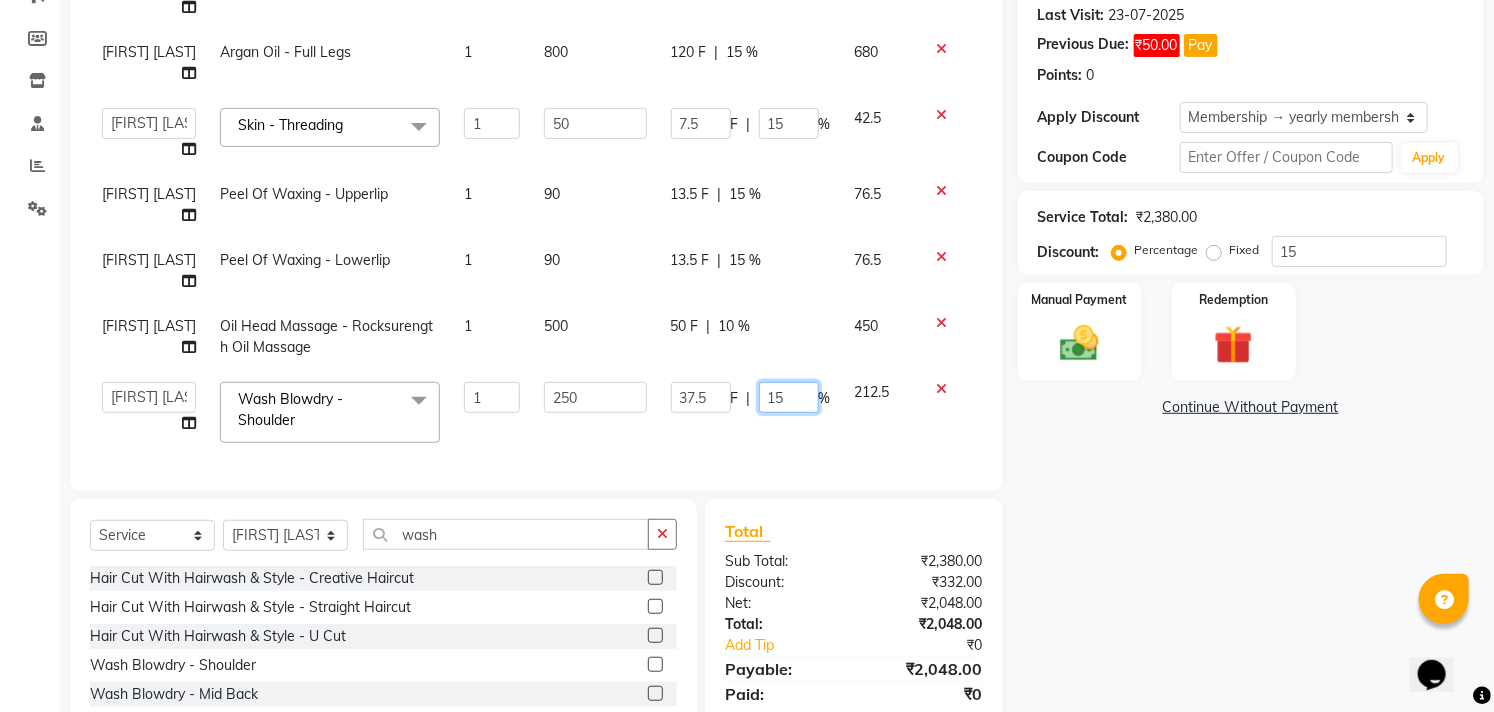 click on "15" 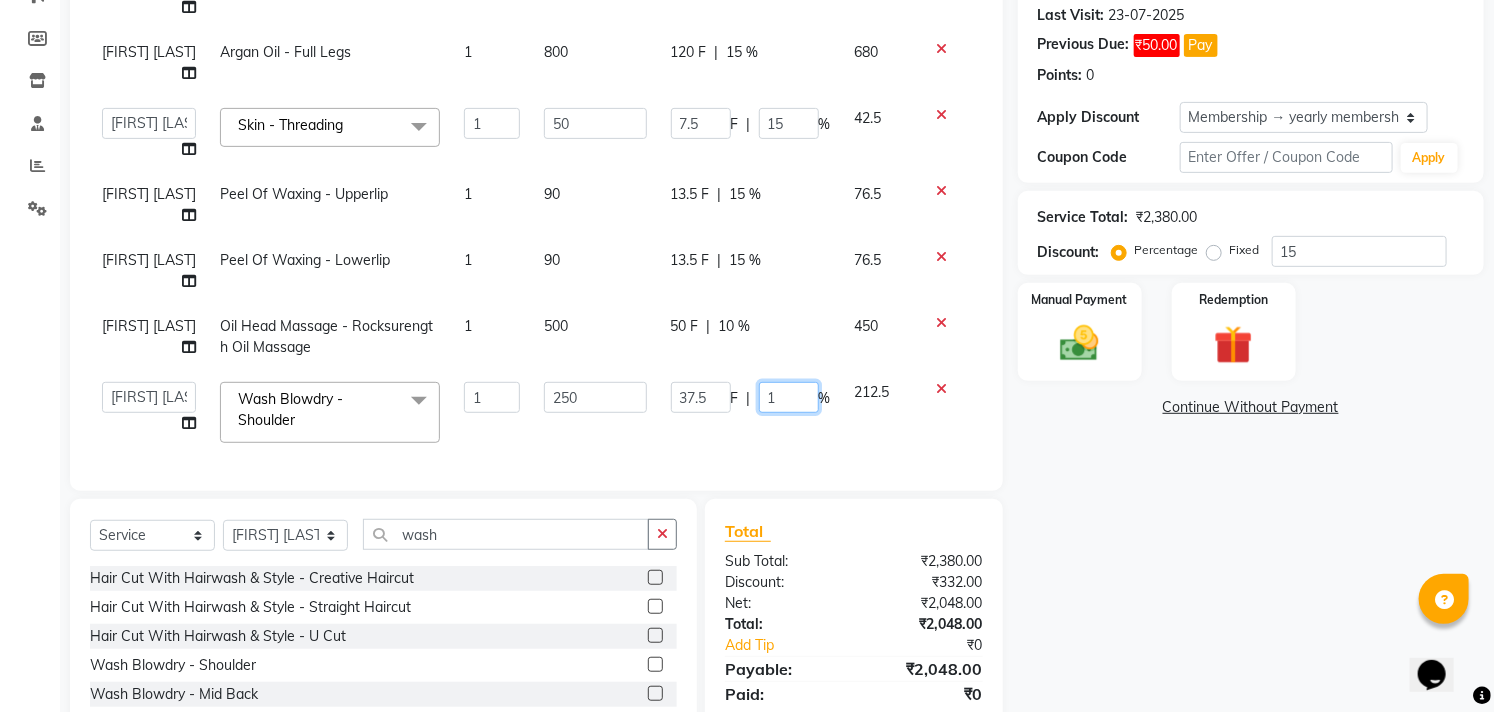 type on "10" 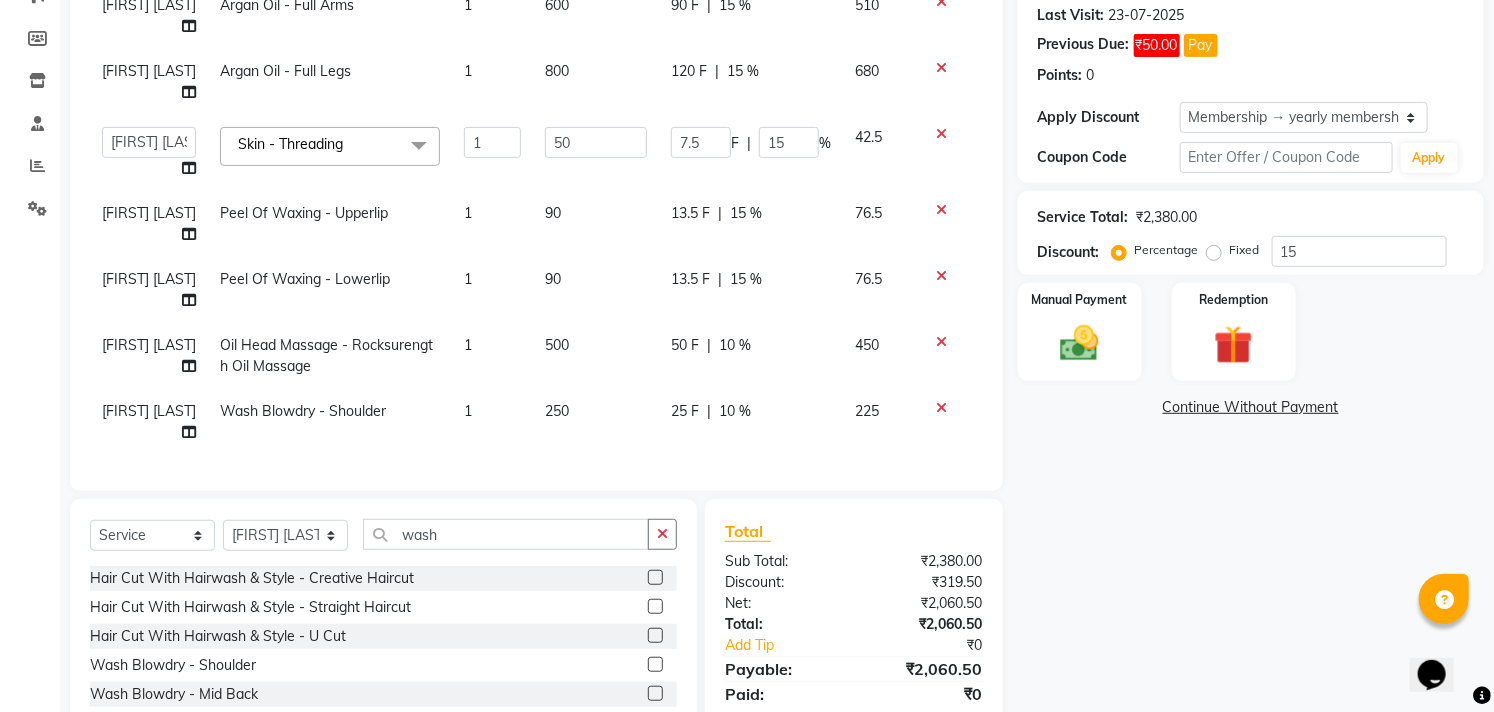 click on "50 F | 10 %" 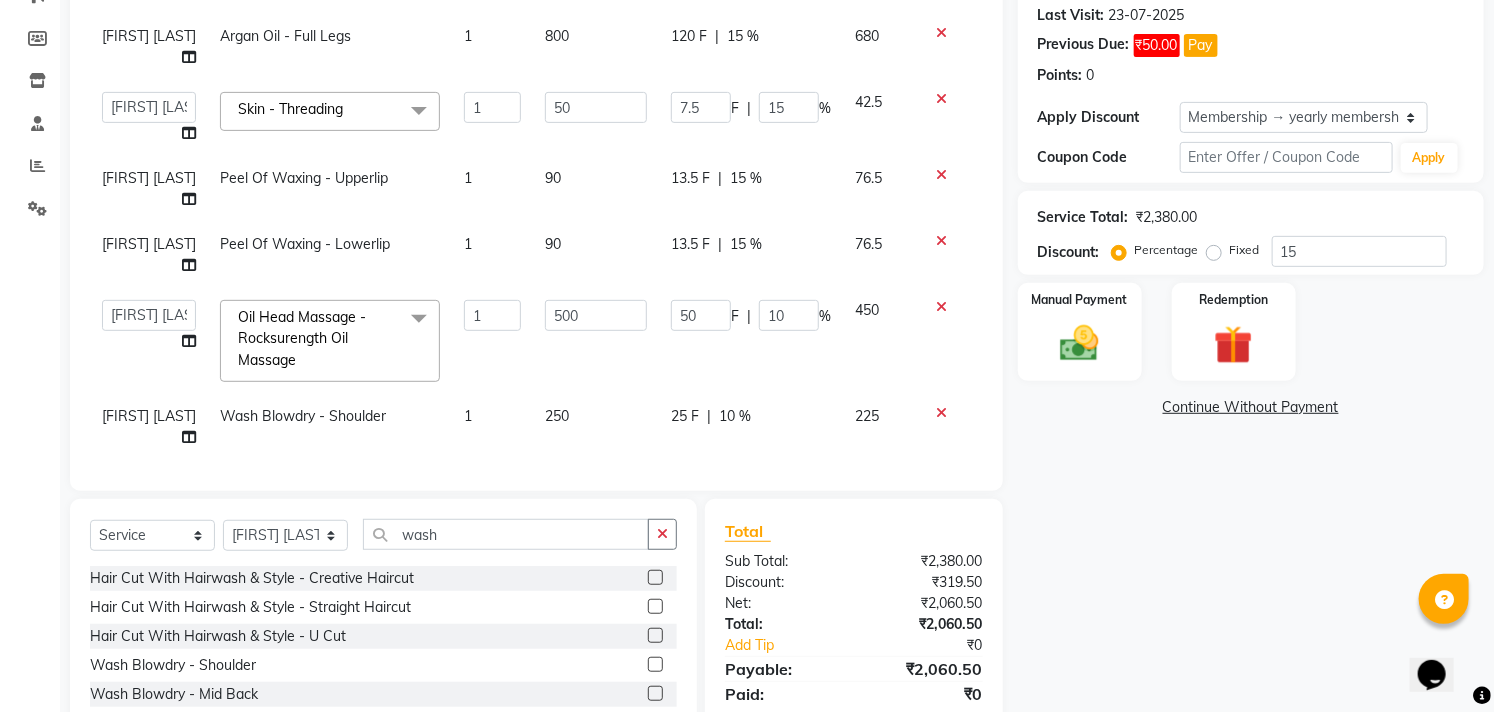 click on "15 %" 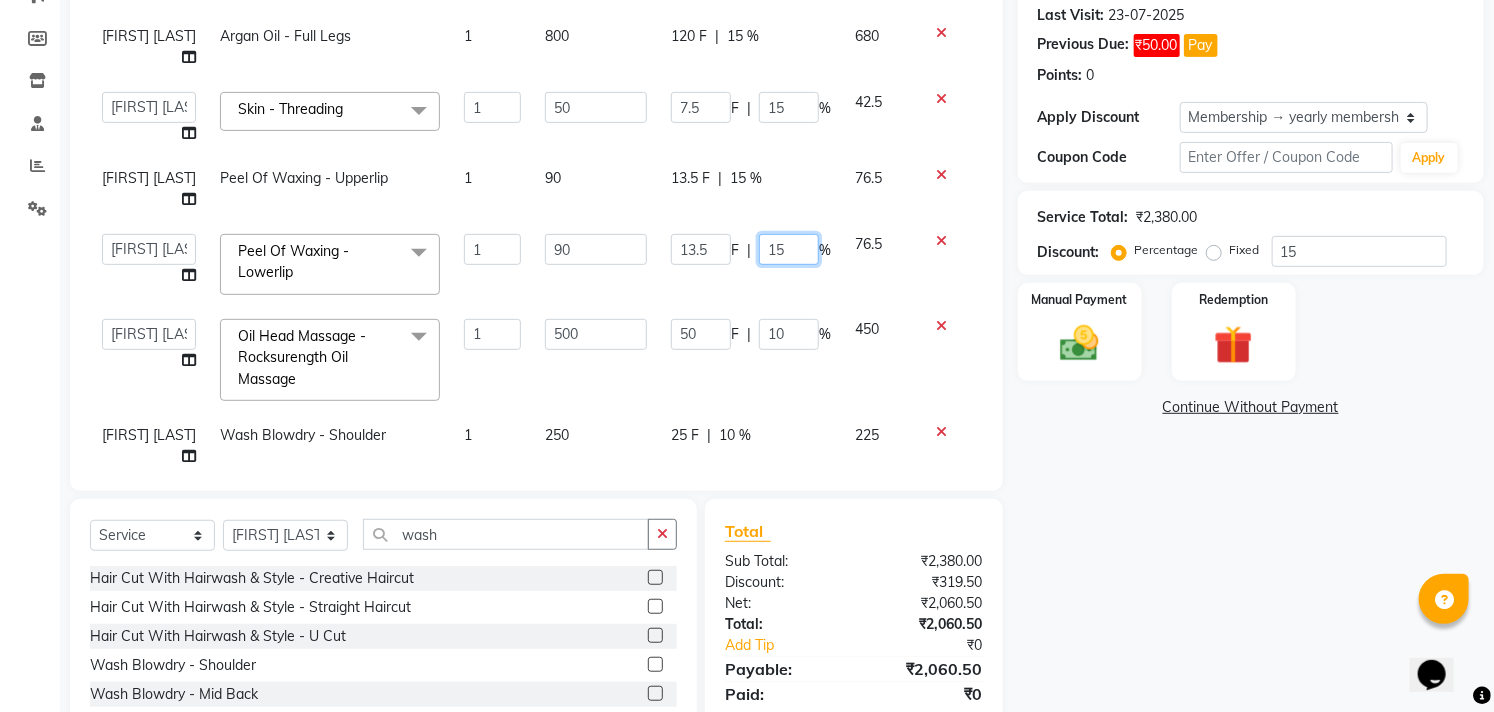 click on "15" 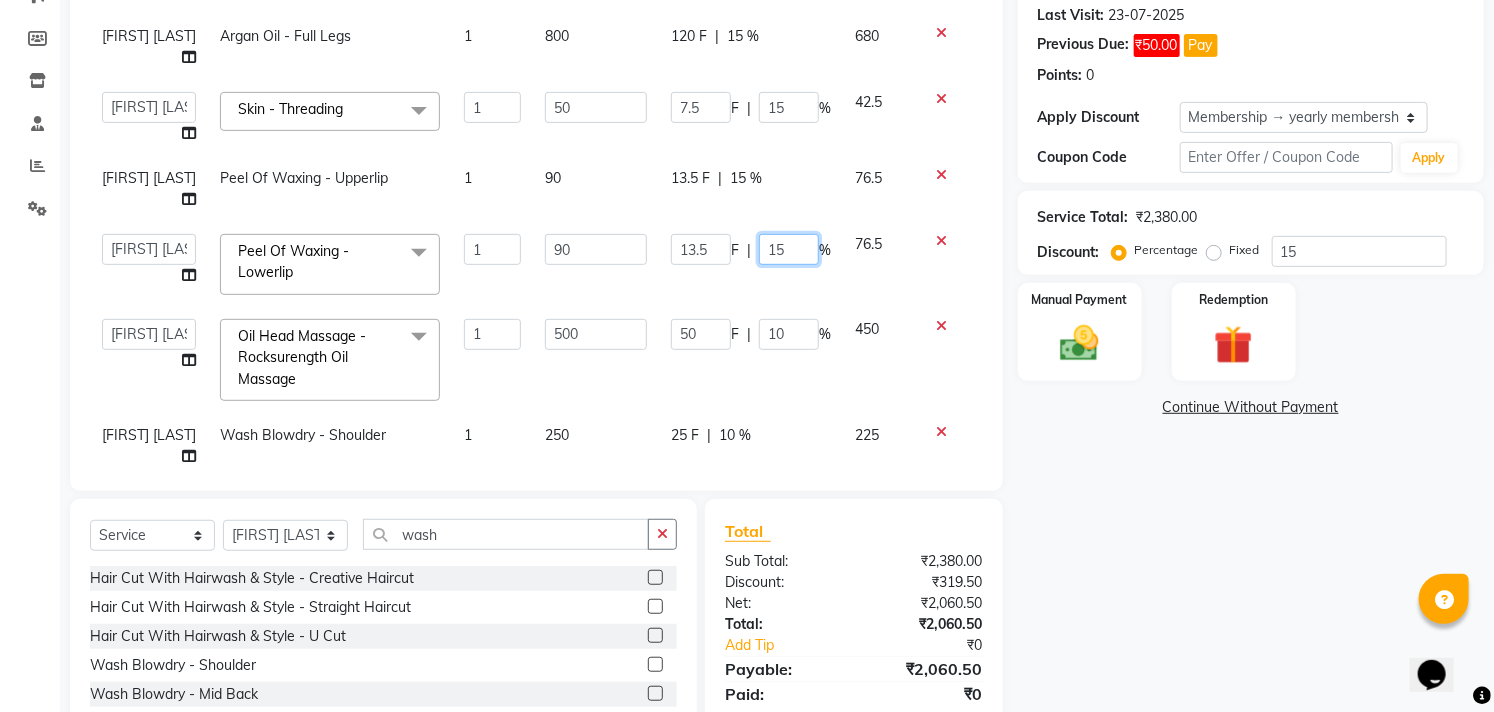 click on "15" 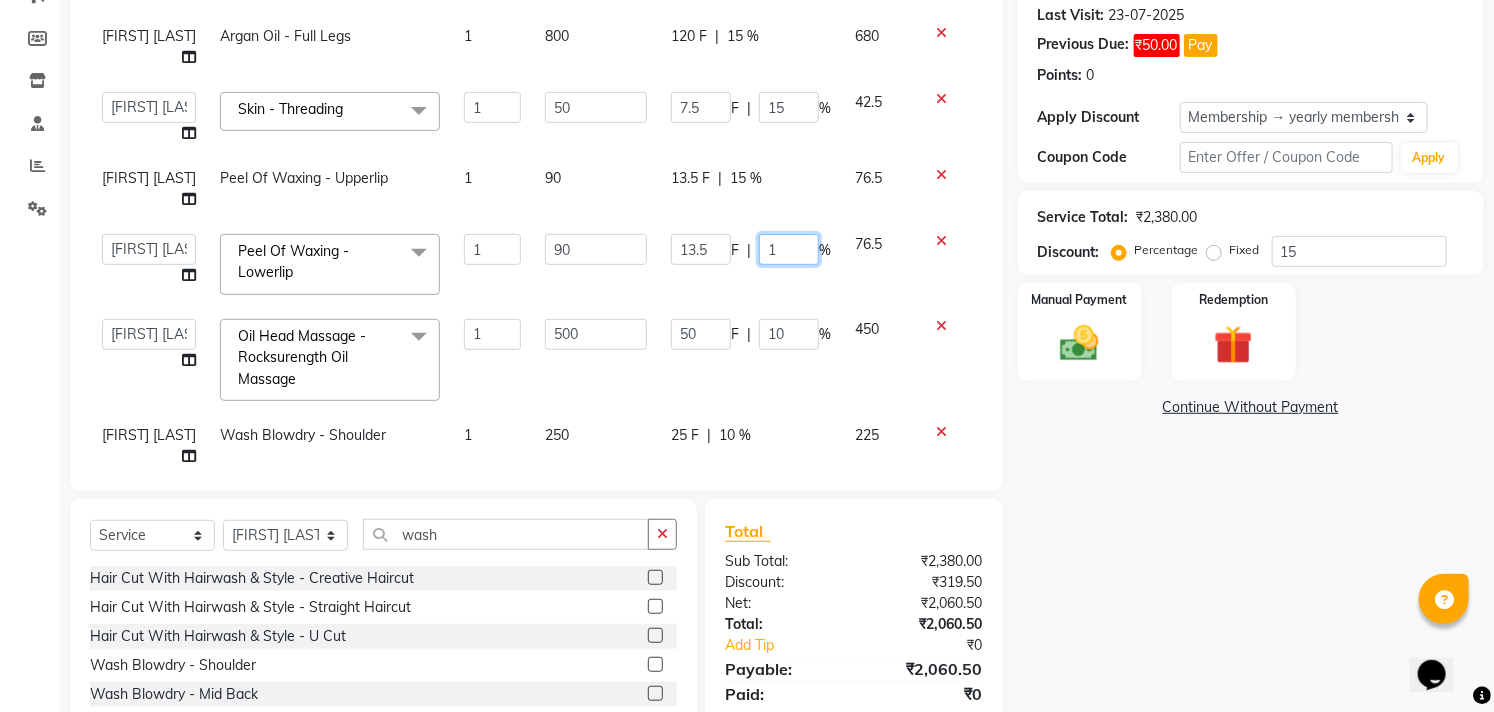 type on "10" 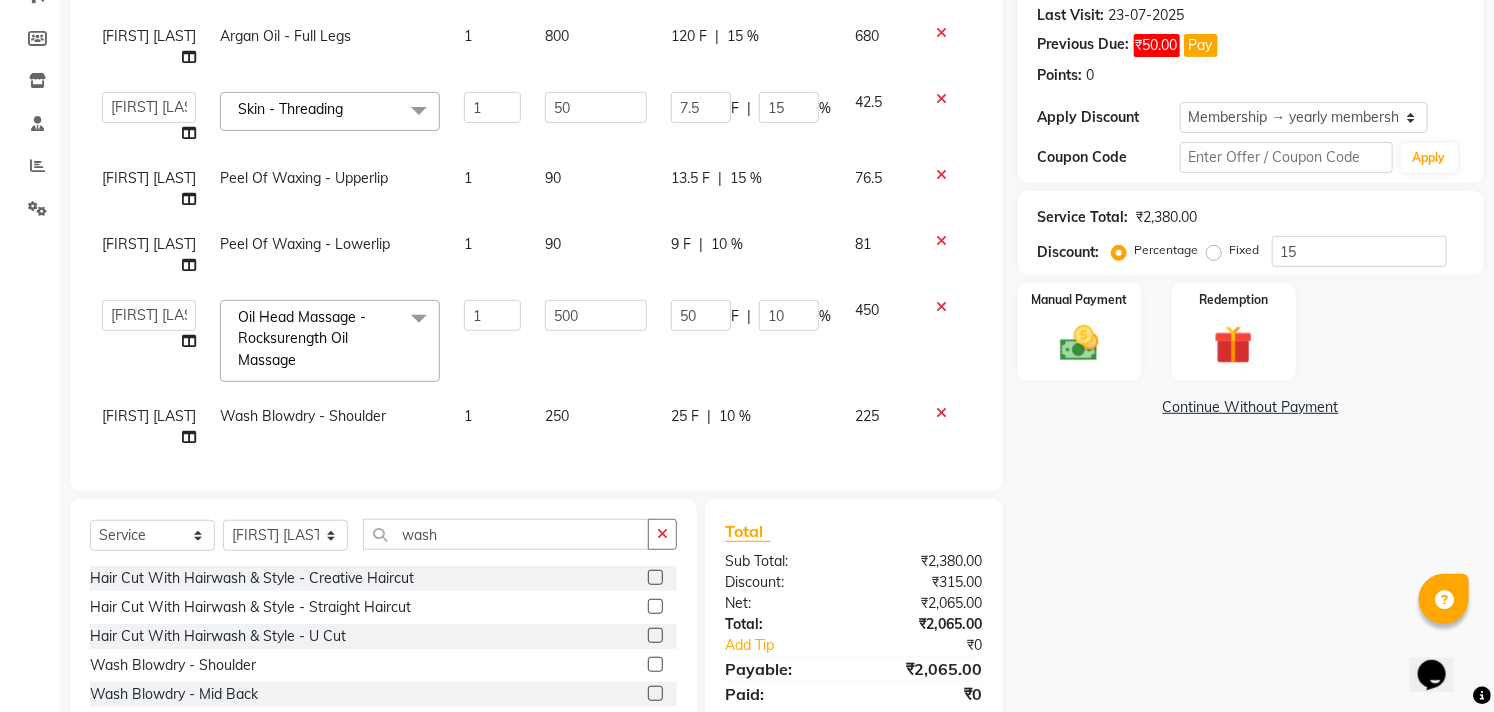 click on "15 %" 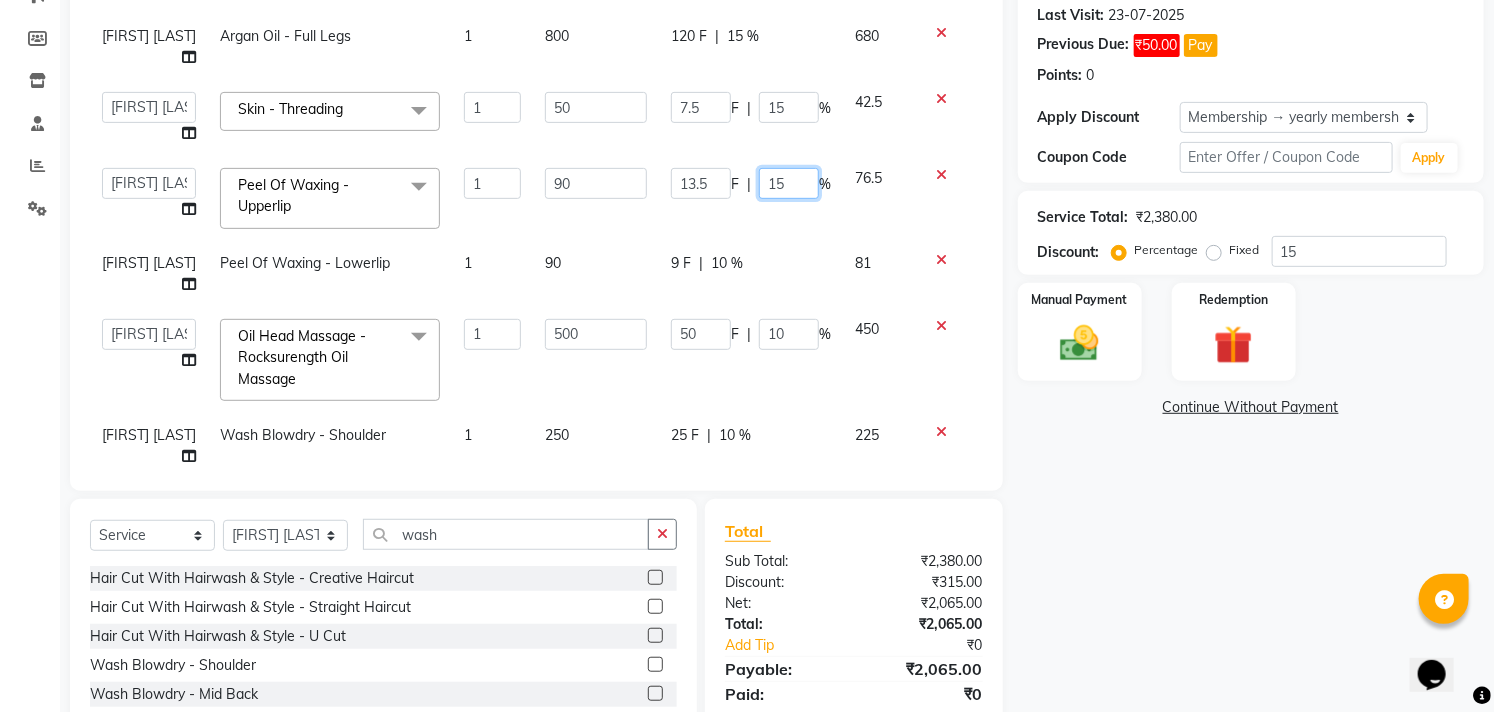 click on "15" 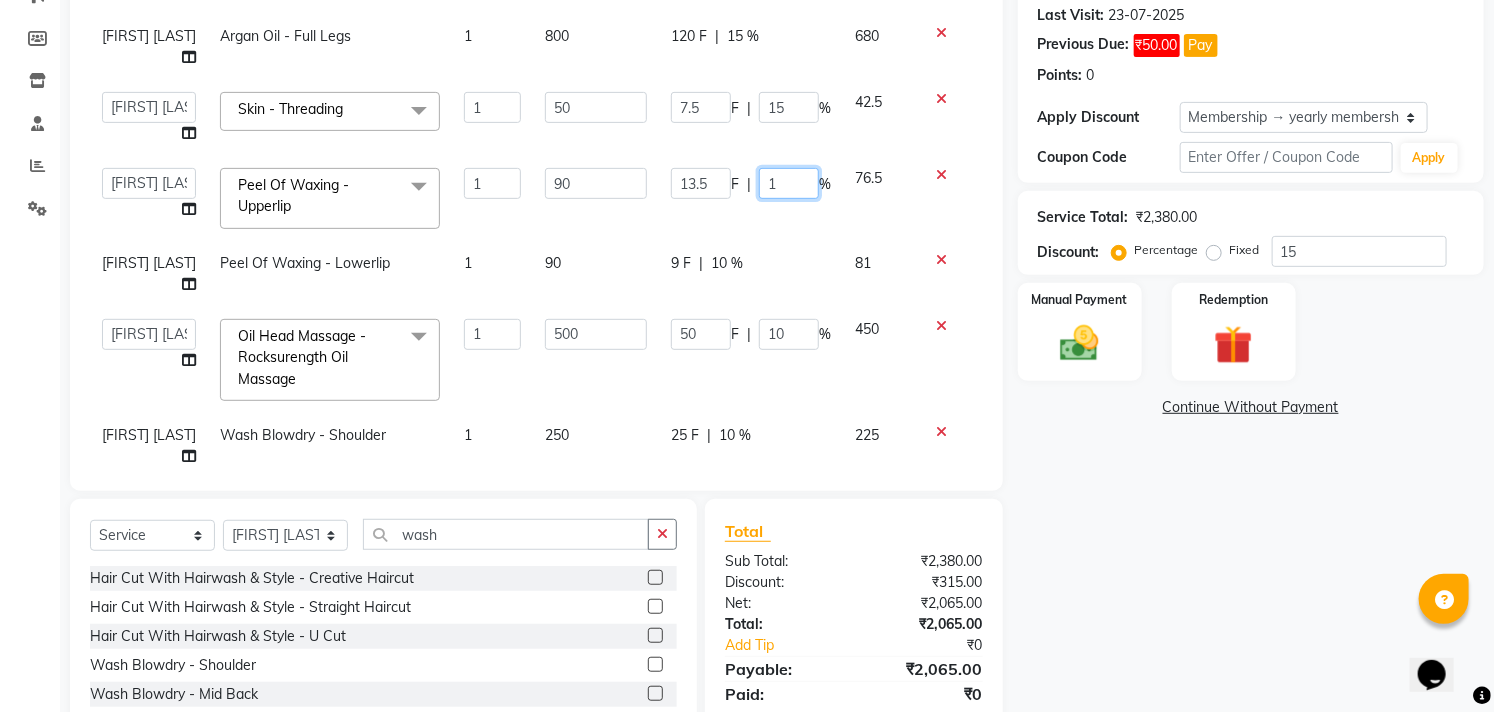 type on "10" 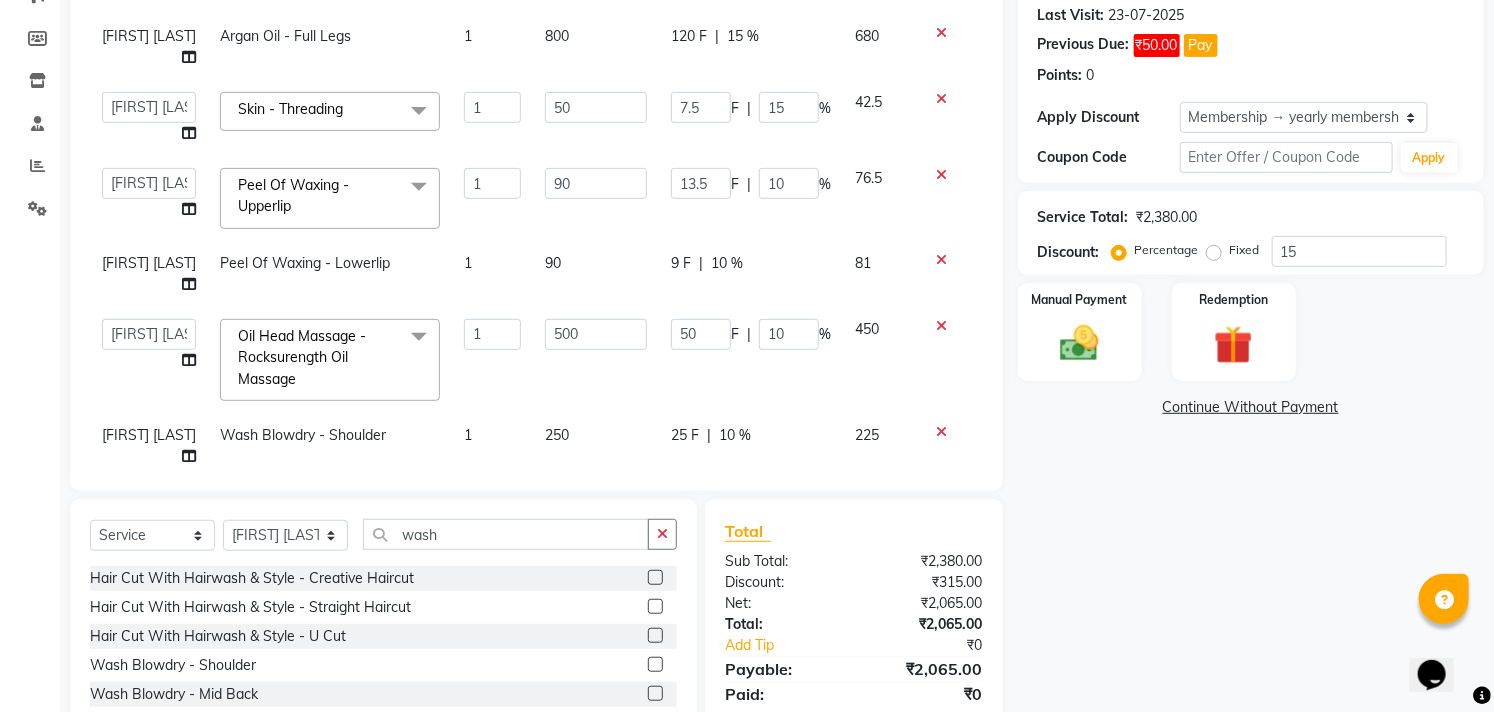 click on "9 F | 10 %" 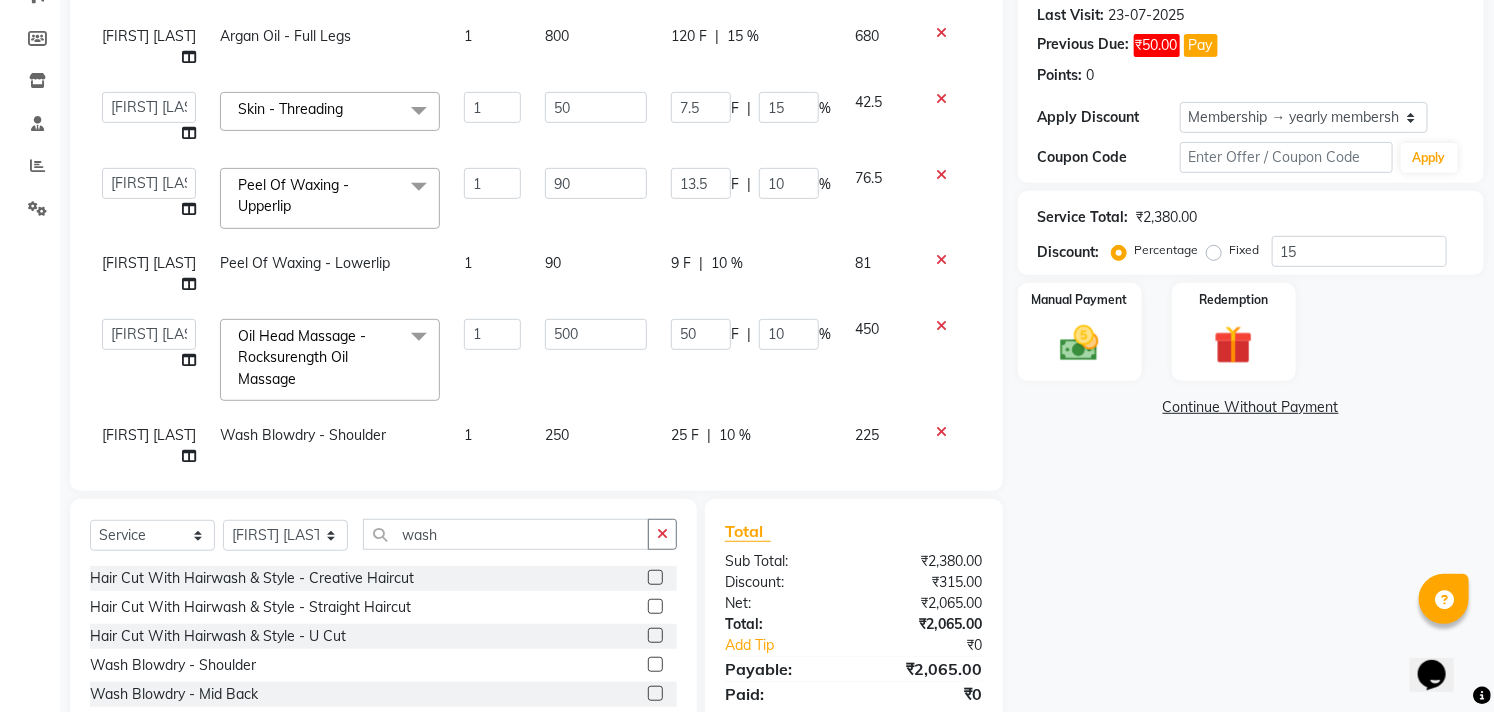select on "35743" 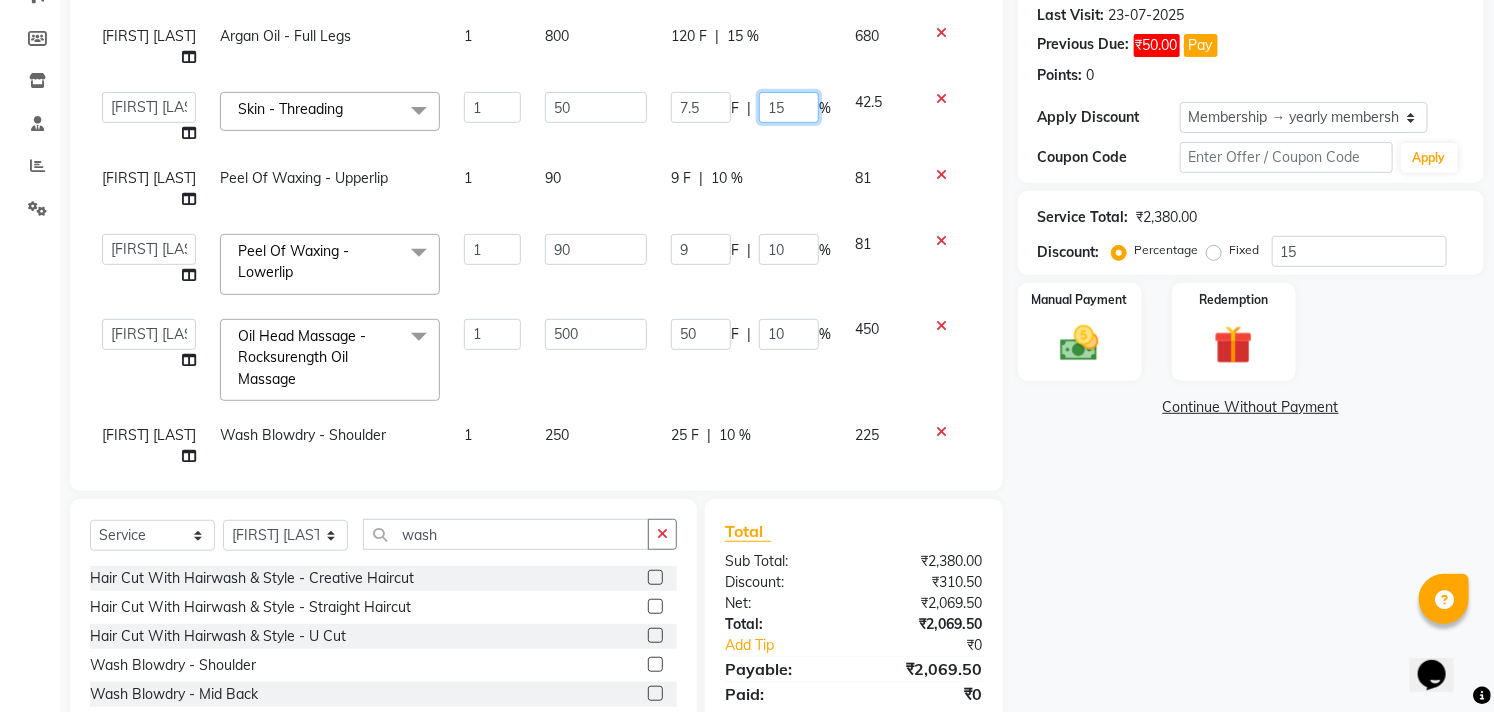 click on "15" 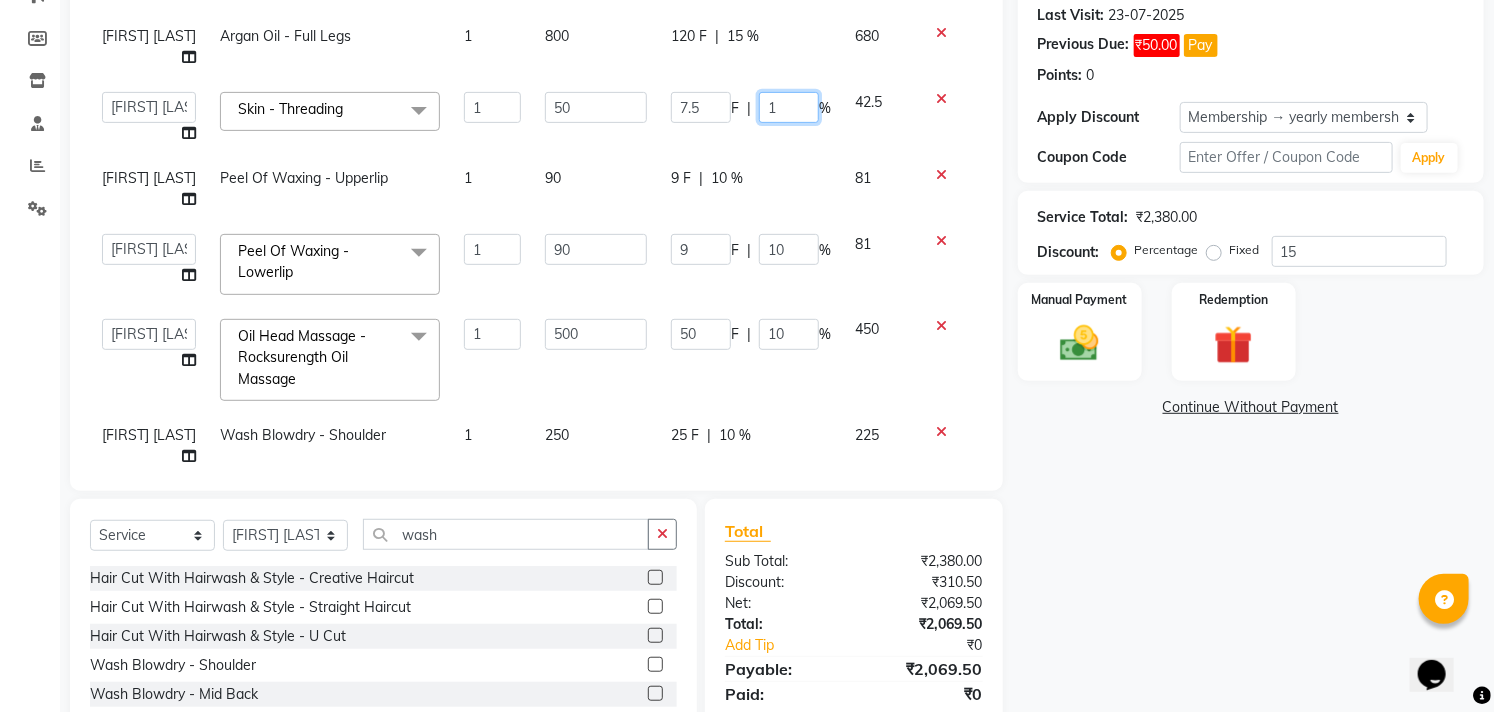 type on "10" 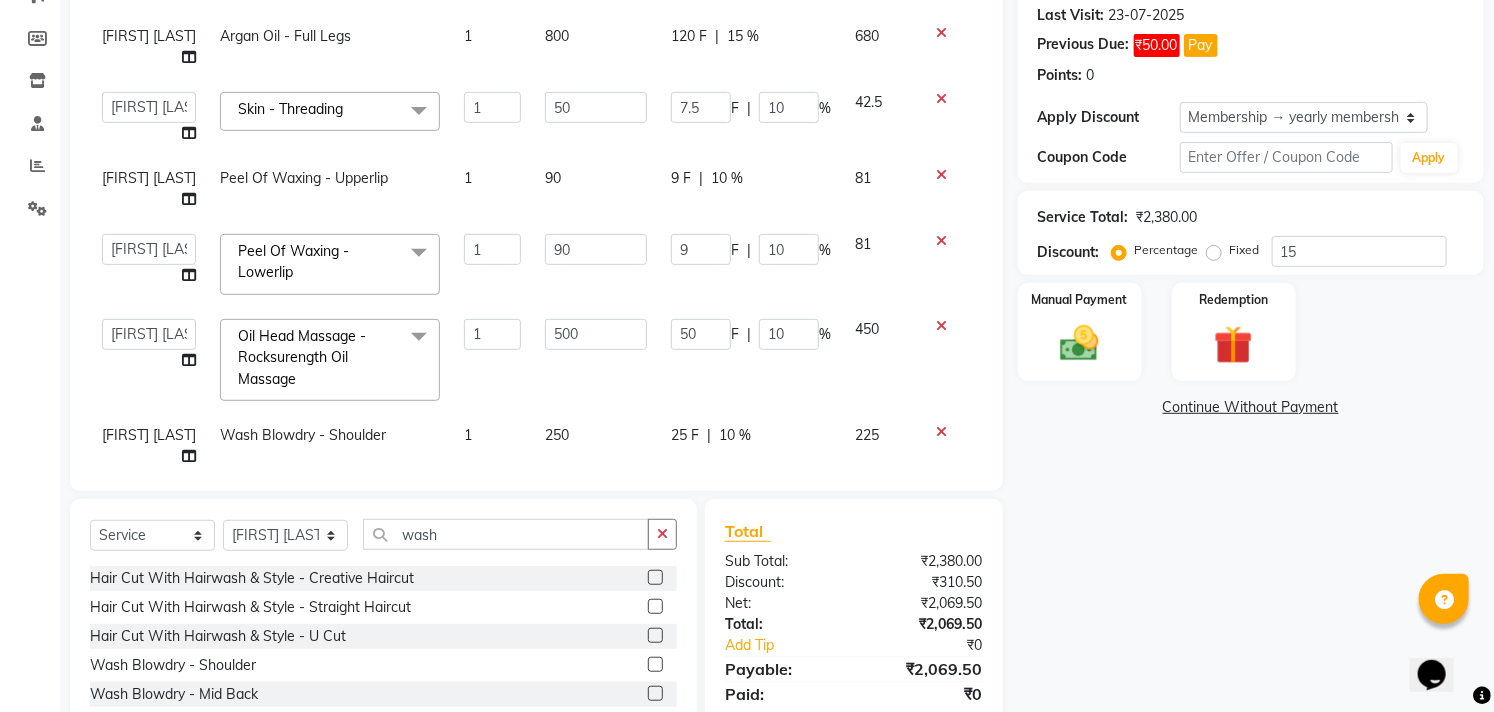 click on "9 F | 10 %" 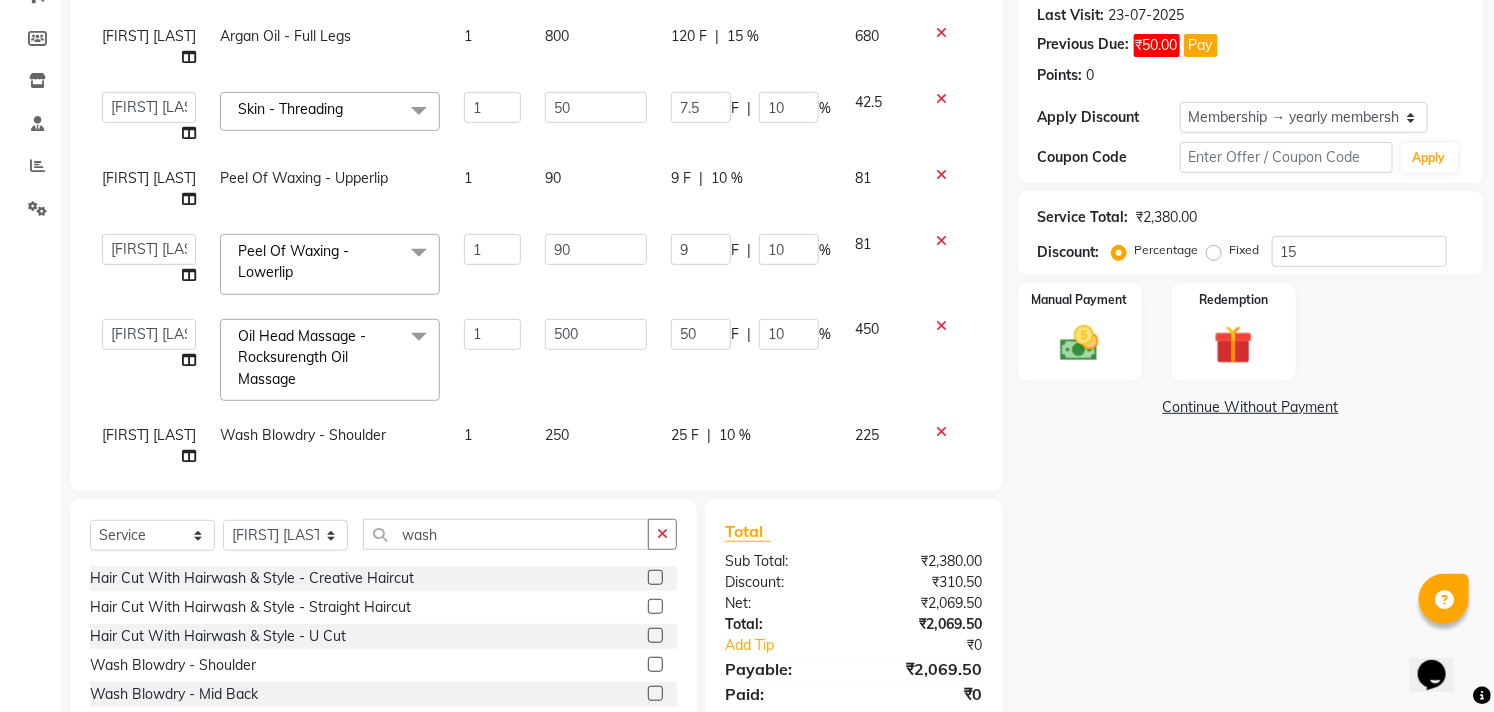 select on "35743" 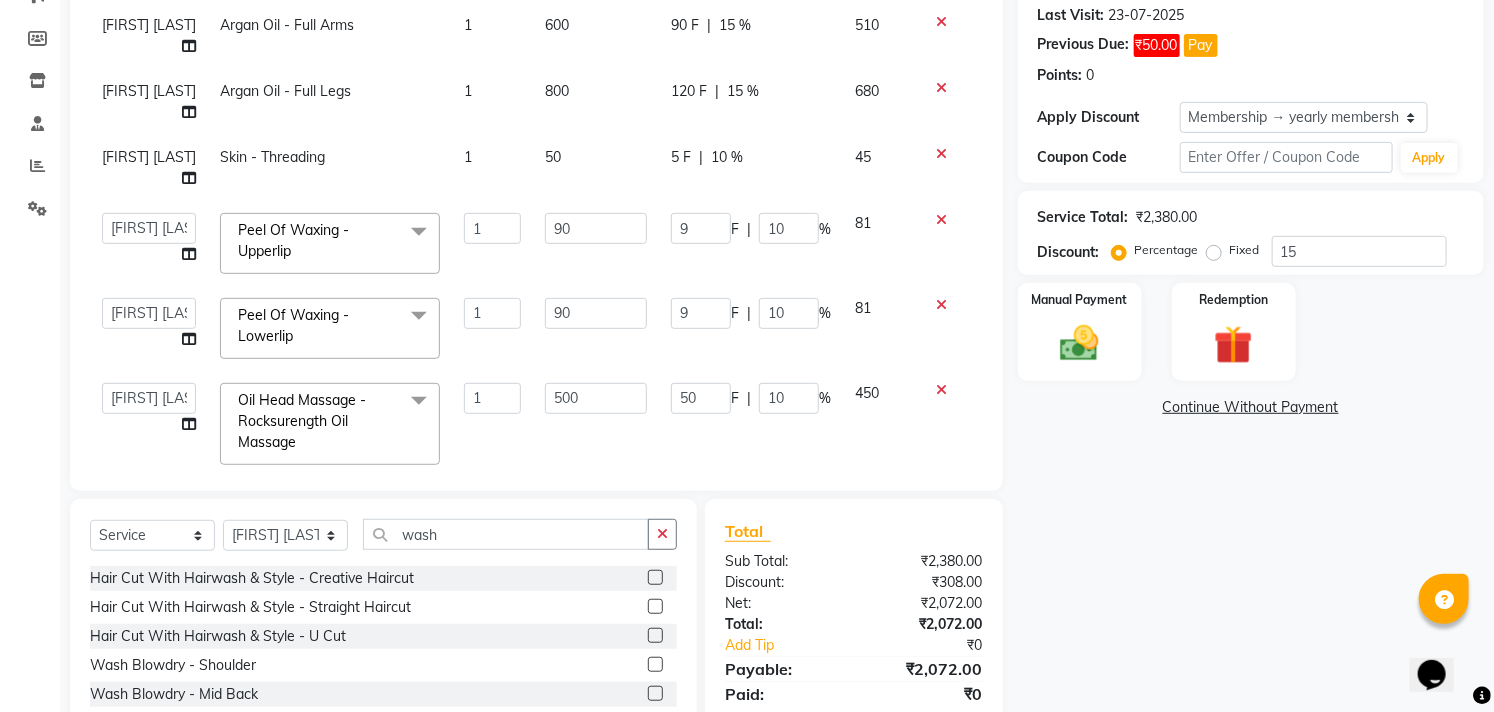 scroll, scrollTop: 0, scrollLeft: 0, axis: both 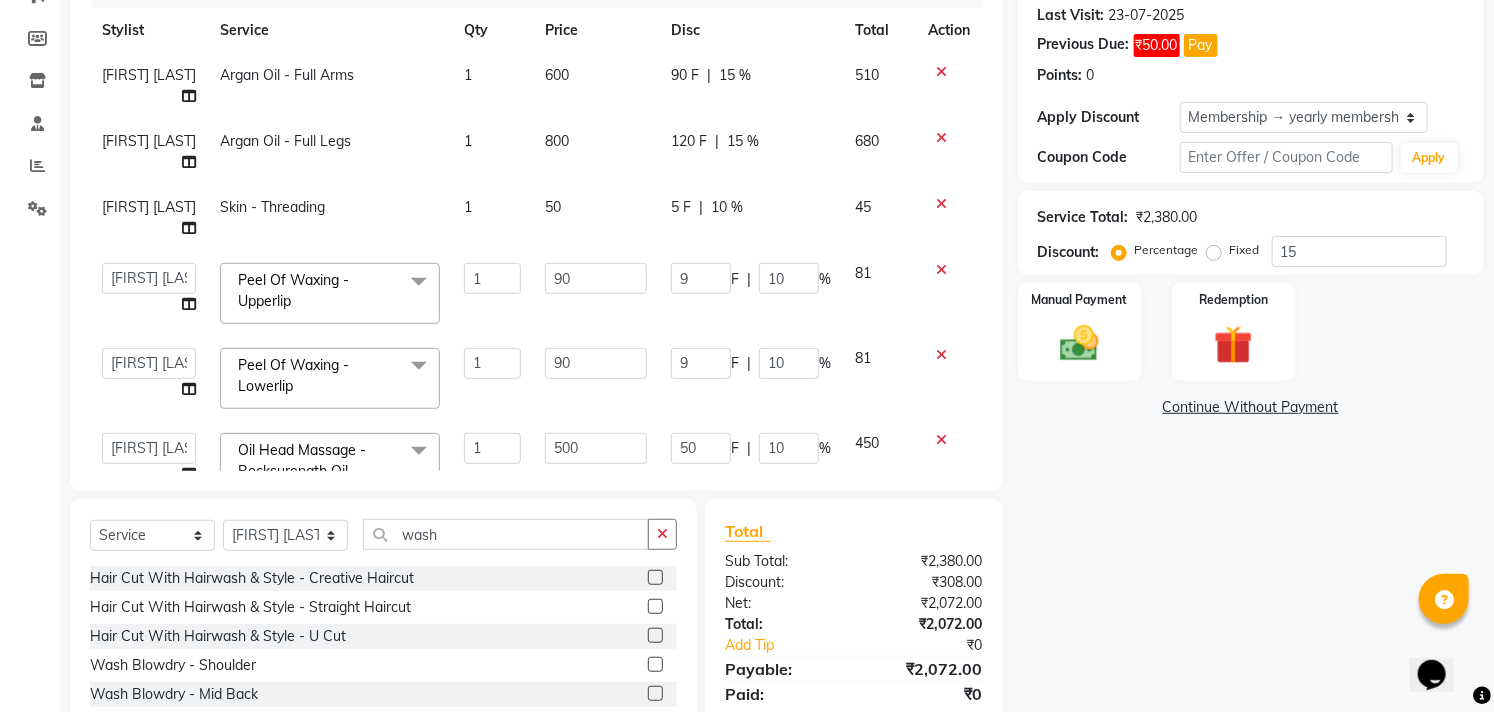 click on "15 %" 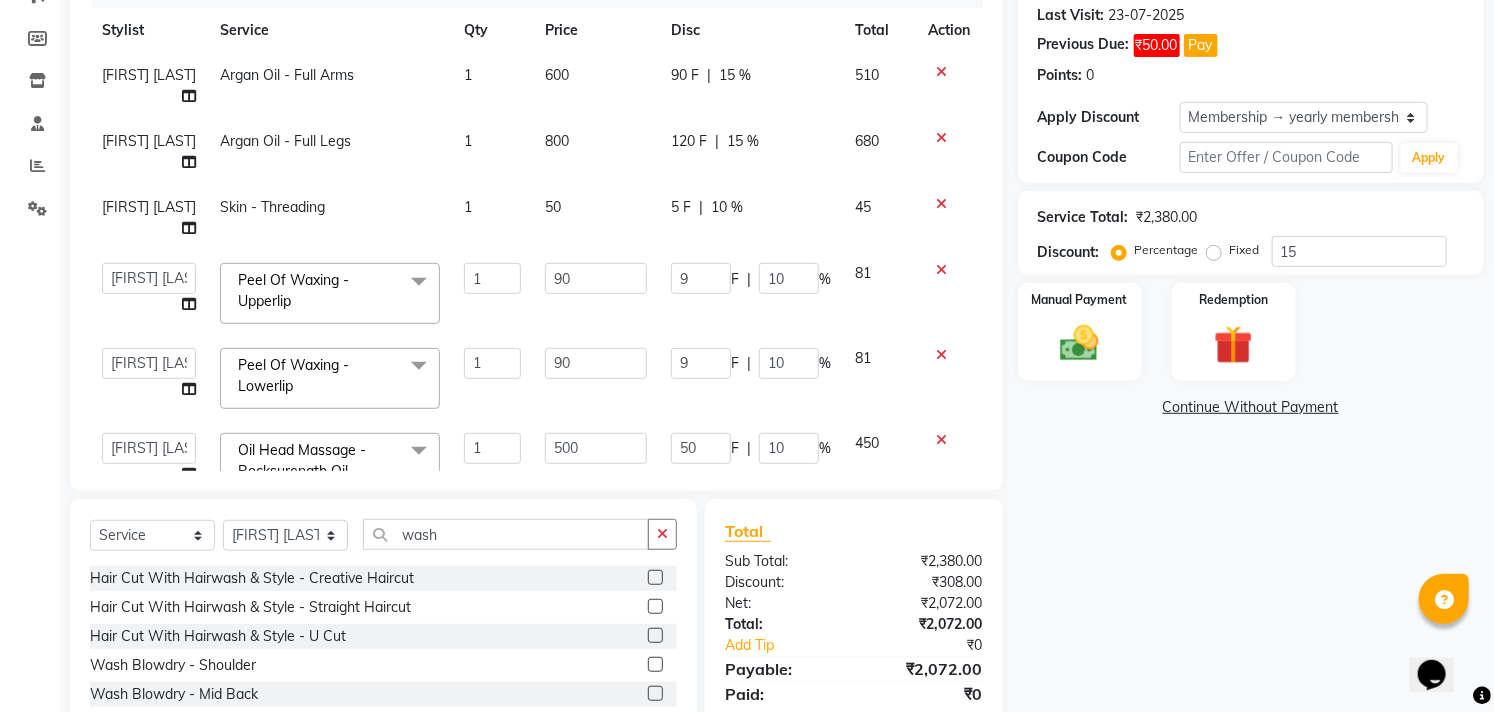 select on "35743" 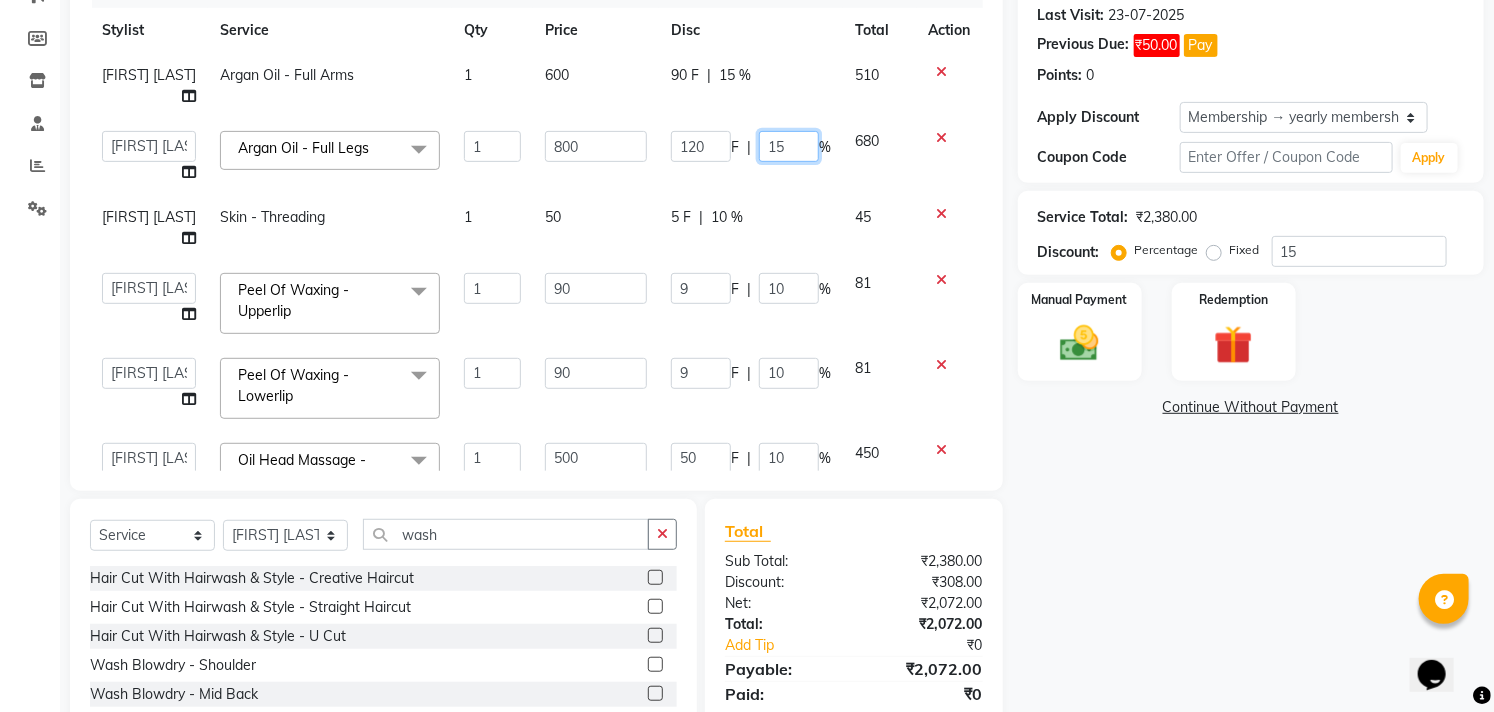 click on "15" 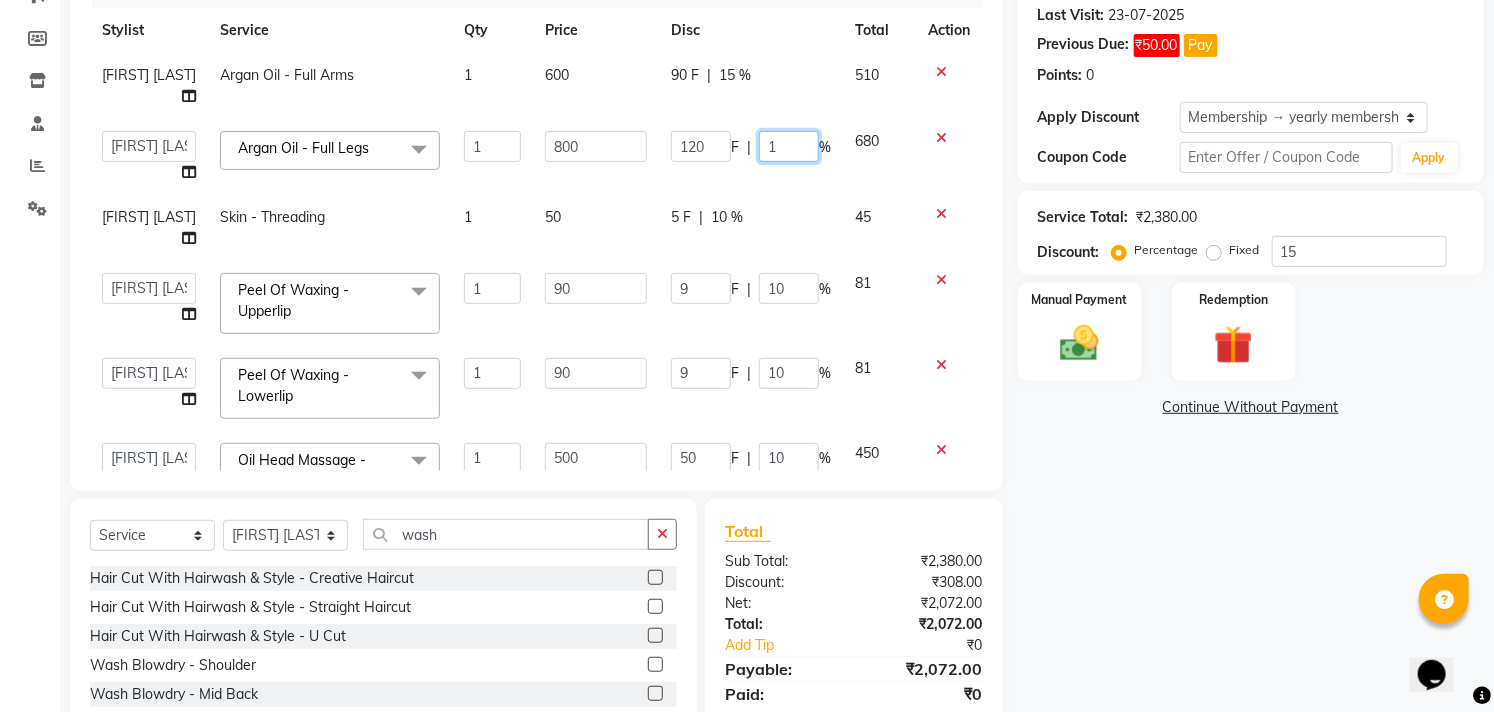 type on "10" 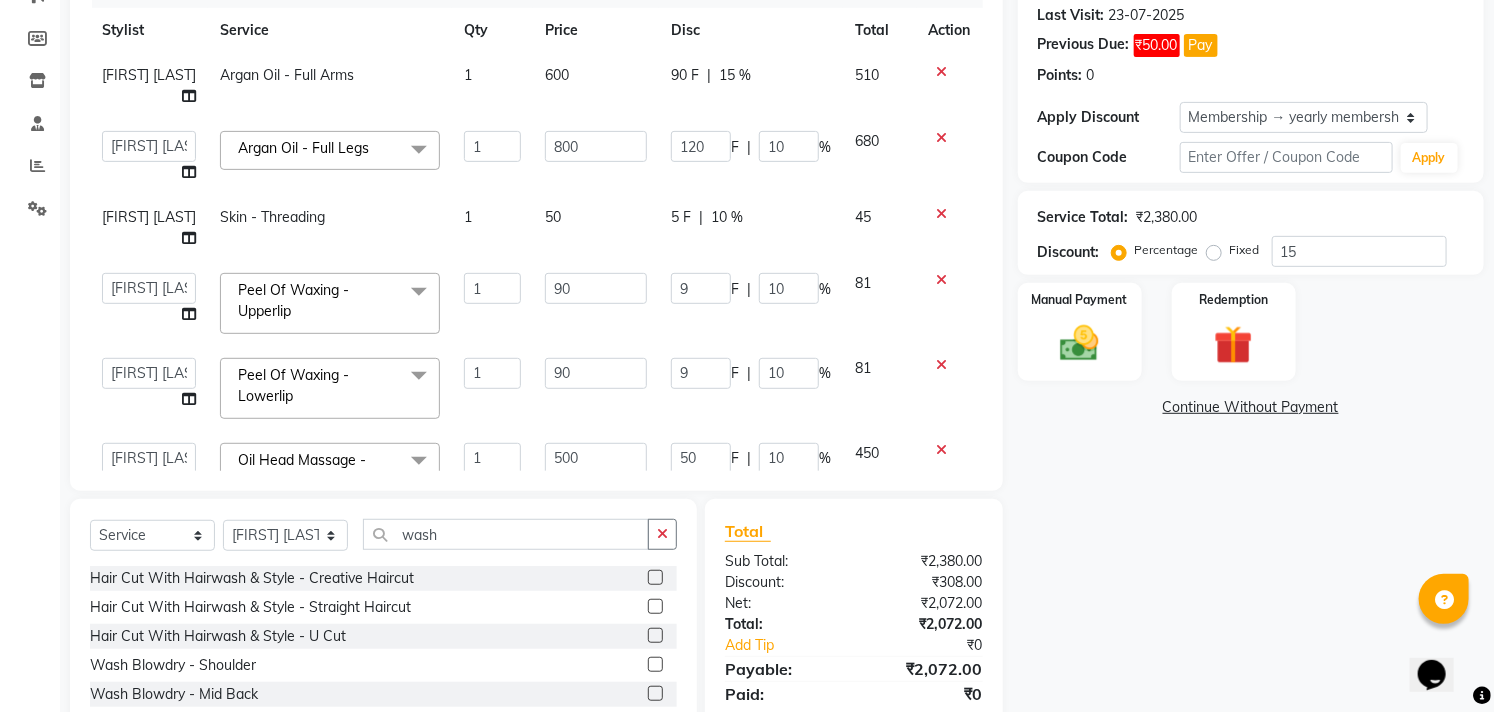 click on "5 F | 10 %" 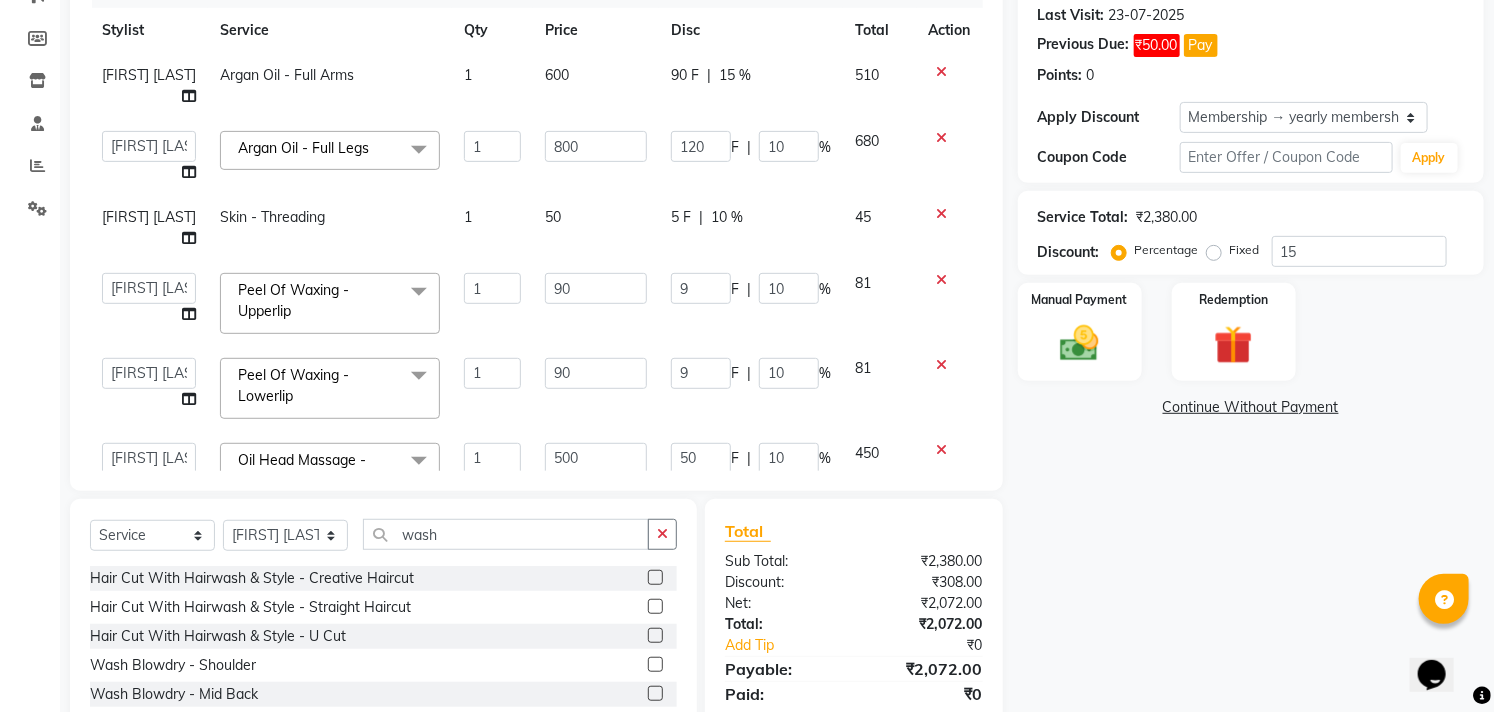 select on "35743" 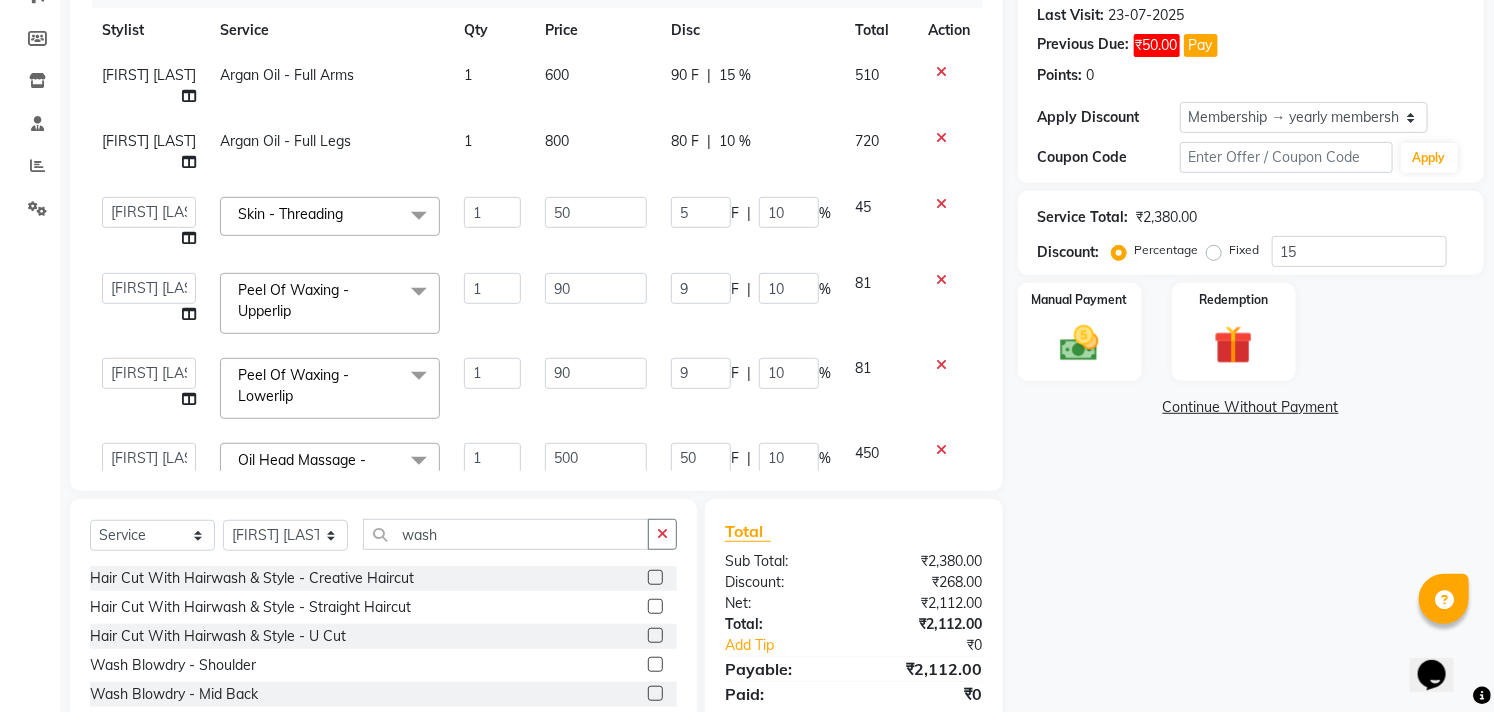 click on "15 %" 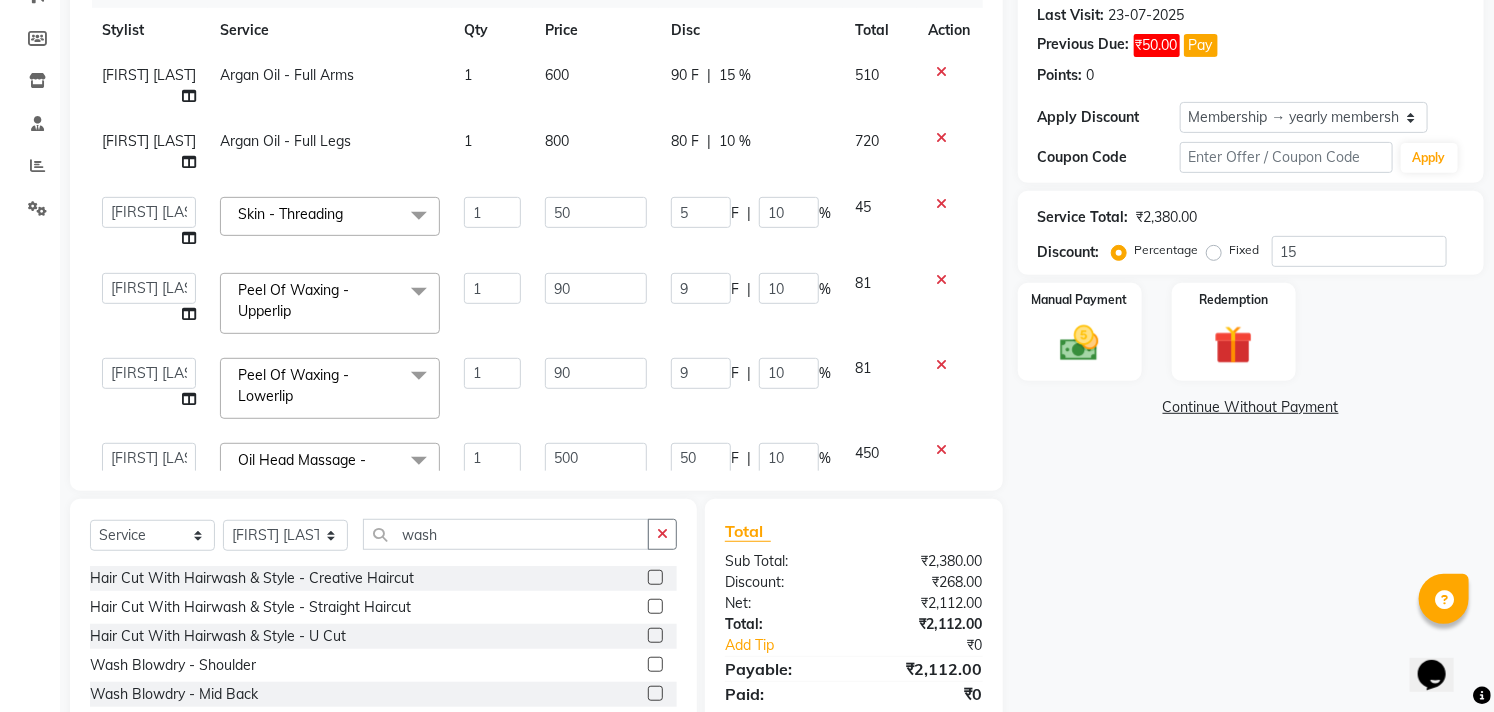 select on "35743" 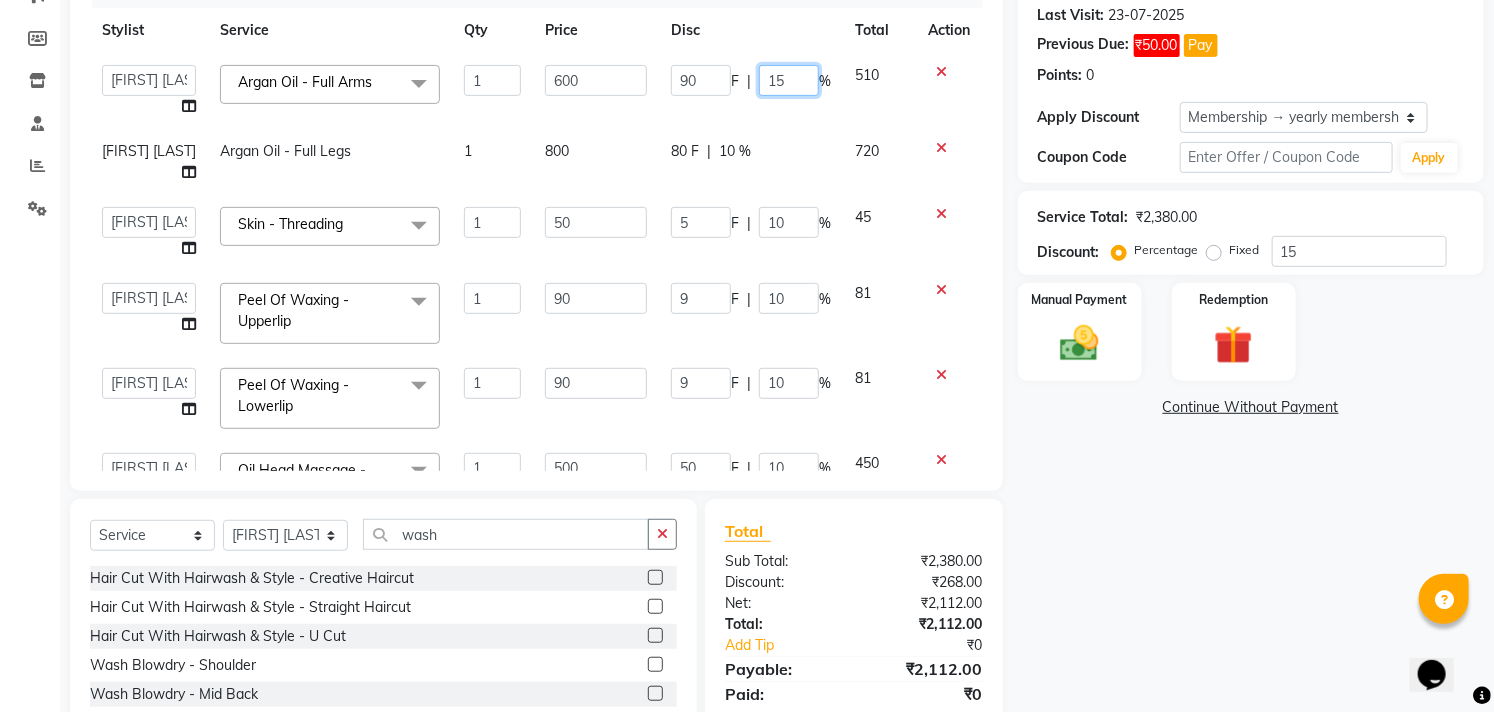 click on "15" 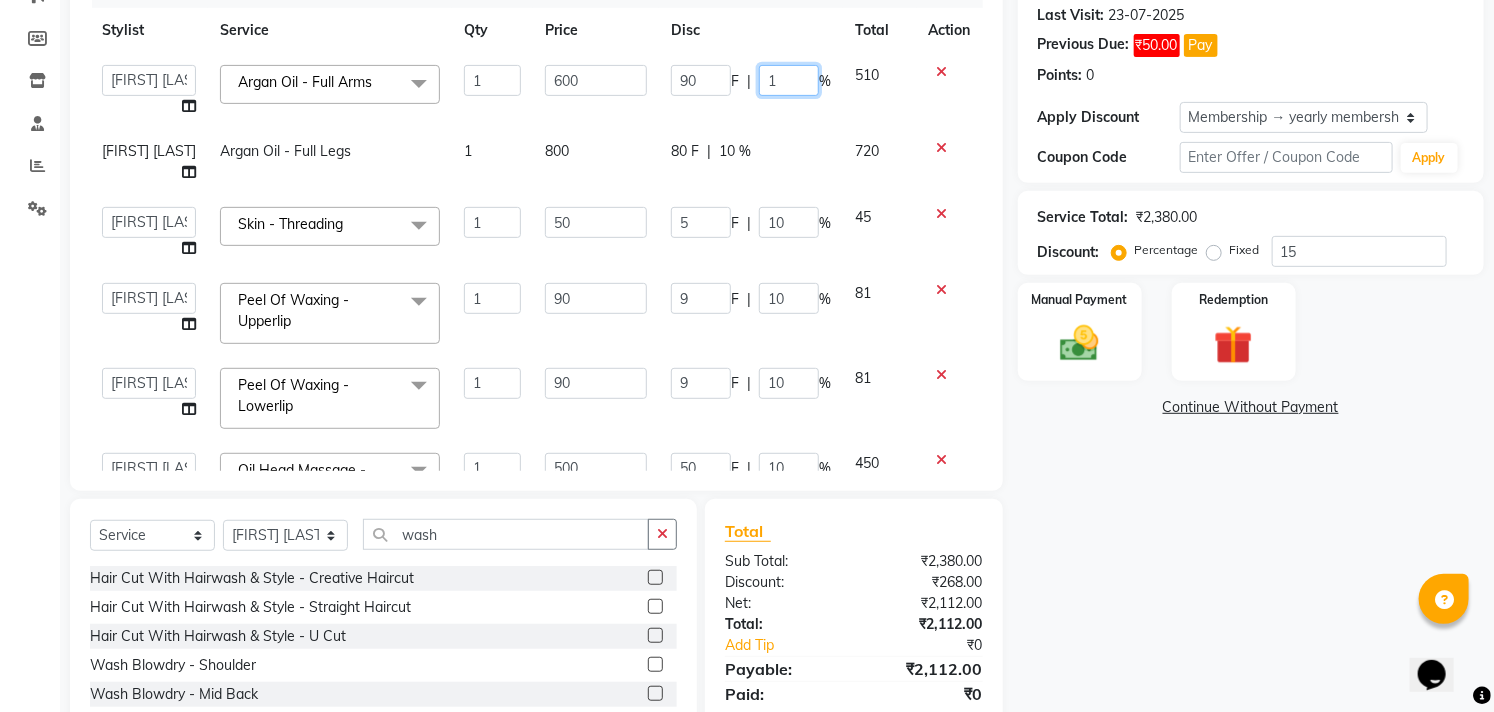 type on "10" 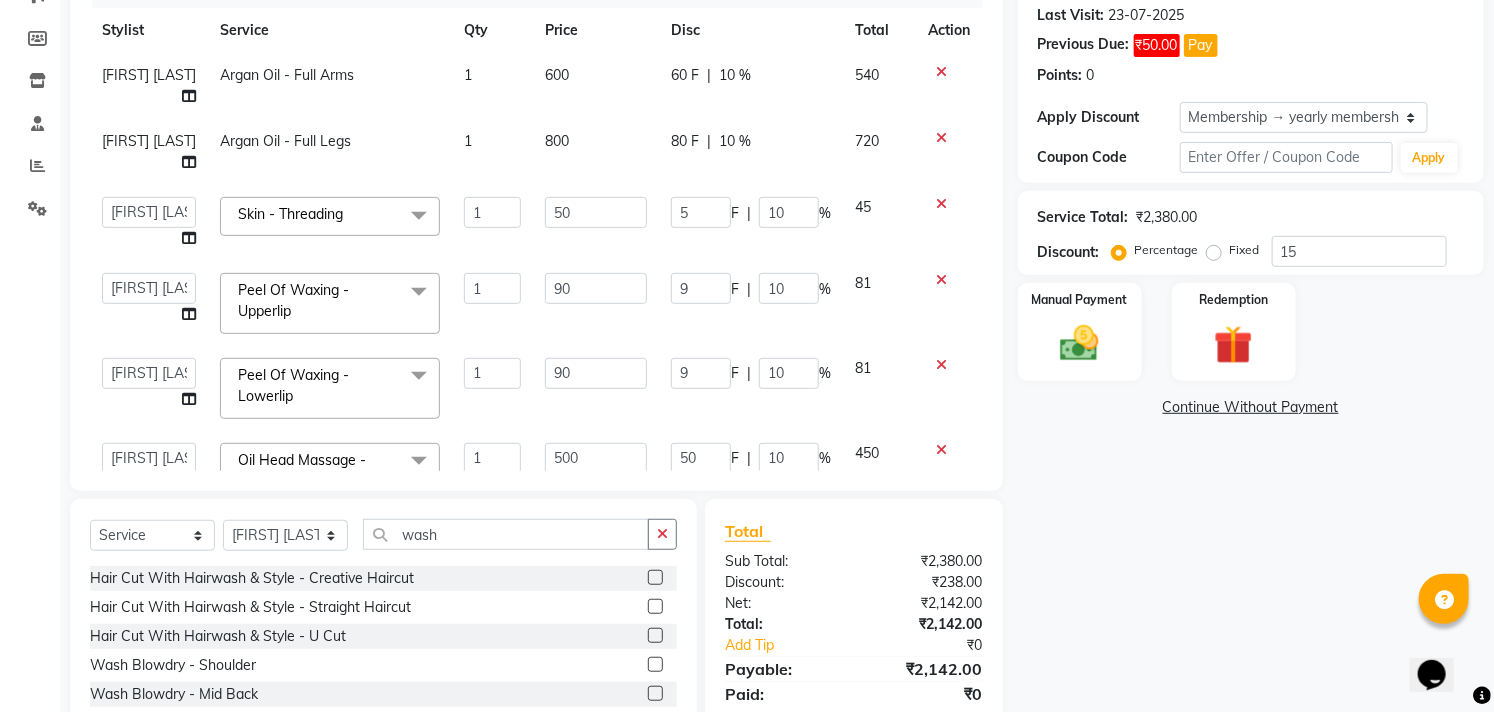 click on "80 F | 10 %" 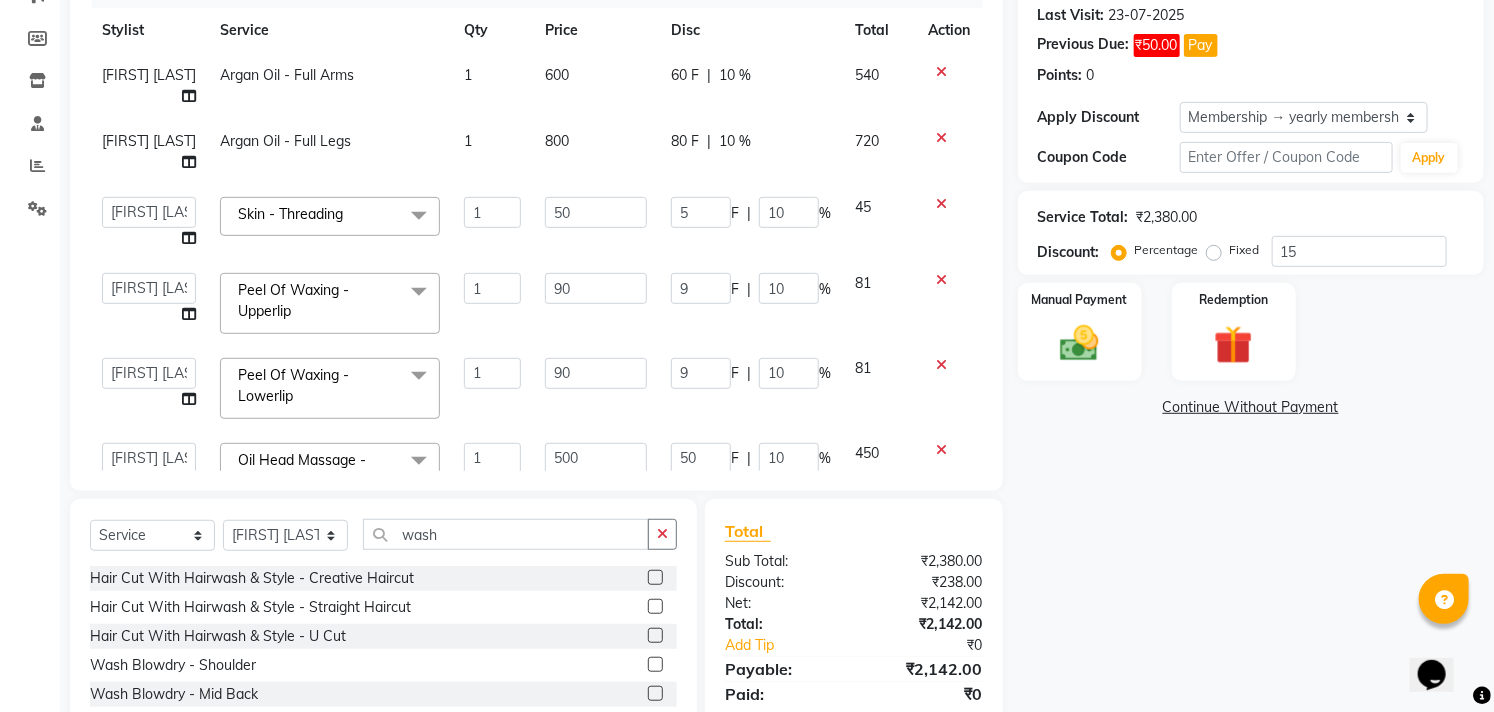 select on "35743" 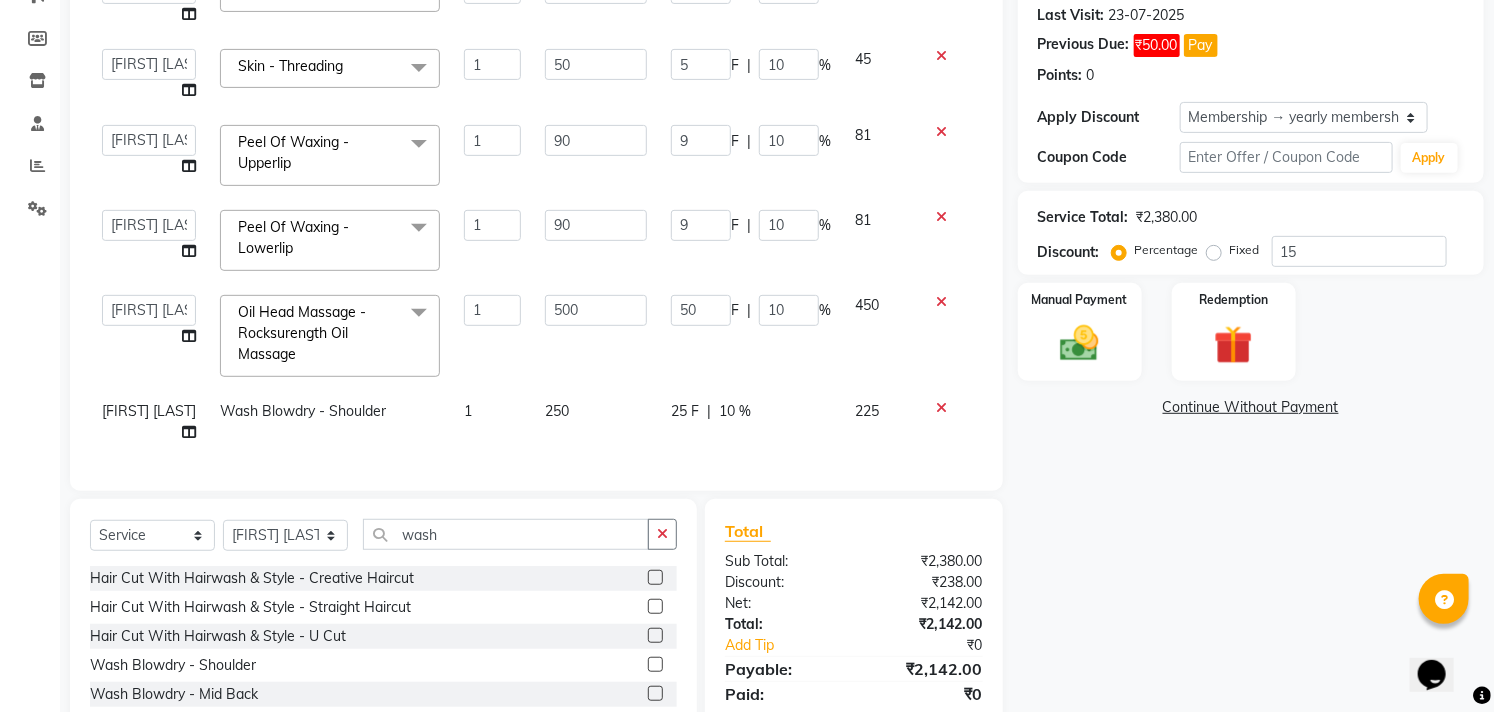 scroll, scrollTop: 174, scrollLeft: 0, axis: vertical 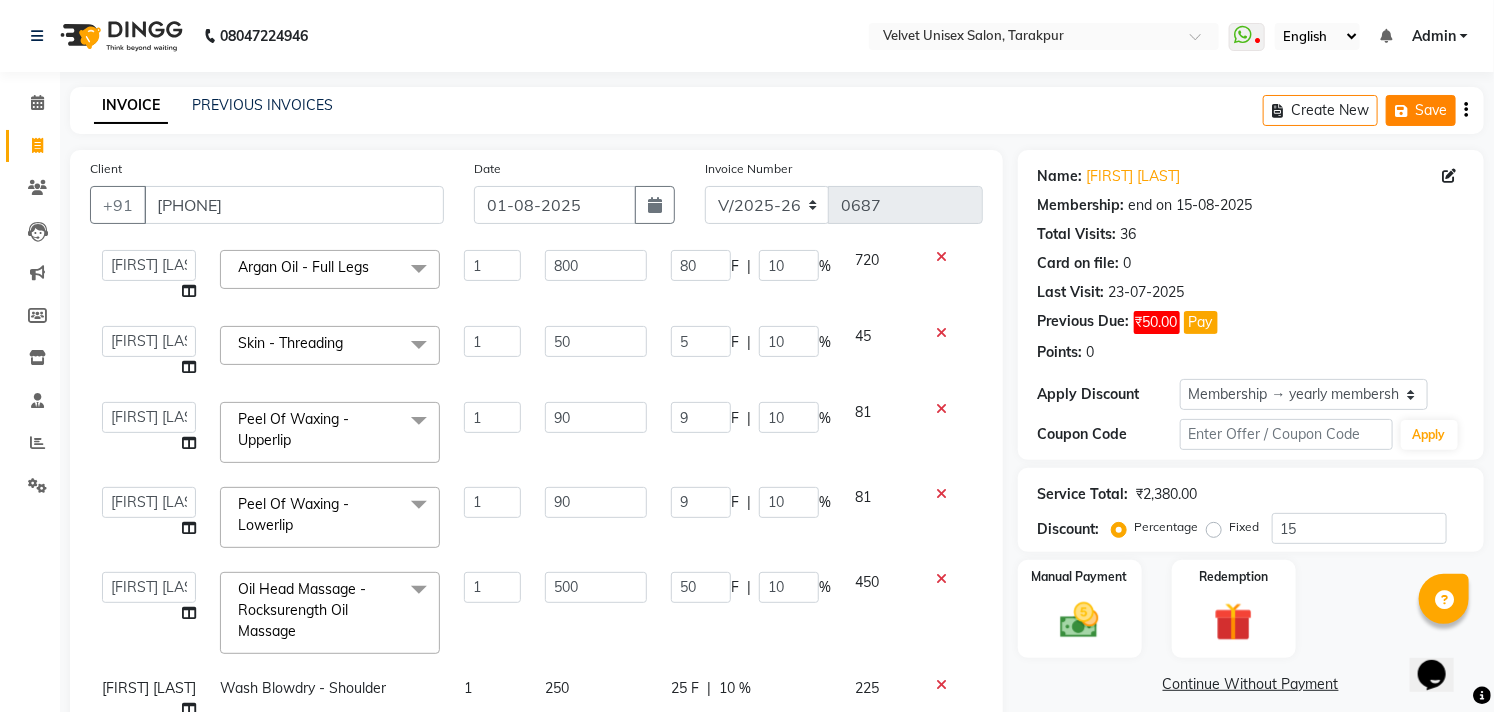 click on "Save" 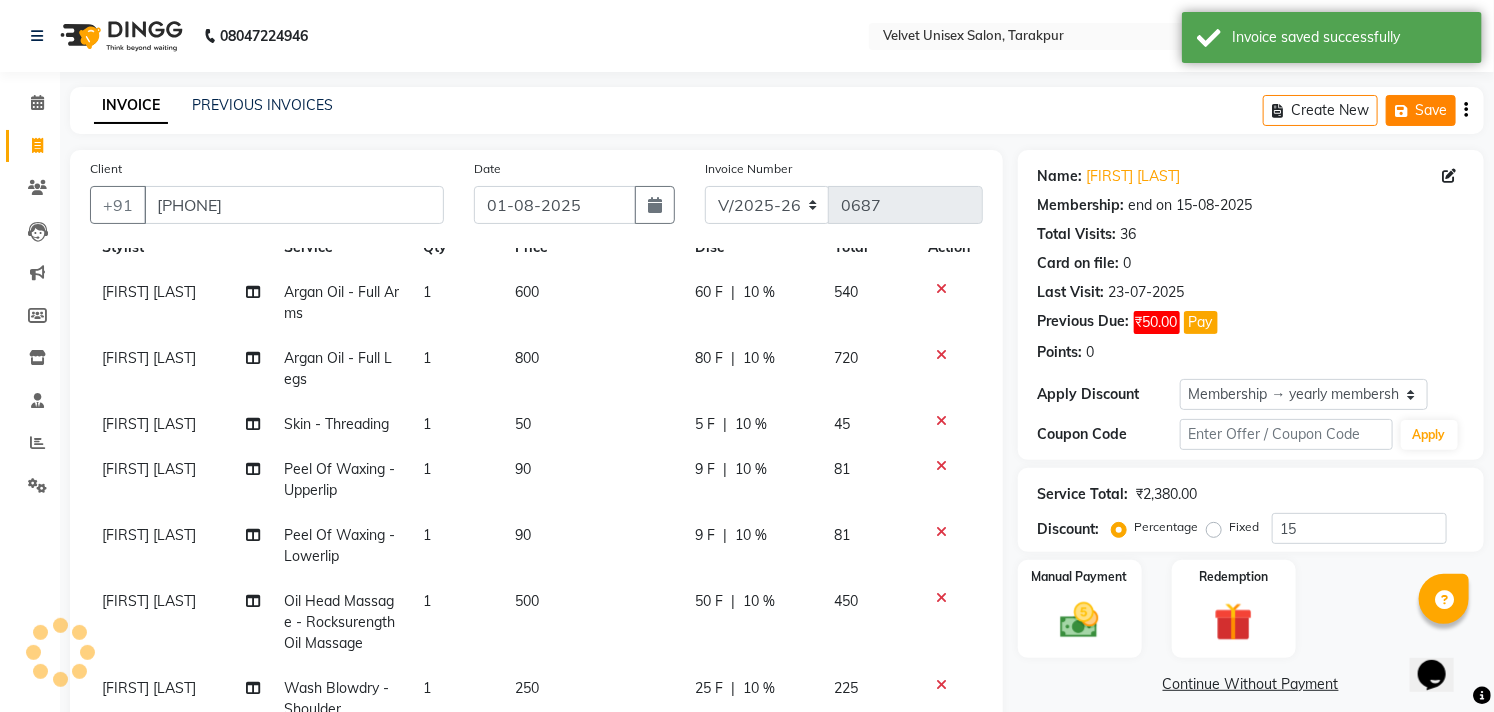 scroll, scrollTop: 76, scrollLeft: 0, axis: vertical 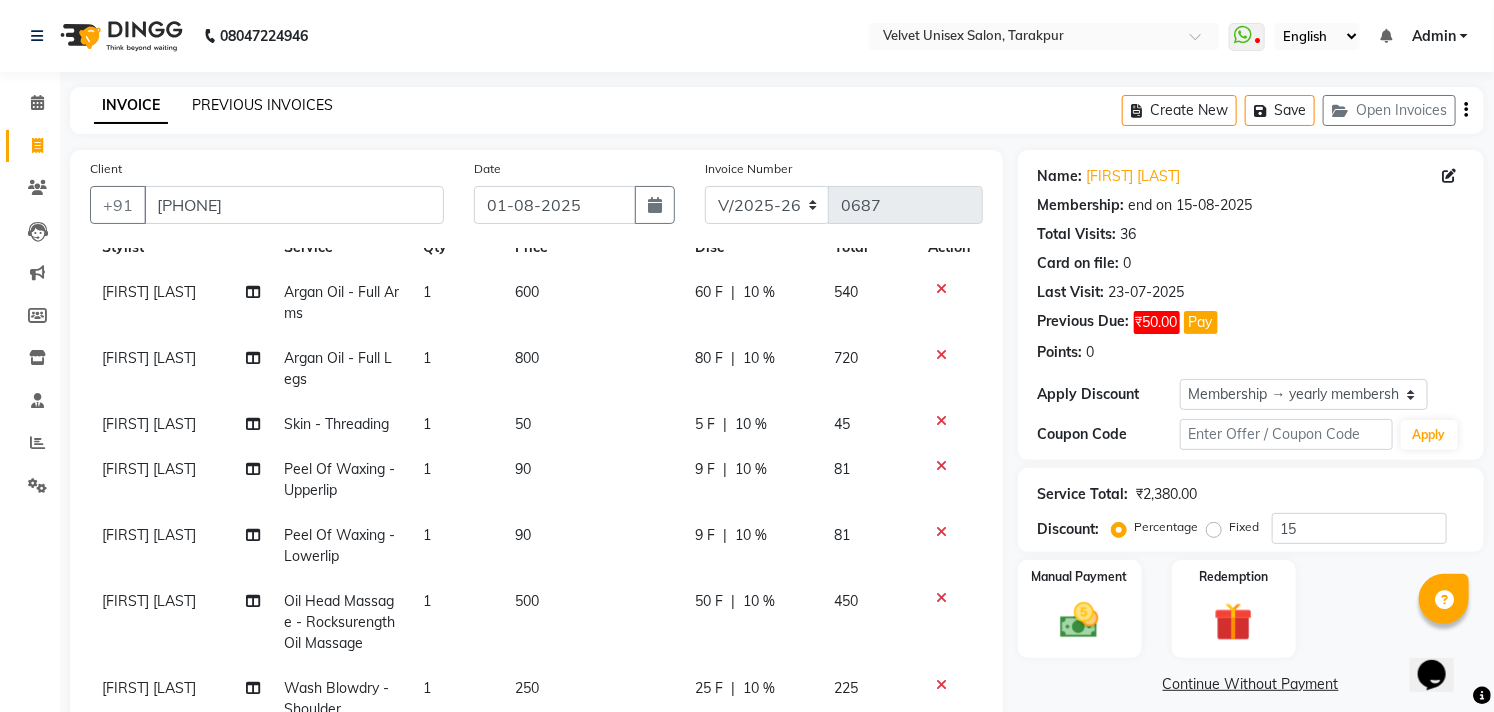 click on "PREVIOUS INVOICES" 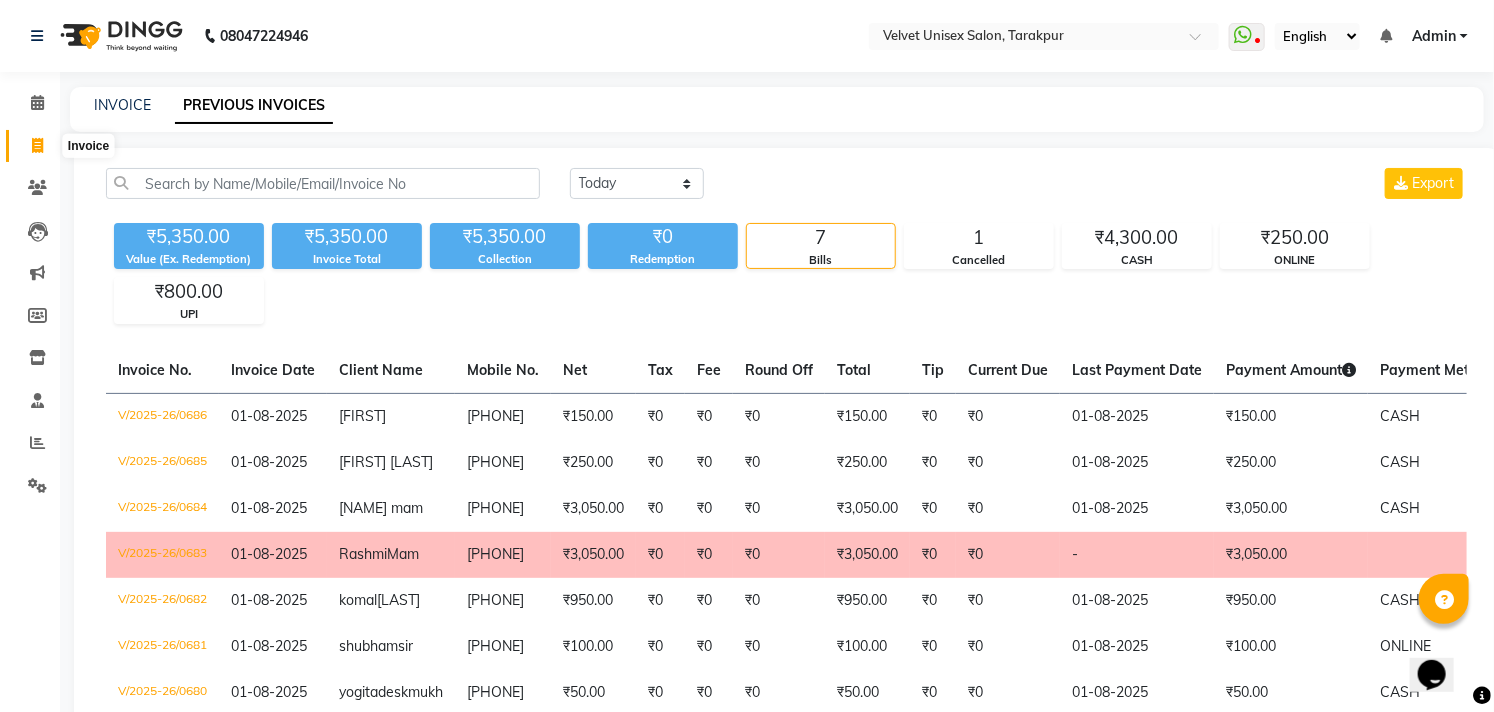click 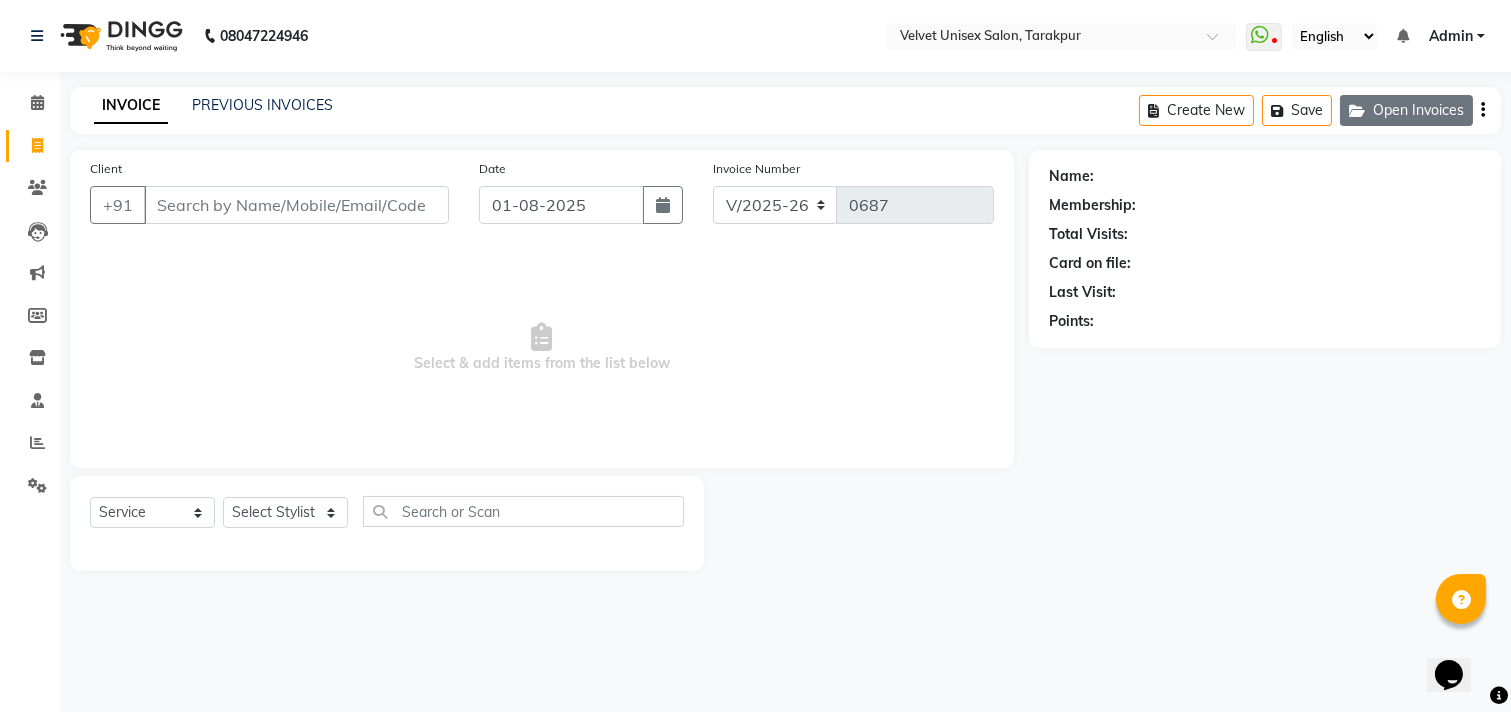 click on "Open Invoices" 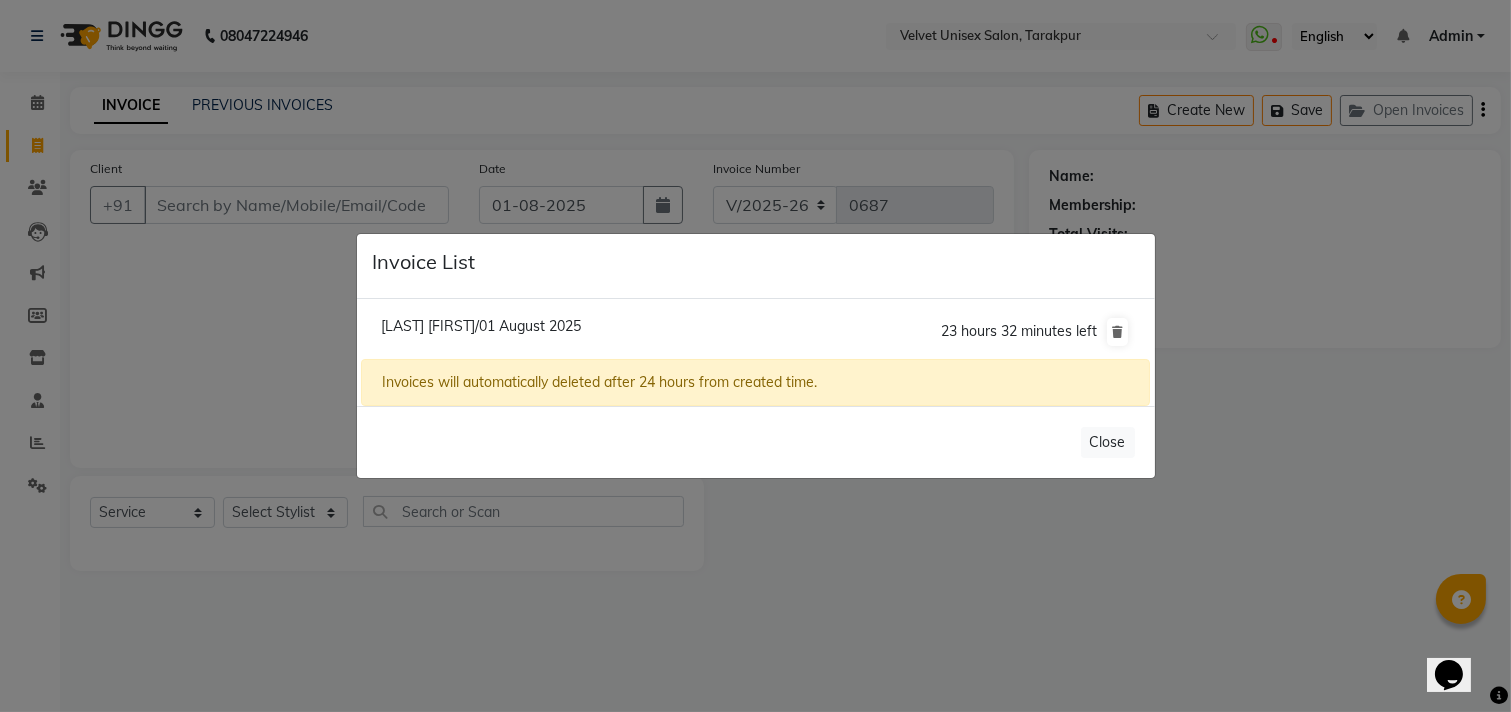 click on "[LAST] [FIRST]/01 August 2025" 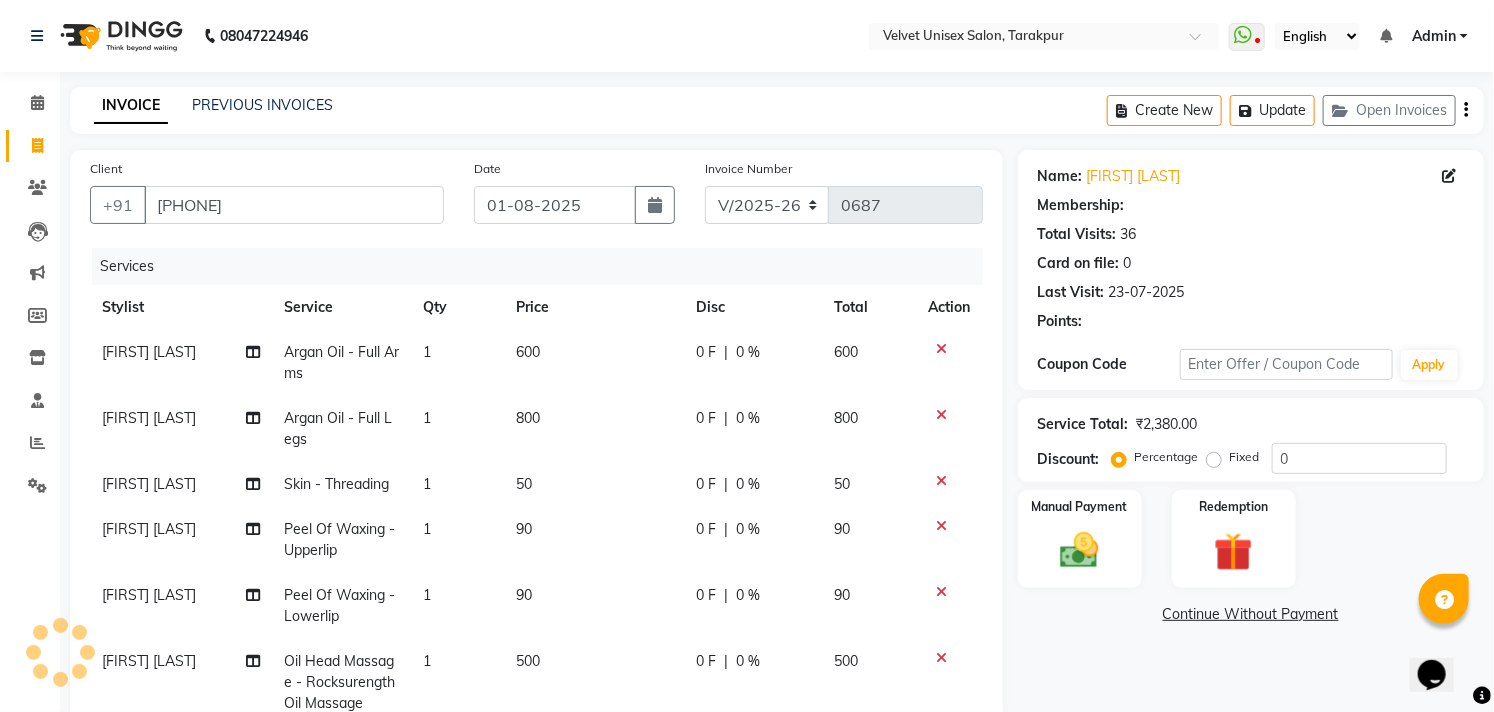 type on "15" 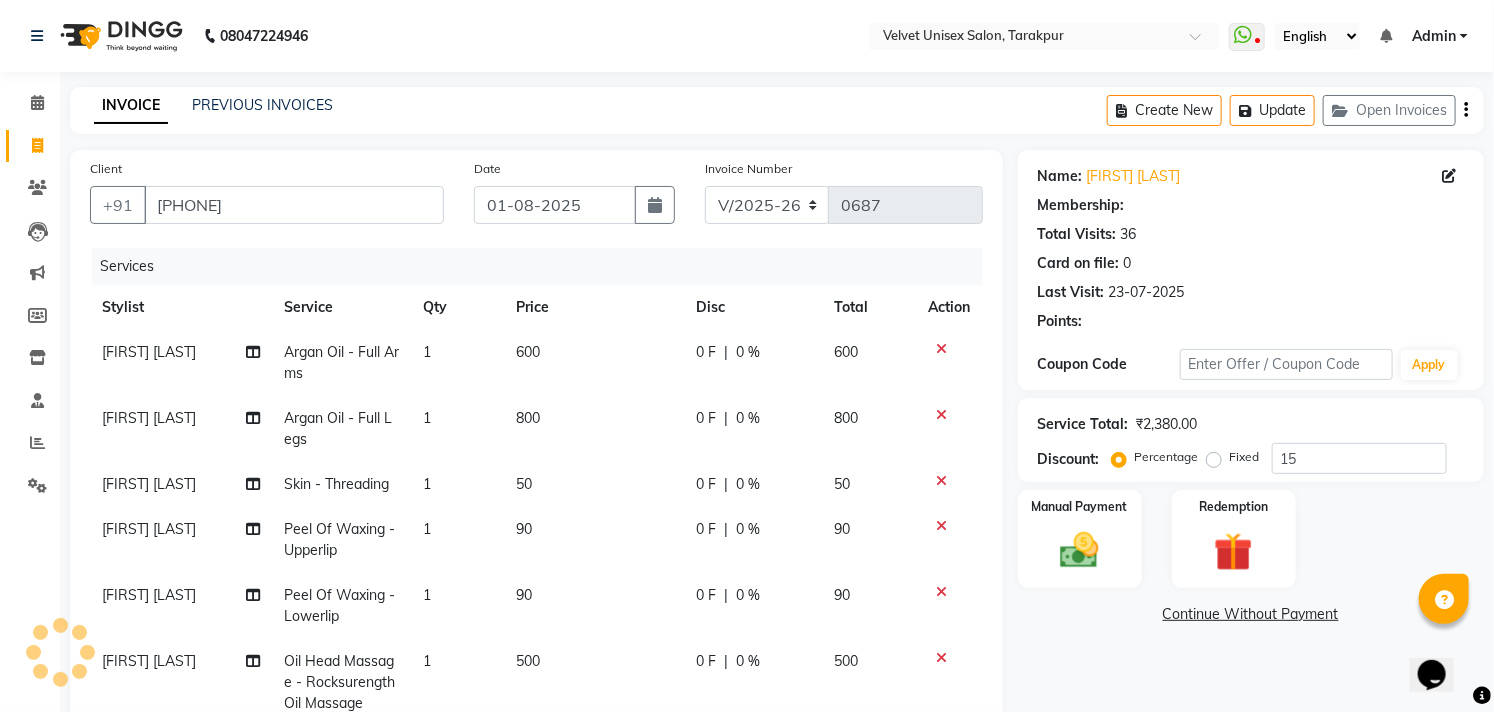 select on "2: Object" 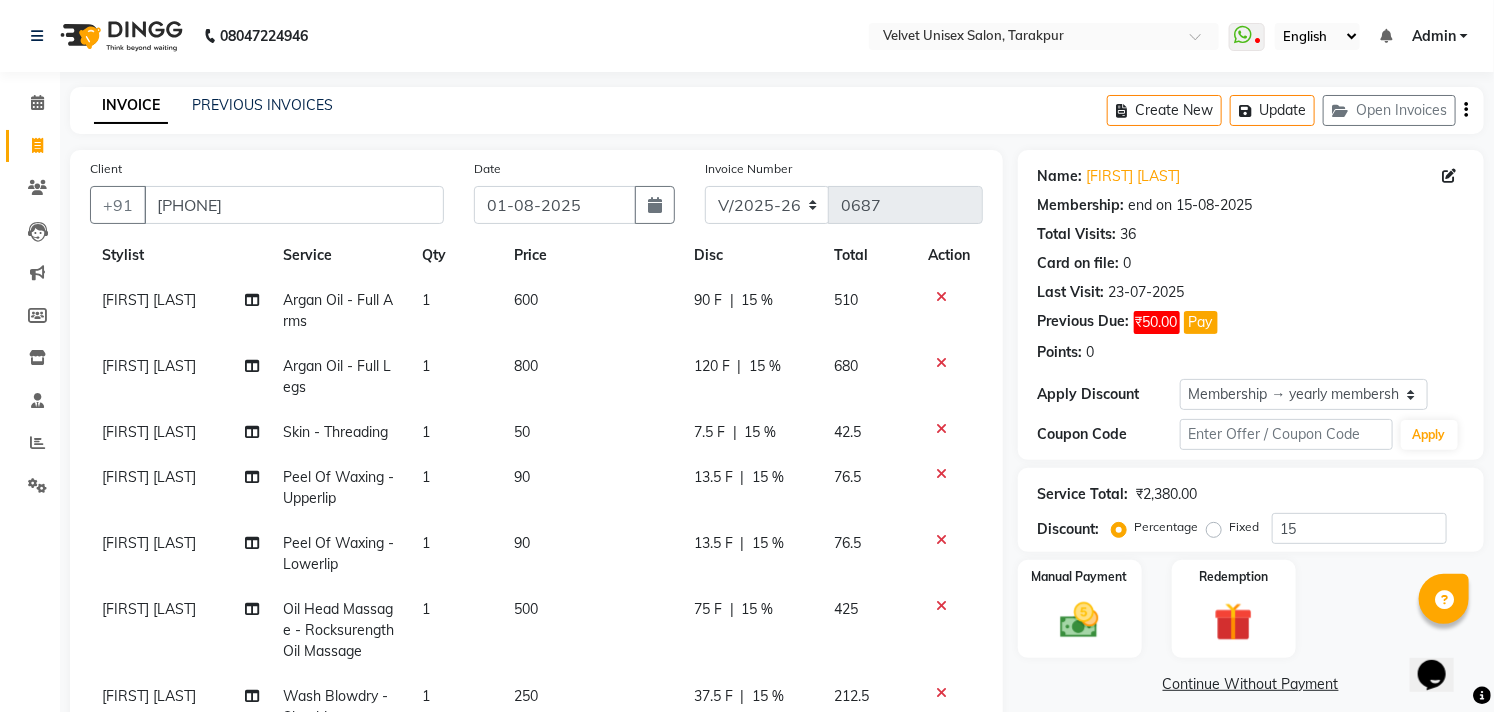 scroll, scrollTop: 76, scrollLeft: 0, axis: vertical 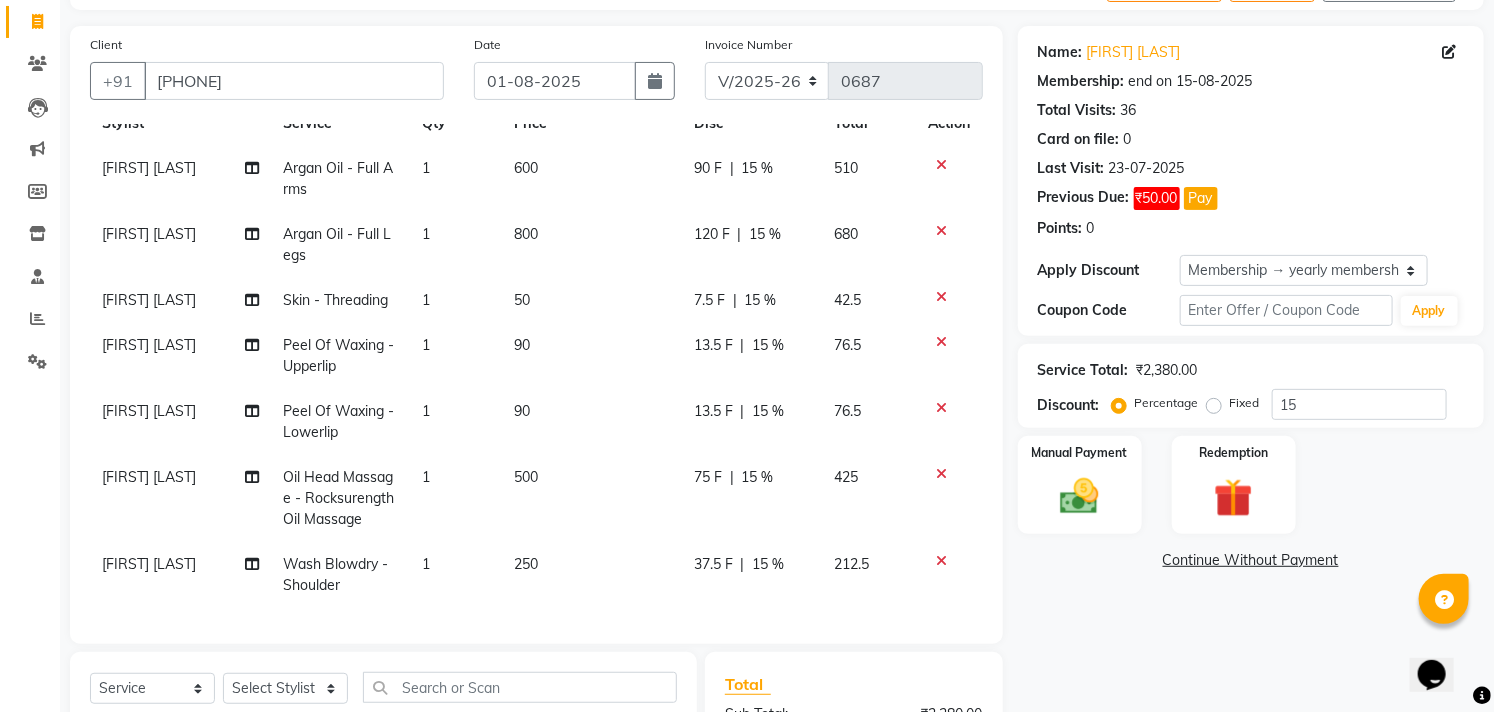 click on "15 %" 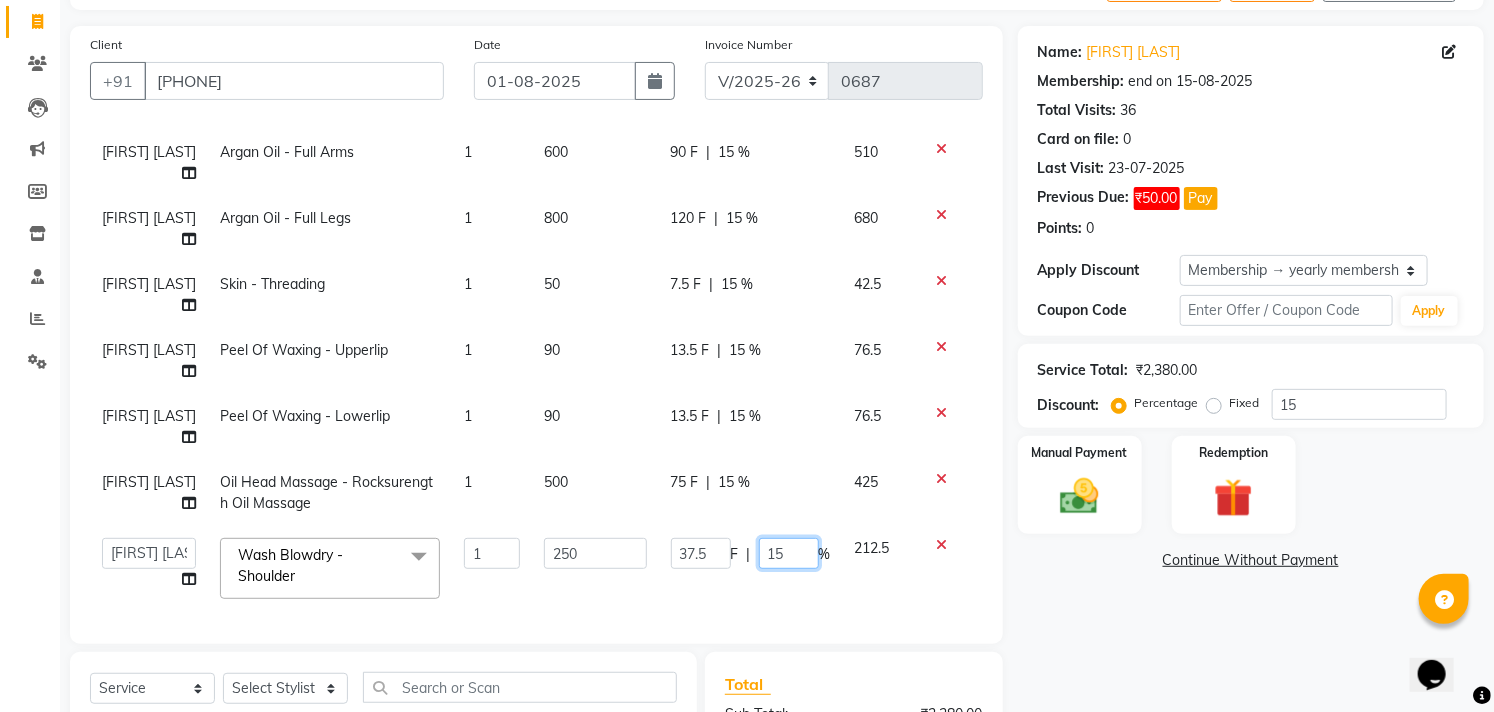 click on "15" 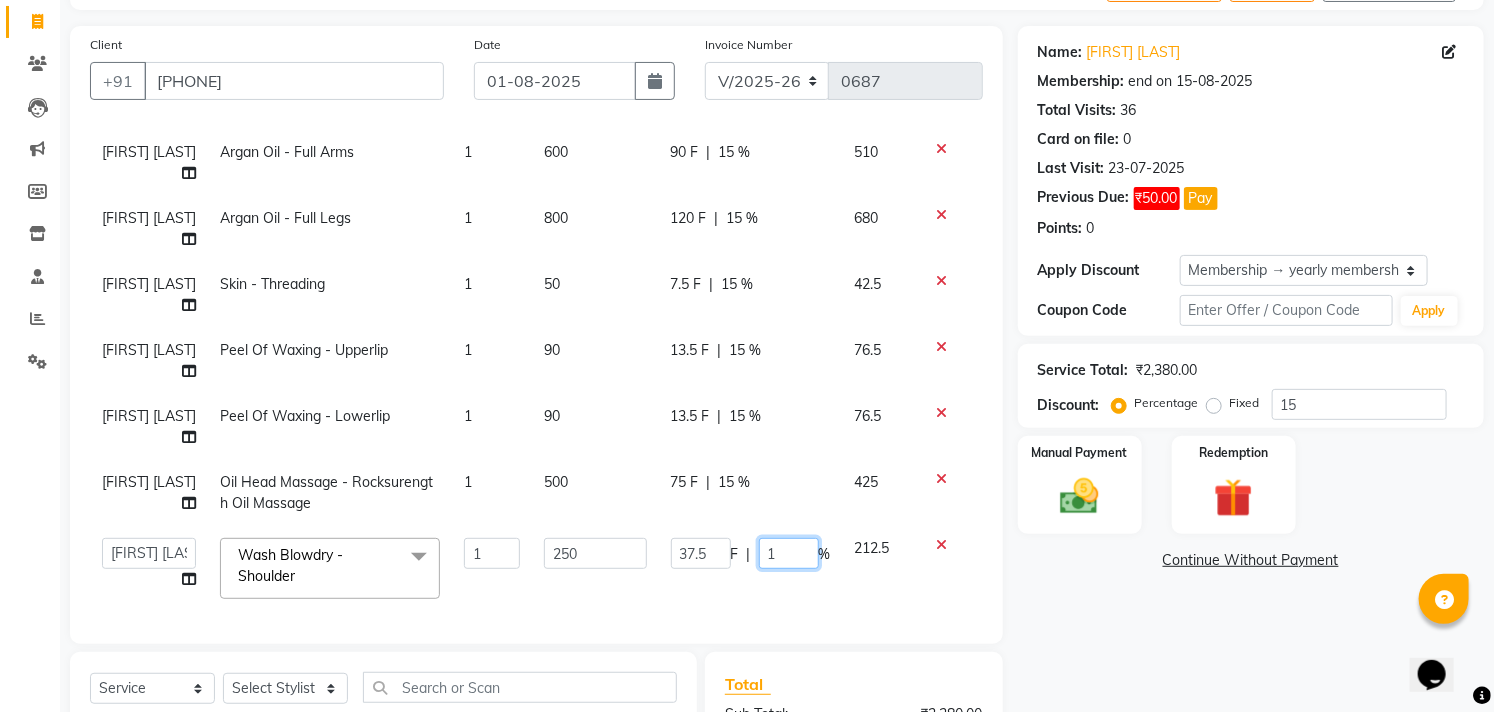 type 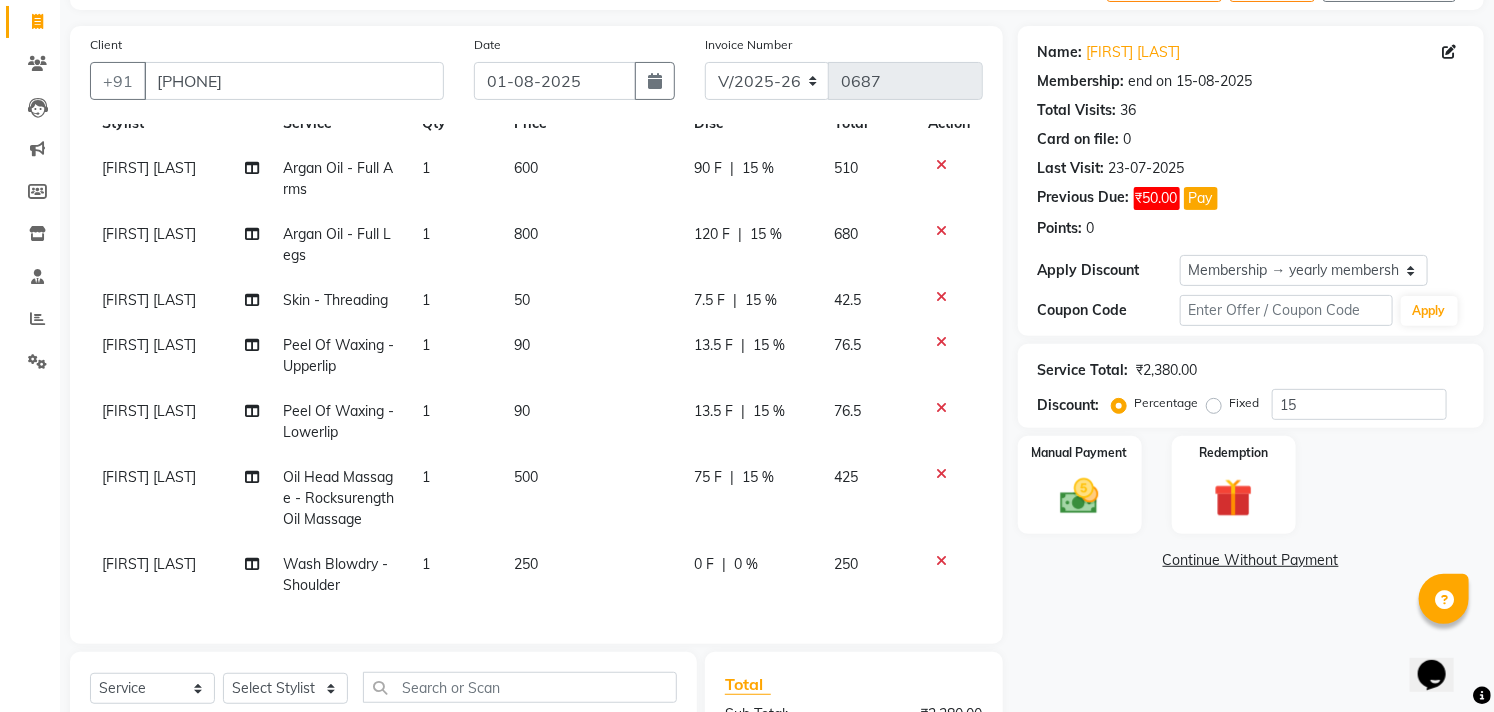 click on "0 F | 0 %" 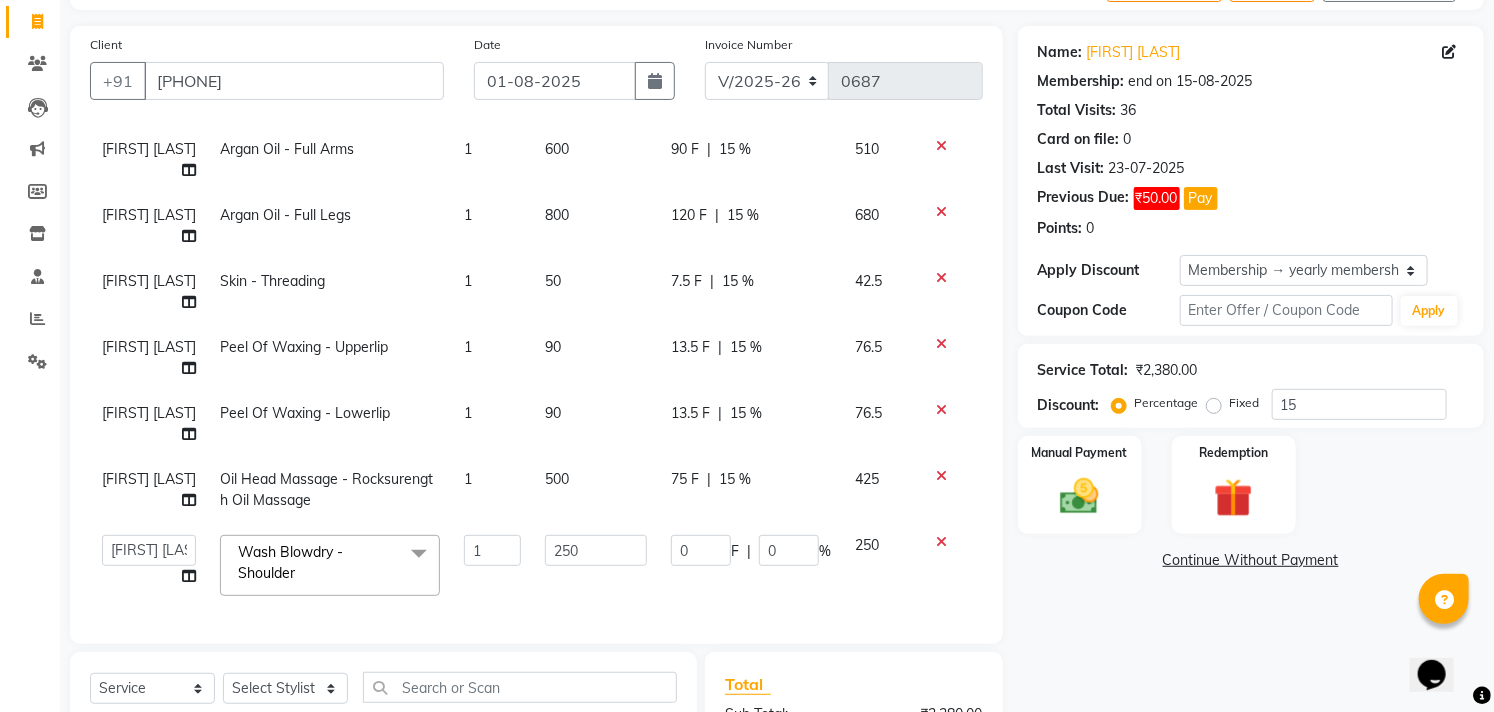 scroll, scrollTop: 95, scrollLeft: 0, axis: vertical 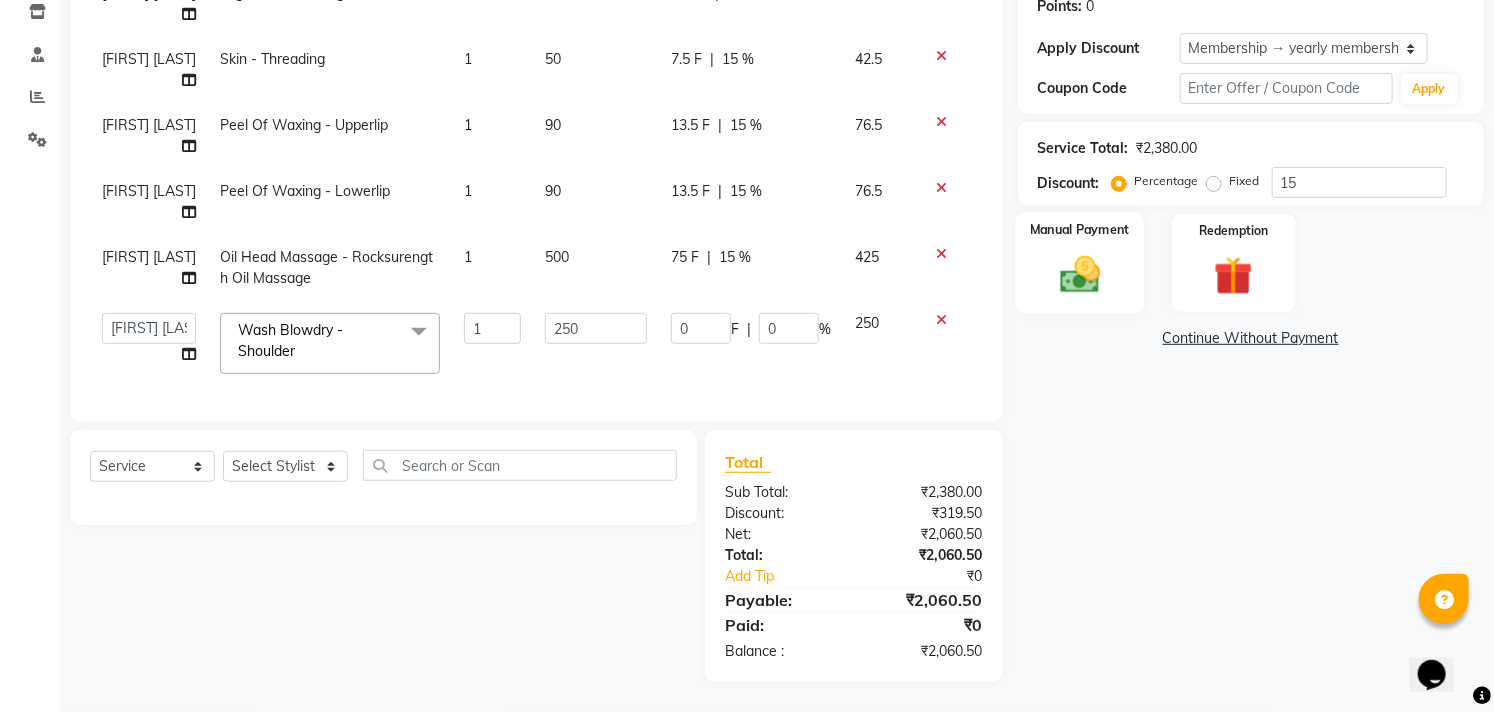 click 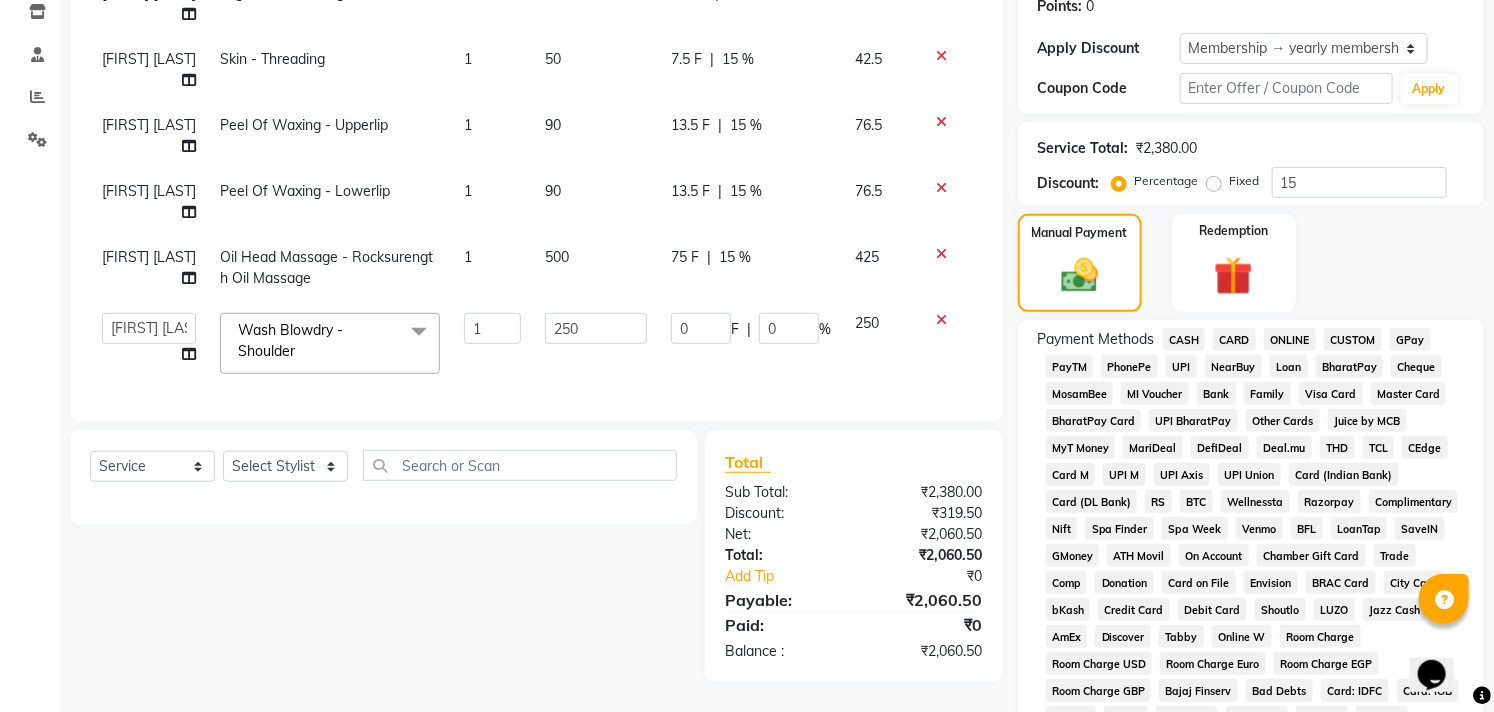 click on "ONLINE" 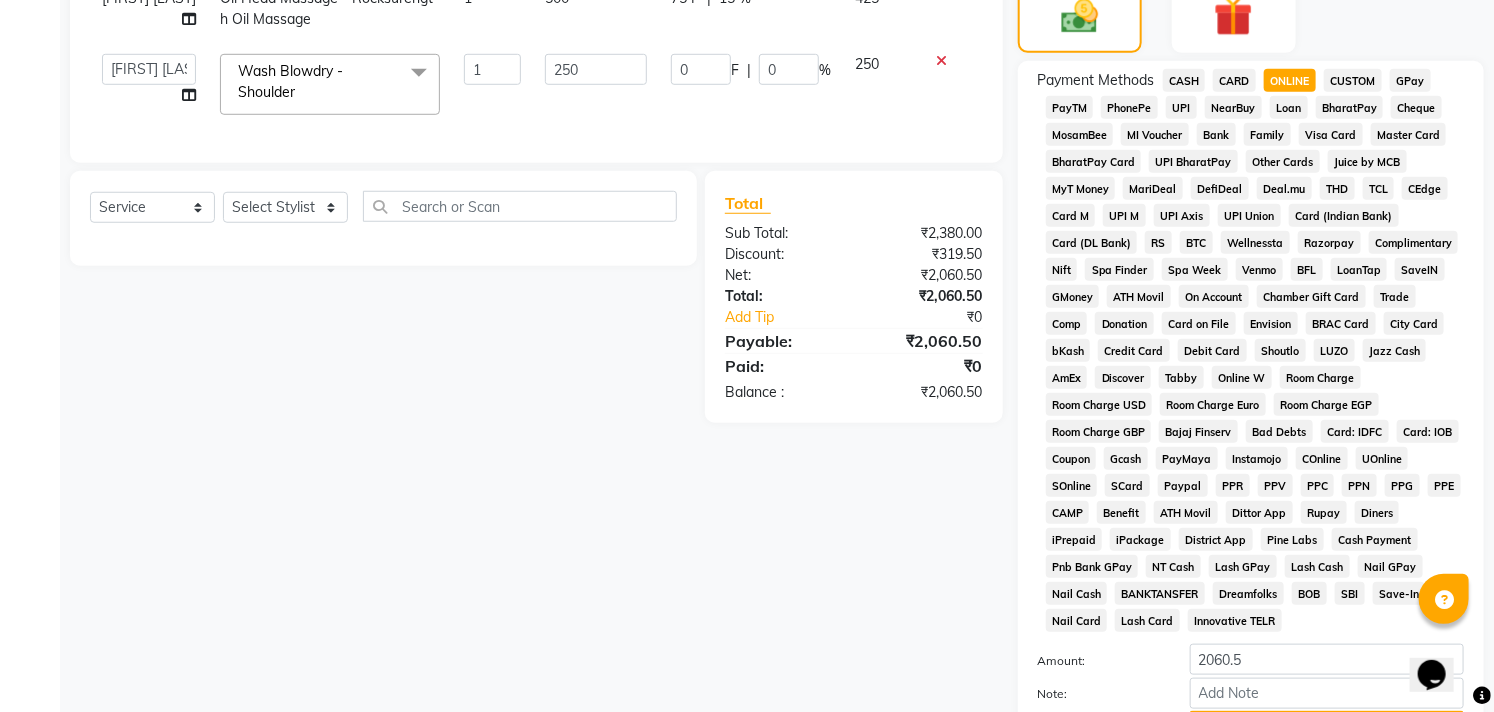 scroll, scrollTop: 680, scrollLeft: 0, axis: vertical 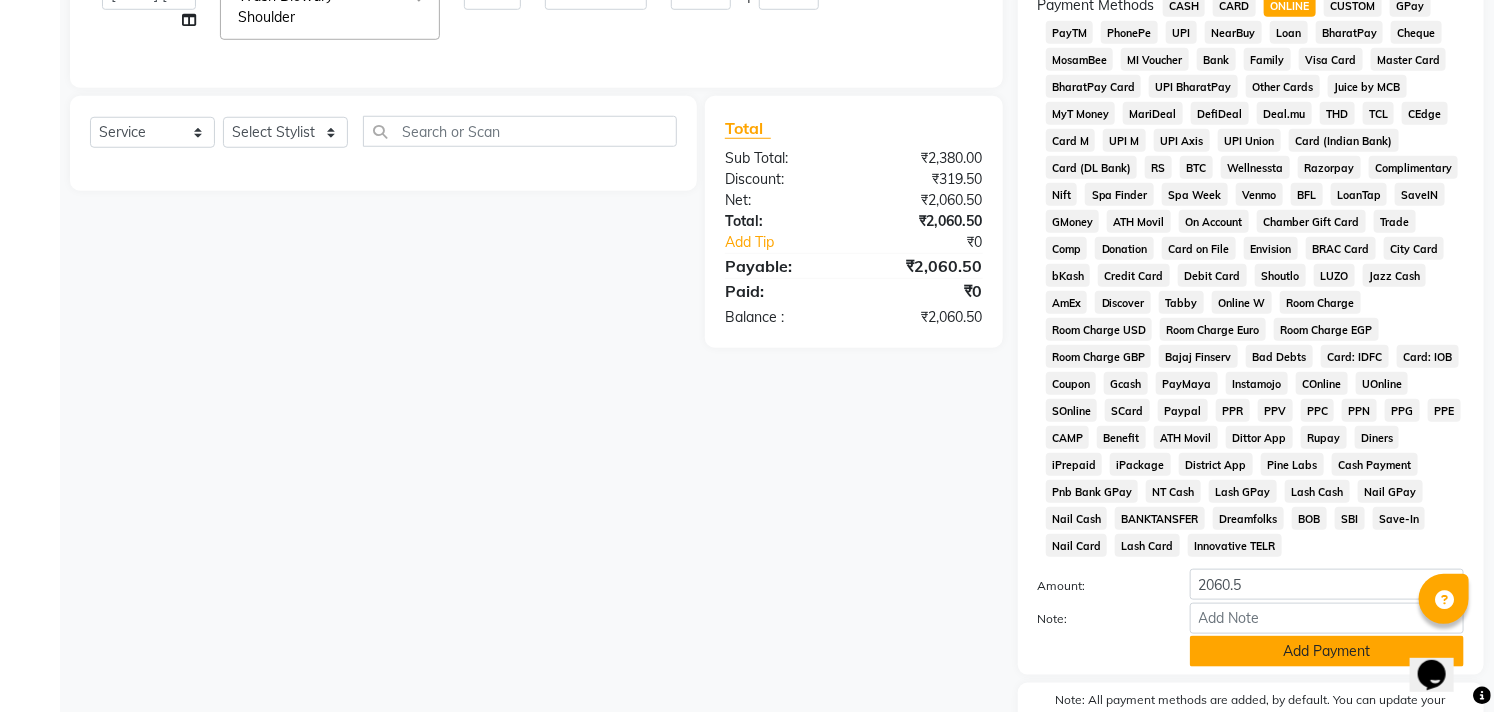 click on "Add Payment" 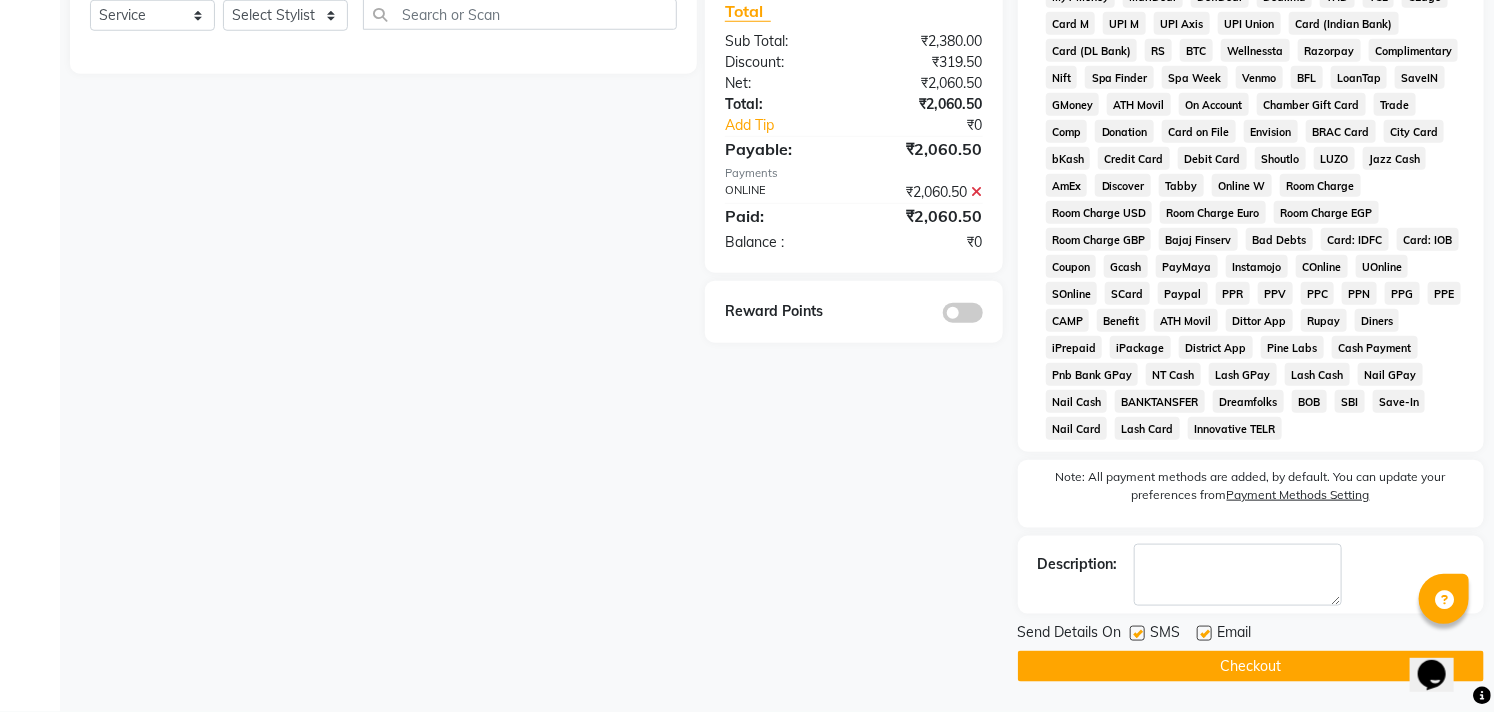 scroll, scrollTop: 802, scrollLeft: 0, axis: vertical 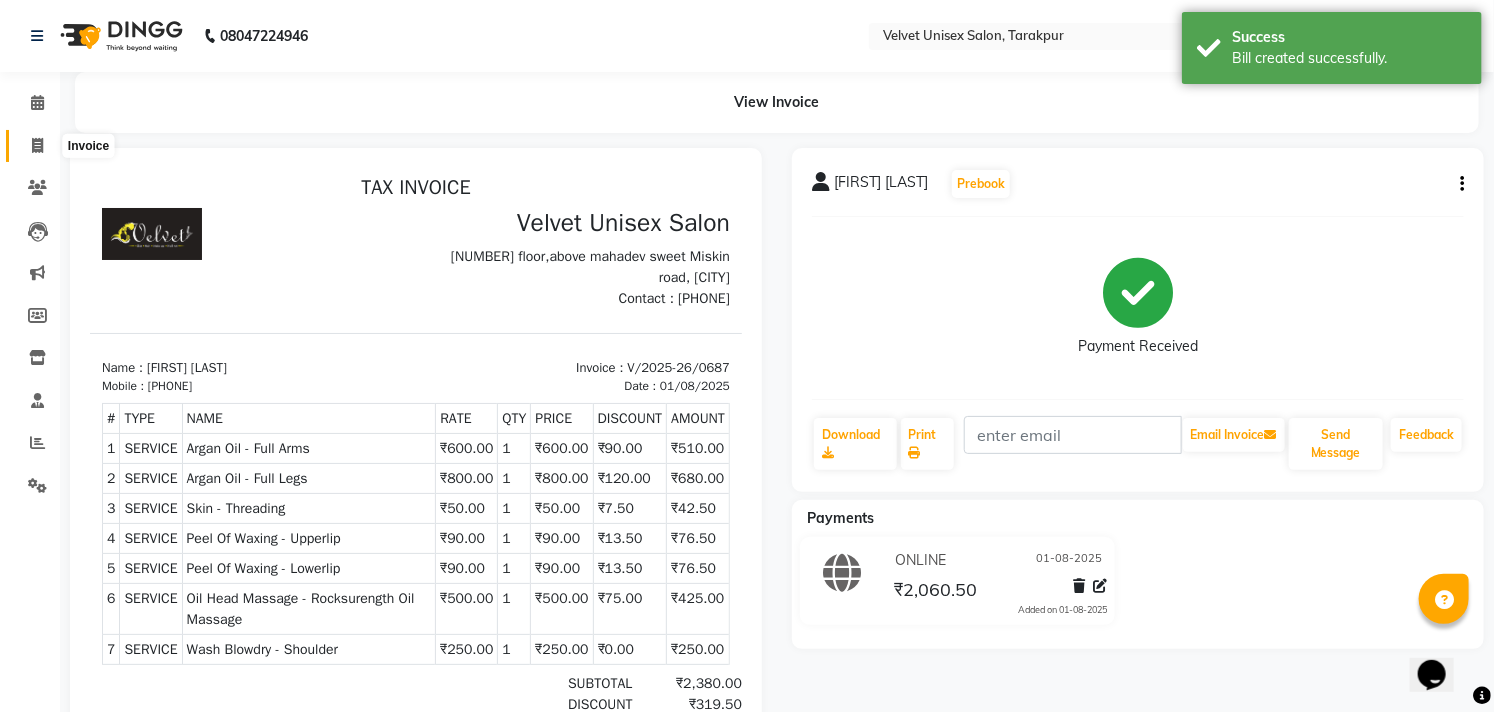 click 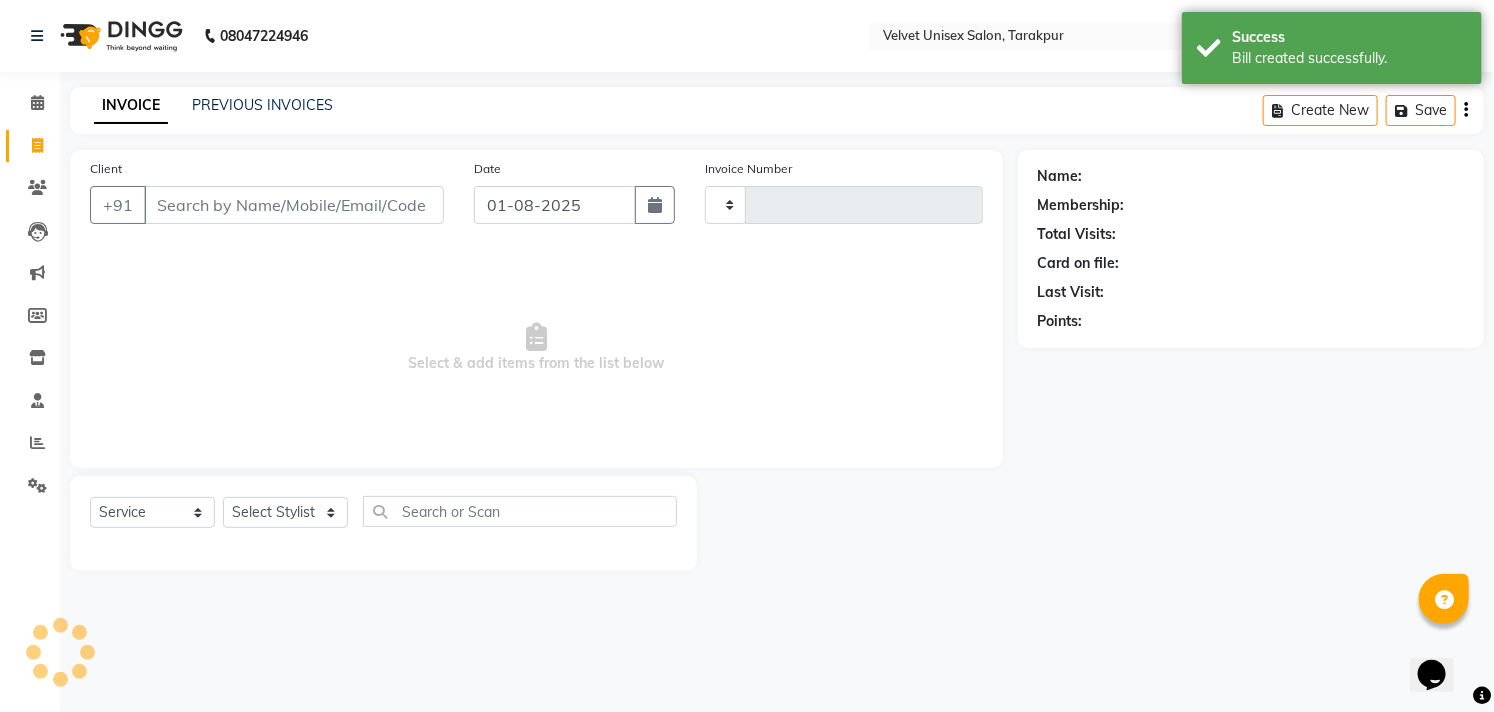type on "0688" 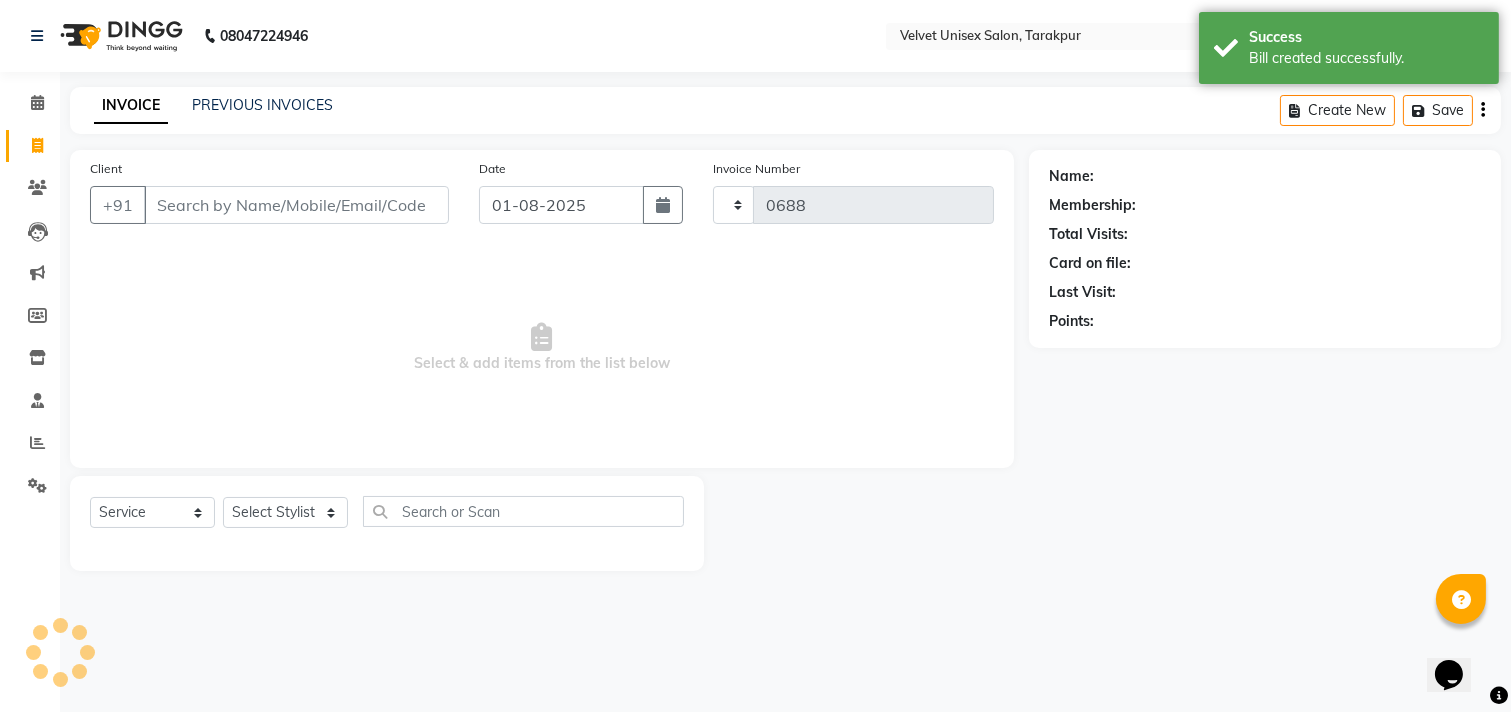 select on "5384" 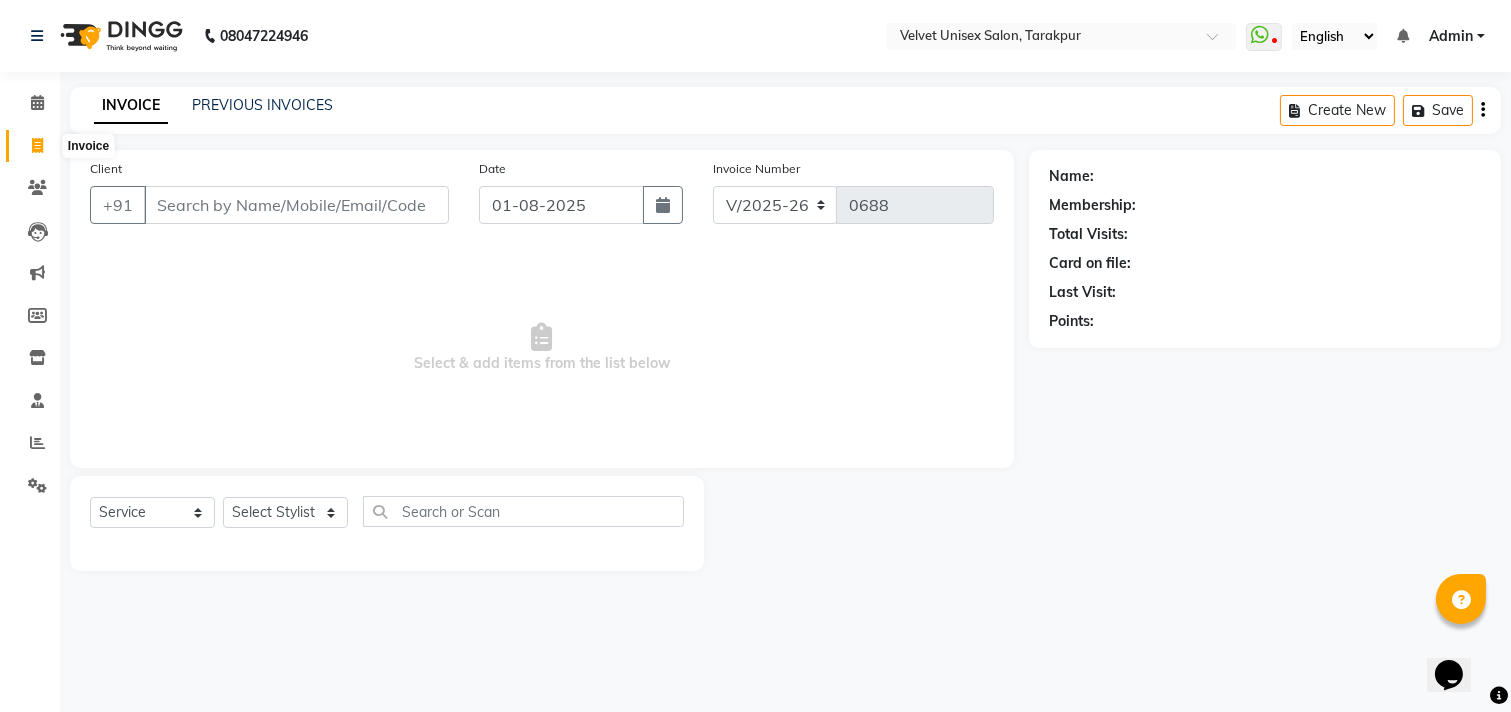 click 